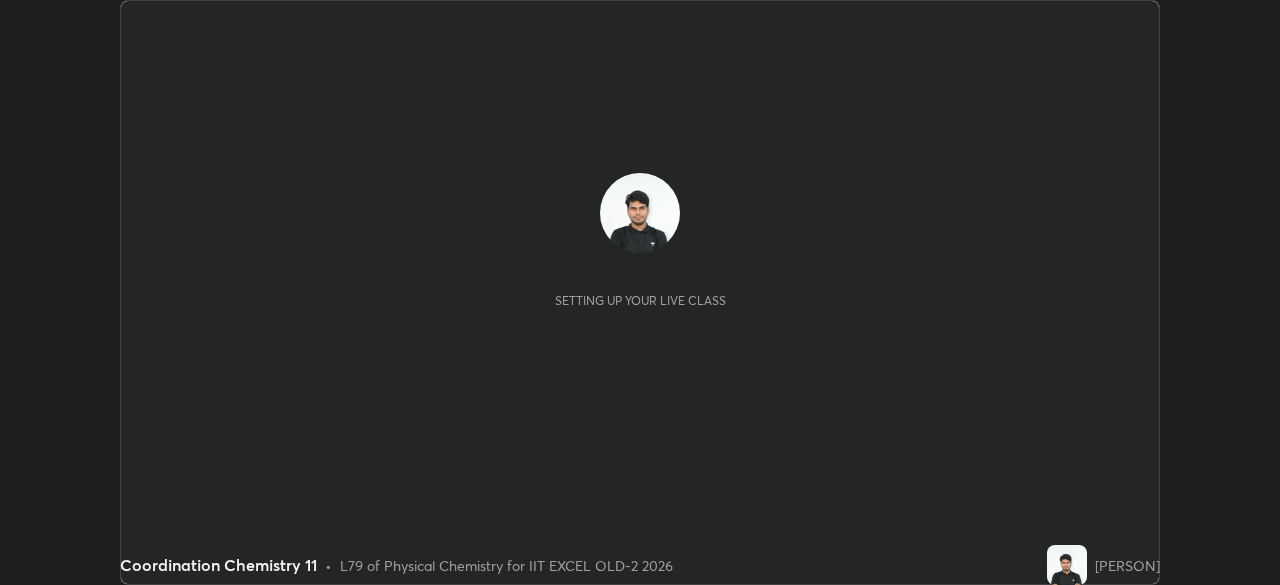 scroll, scrollTop: 0, scrollLeft: 0, axis: both 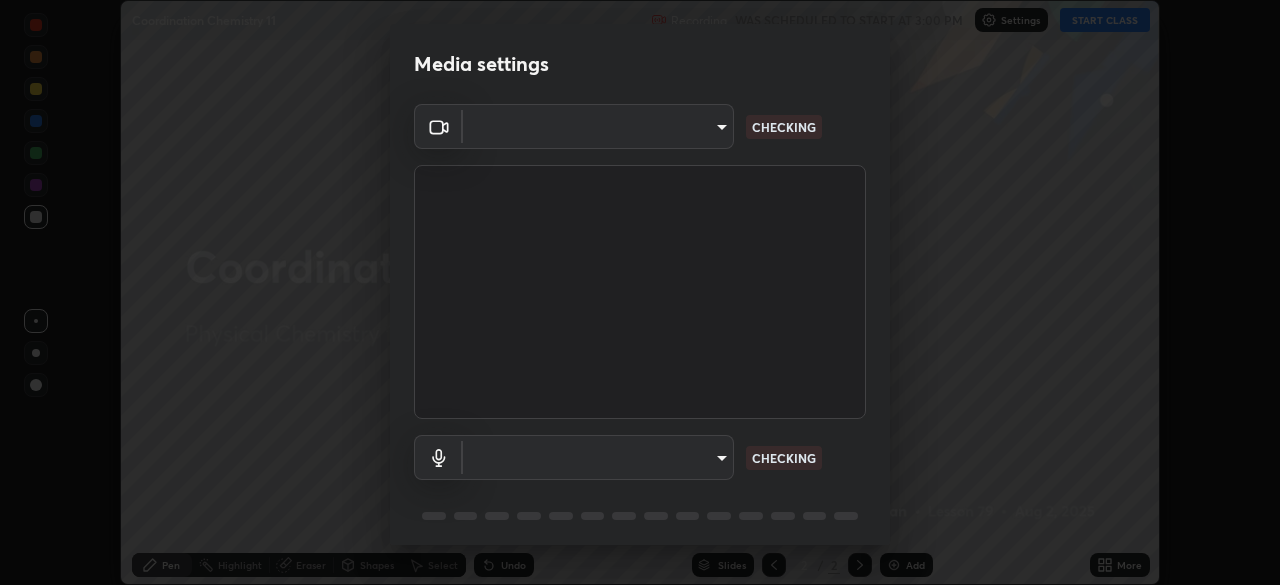 type on "a2c9e0304fea7a197325265949ed38064ec23766b16e4a4df4757bcf8ee53c87" 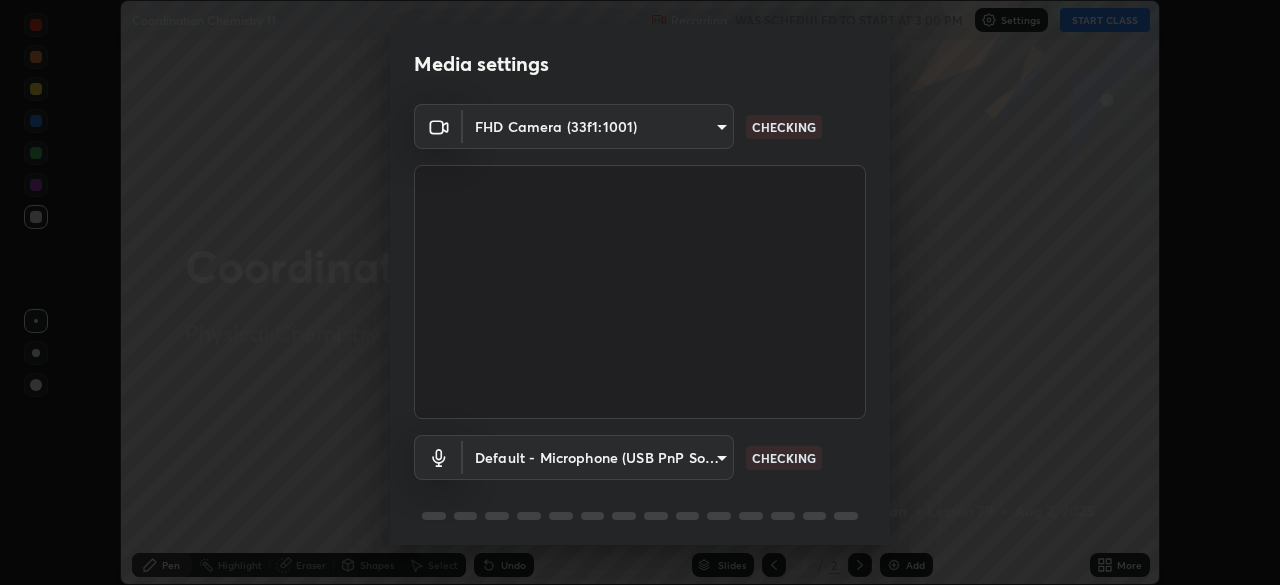 click on "Erase all Coordination Chemistry 11 Recording WAS SCHEDULED TO START AT  3:00 PM Settings START CLASS Setting up your live class Coordination Chemistry 11 • L79 of Physical Chemistry for IIT EXCEL OLD-2 2026 [PERSON] Pen Highlight Eraser Shapes Select Undo Slides 2 / 2 Add More No doubts shared Encourage your learners to ask a doubt for better clarity Report an issue Reason for reporting Buffering Chat not working Audio - Video sync issue Educator video quality low ​ Attach an image Report Media settings FHD Camera (33f1:1001) a2c9e0304fea7a197325265949ed38064ec23766b16e4a4df4757bcf8ee53c87 CHECKING Default - Microphone (USB PnP Sound Device) default CHECKING 1 / 5 Next" at bounding box center (640, 292) 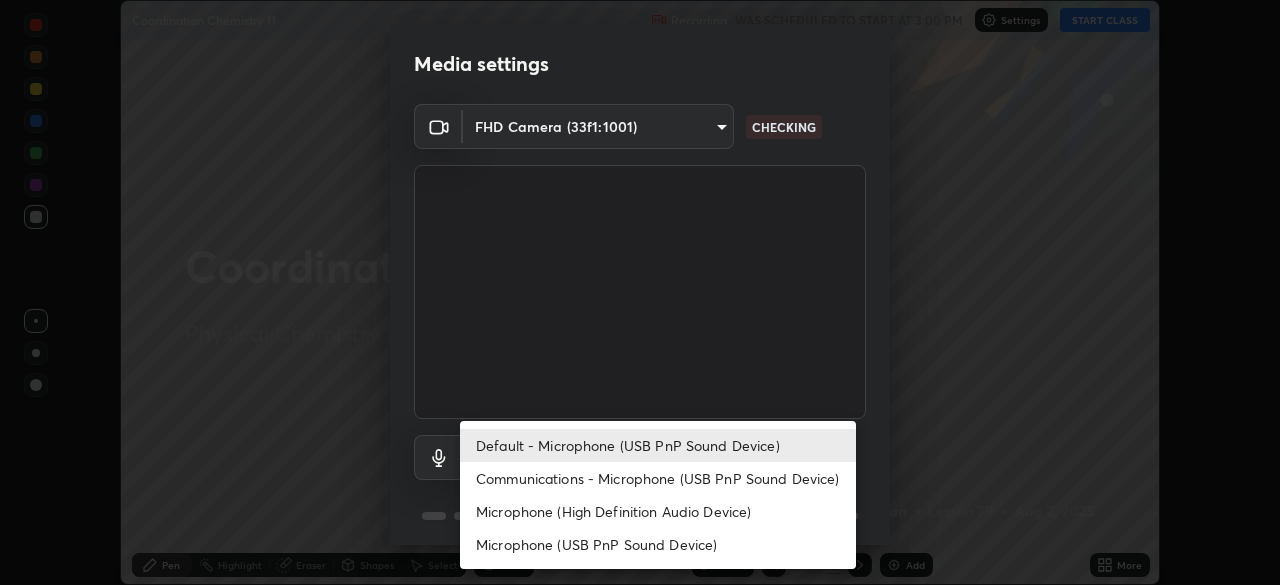 click on "Communications - Microphone (USB PnP Sound Device)" at bounding box center [658, 478] 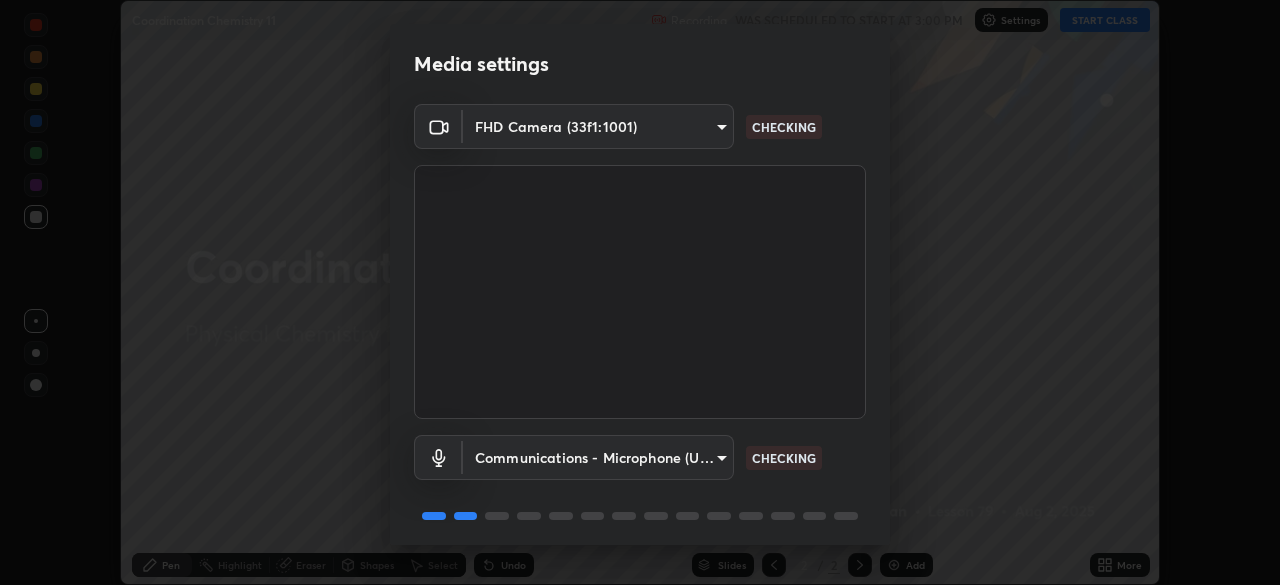 click on "Erase all Coordination Chemistry 11 Recording WAS SCHEDULED TO START AT  3:00 PM Settings START CLASS Setting up your live class Coordination Chemistry 11 • L79 of Physical Chemistry for IIT EXCEL OLD-2 2026 [PERSON] Pen Highlight Eraser Shapes Select Undo Slides 2 / 2 Add More No doubts shared Encourage your learners to ask a doubt for better clarity Report an issue Reason for reporting Buffering Chat not working Audio - Video sync issue Educator video quality low ​ Attach an image Report Media settings FHD Camera (33f1:1001) a2c9e0304fea7a197325265949ed38064ec23766b16e4a4df4757bcf8ee53c87 CHECKING Communications - Microphone (USB PnP Sound Device) communications CHECKING 1 / 5 Next" at bounding box center [640, 292] 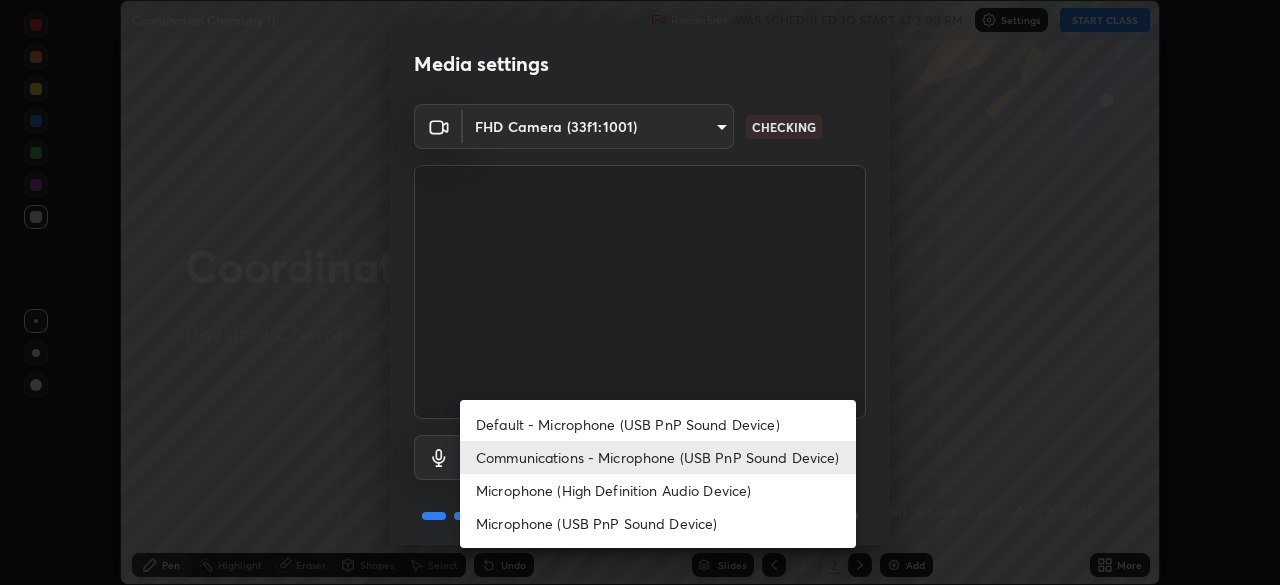 click on "Default - Microphone (USB PnP Sound Device)" at bounding box center [658, 424] 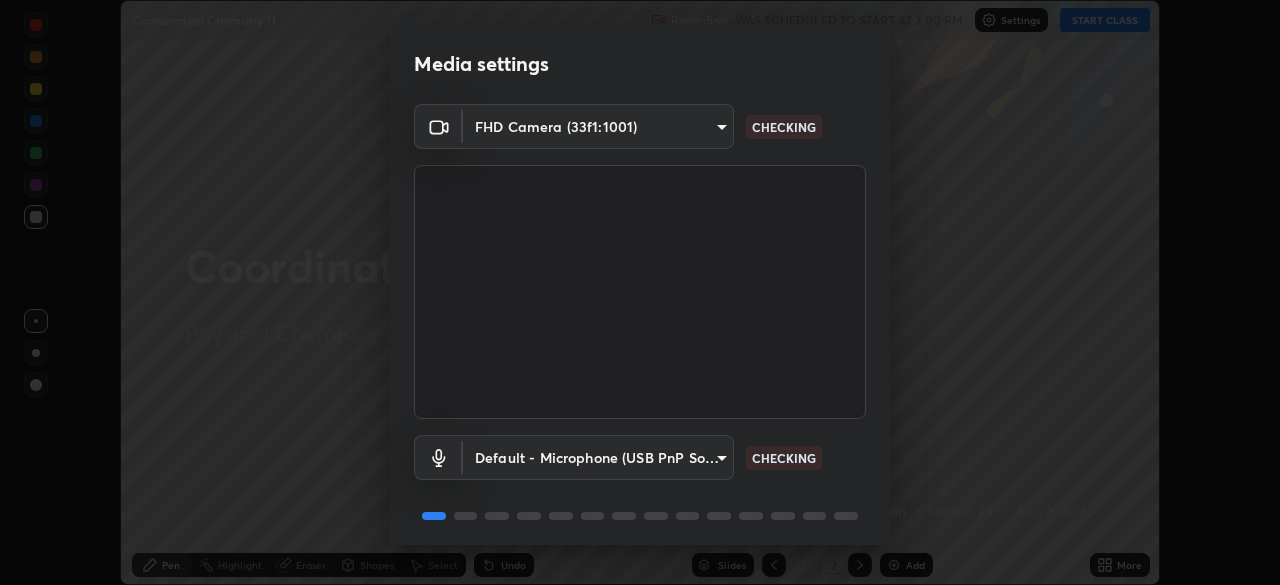 scroll, scrollTop: 71, scrollLeft: 0, axis: vertical 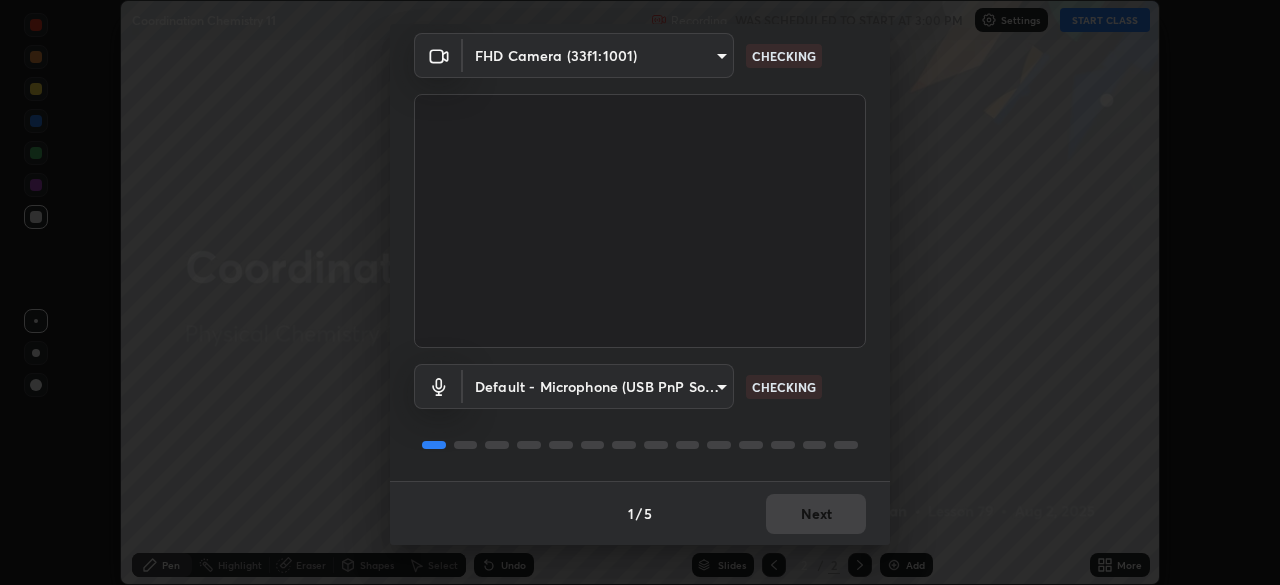 click on "1 / 5 Next" at bounding box center (640, 513) 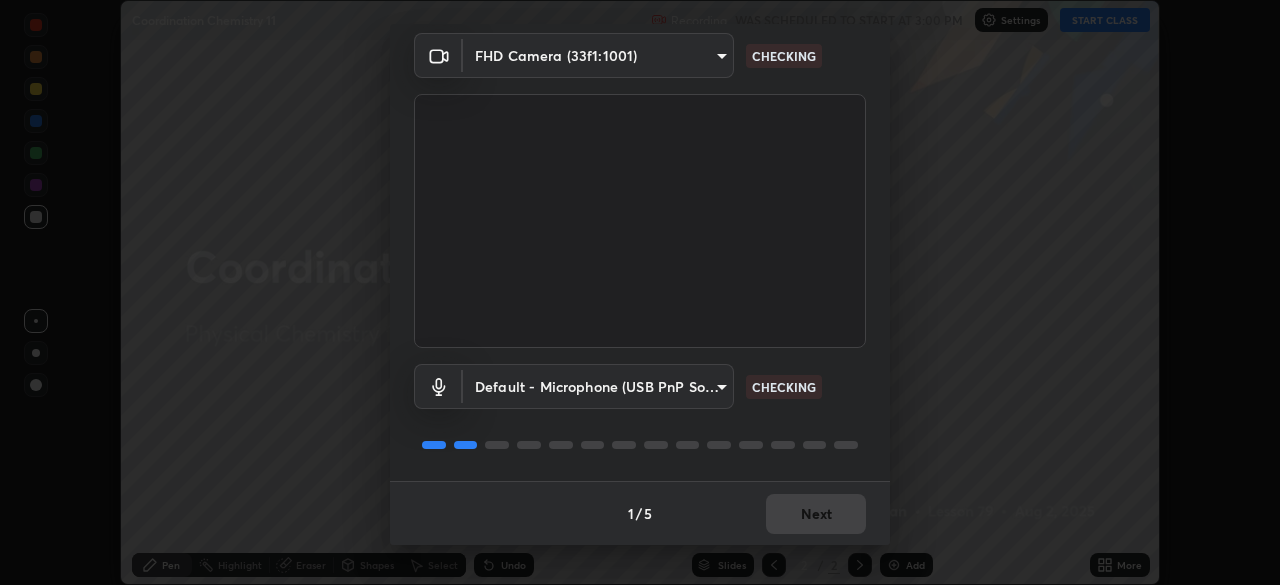 click on "1 / 5 Next" at bounding box center (640, 513) 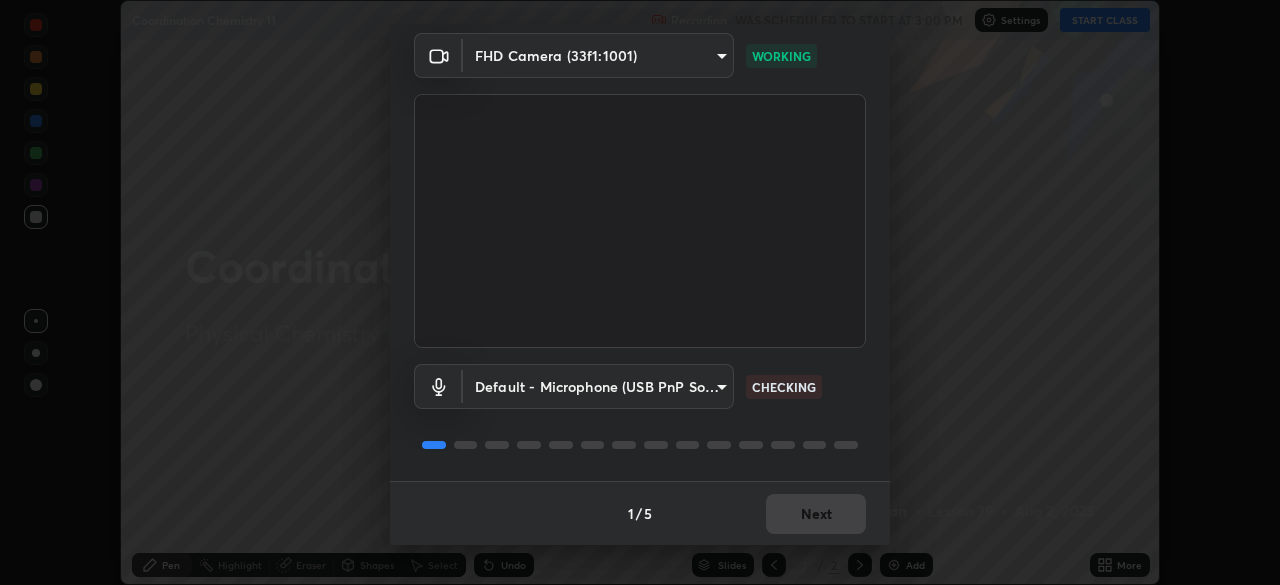 click on "1 / 5 Next" at bounding box center (640, 513) 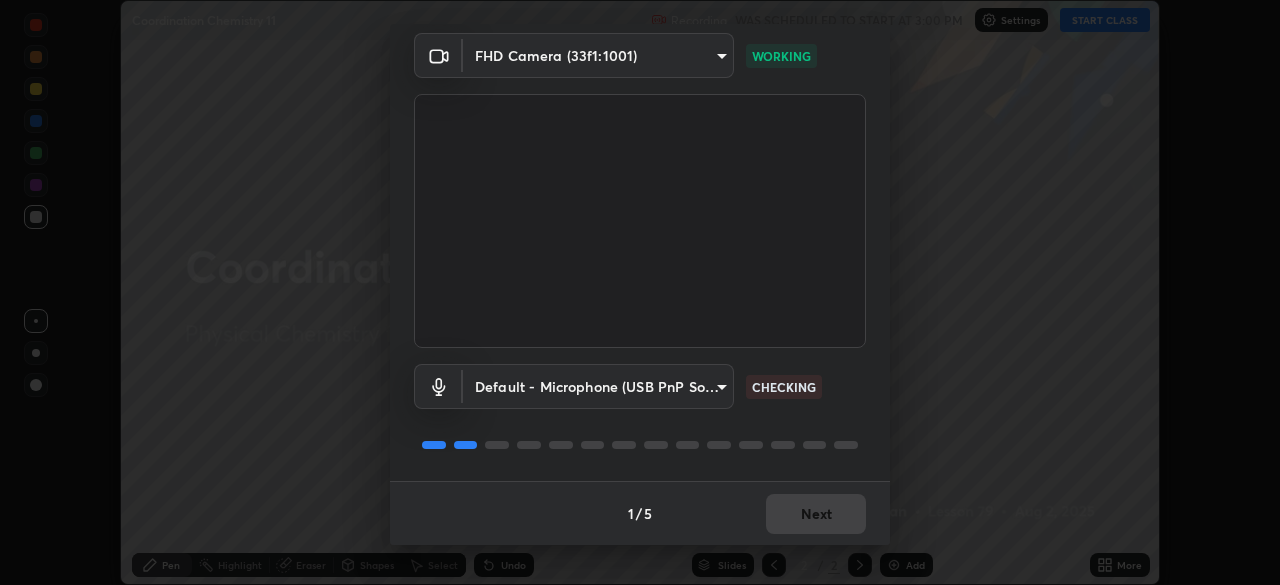 click on "1 / 5 Next" at bounding box center (640, 513) 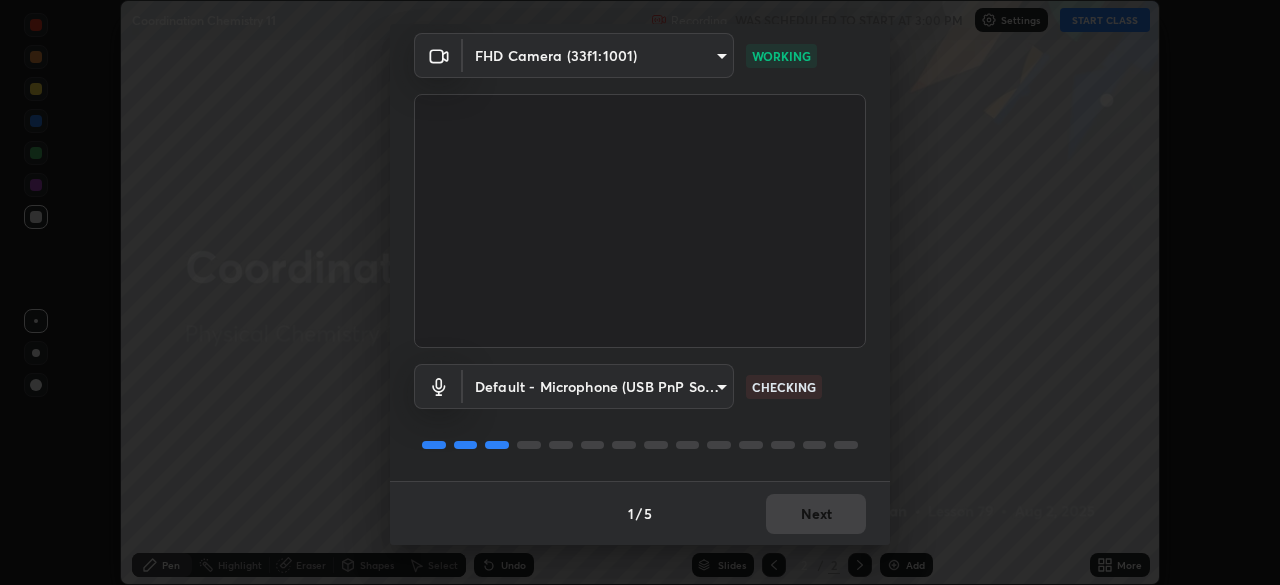 click on "1 / 5 Next" at bounding box center (640, 513) 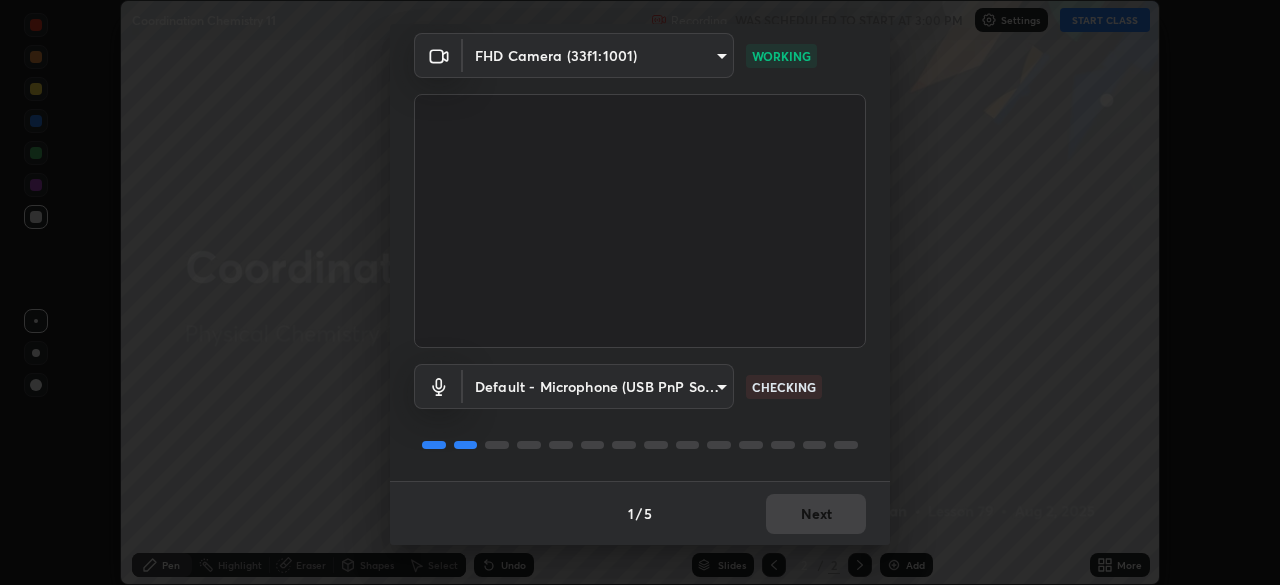 click on "1 / 5 Next" at bounding box center [640, 513] 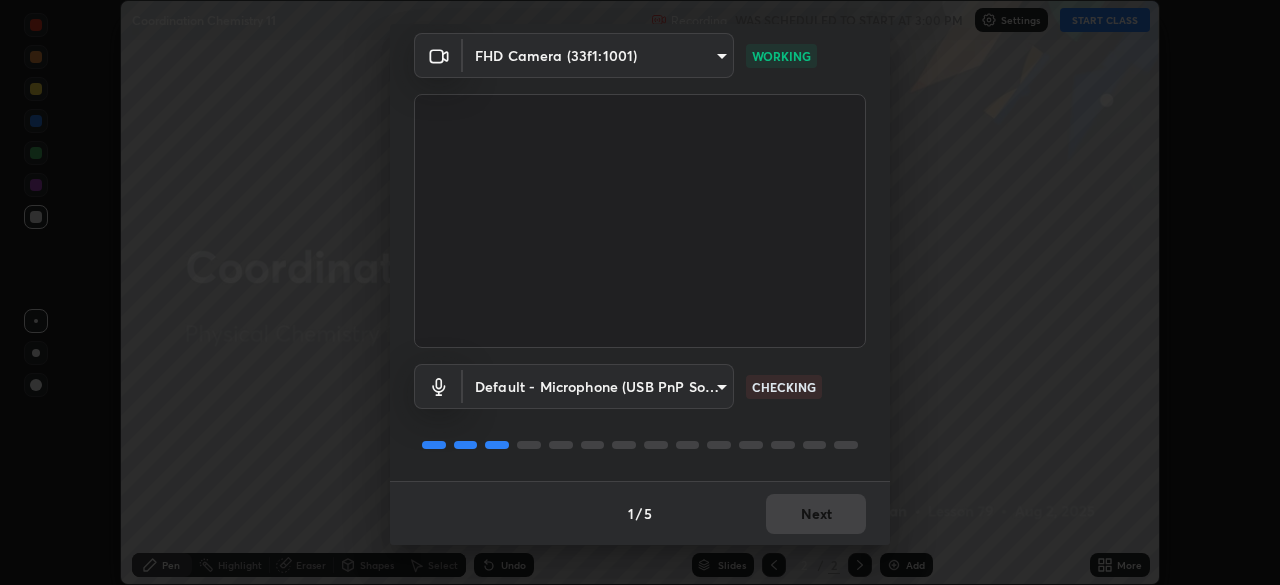 click on "1 / 5 Next" at bounding box center [640, 513] 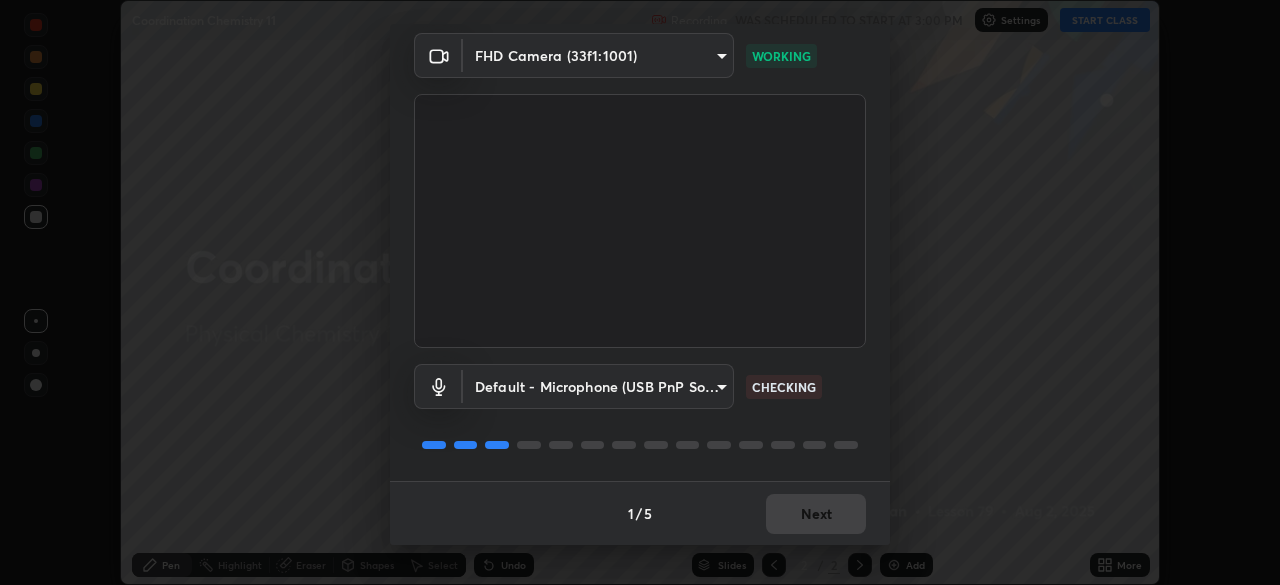 click on "Next" at bounding box center [816, 514] 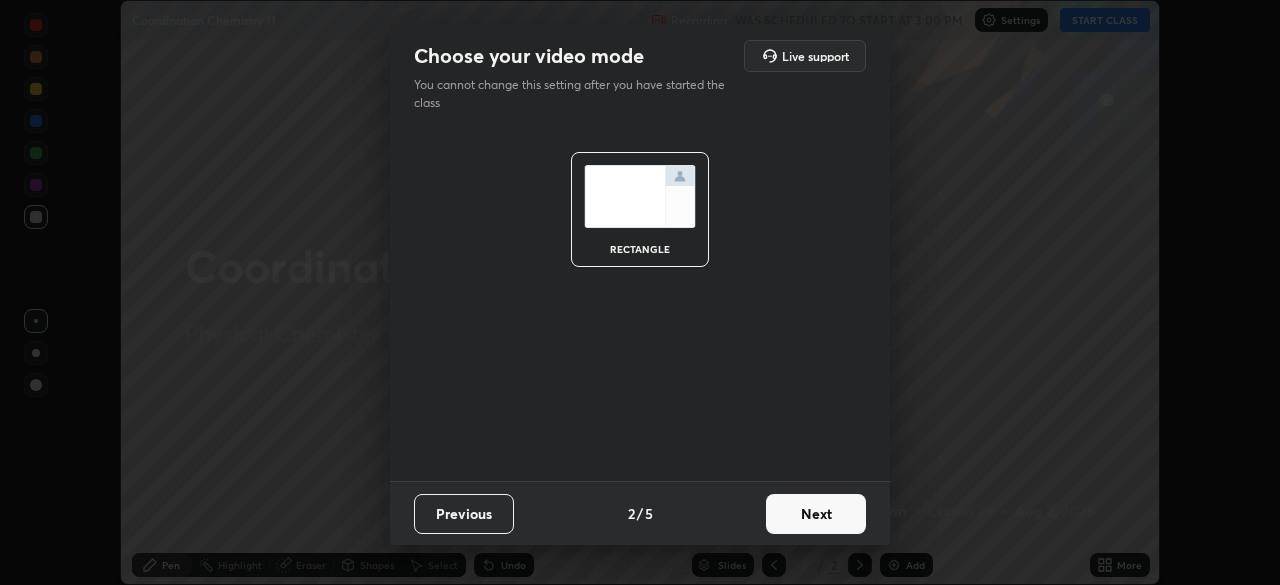 scroll, scrollTop: 0, scrollLeft: 0, axis: both 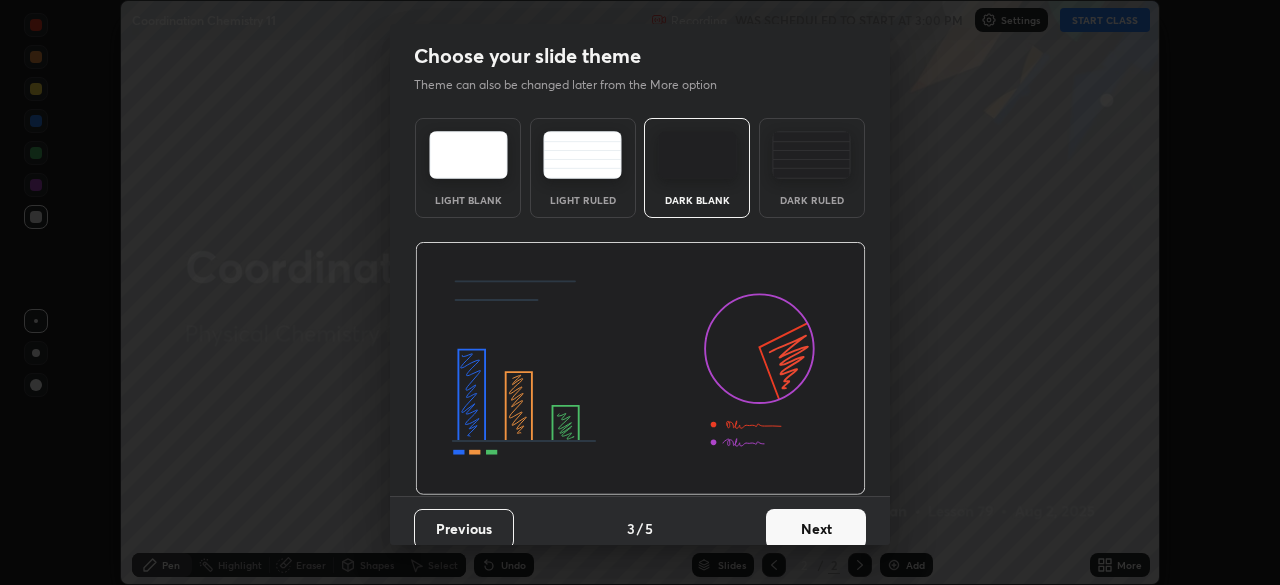 click on "Next" at bounding box center (816, 529) 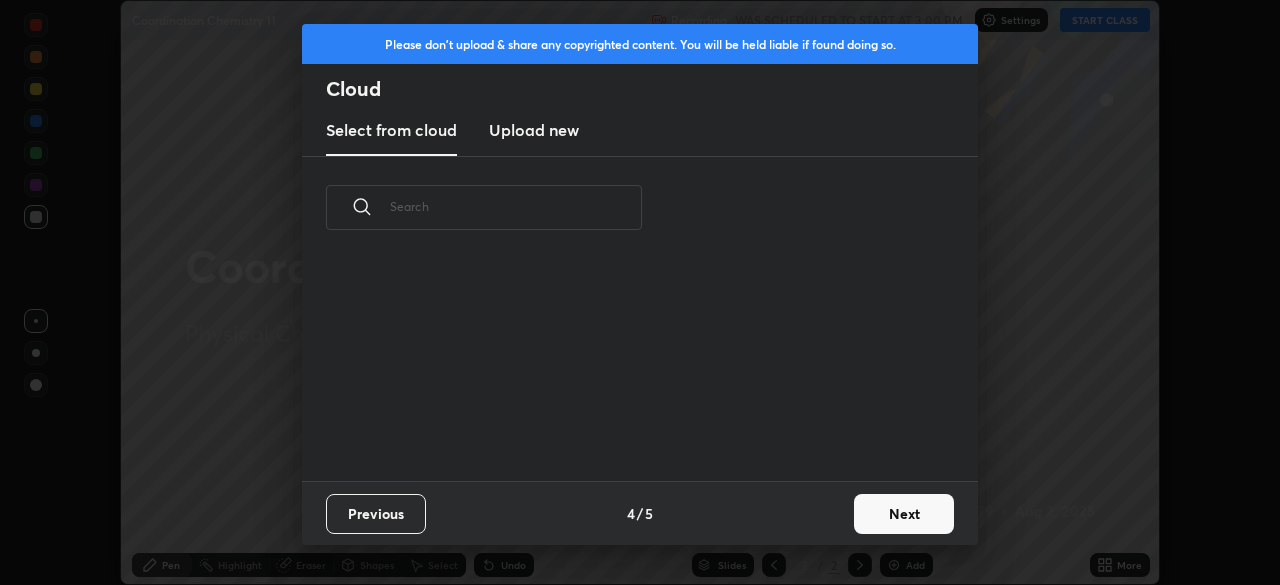 click on "Next" at bounding box center [904, 514] 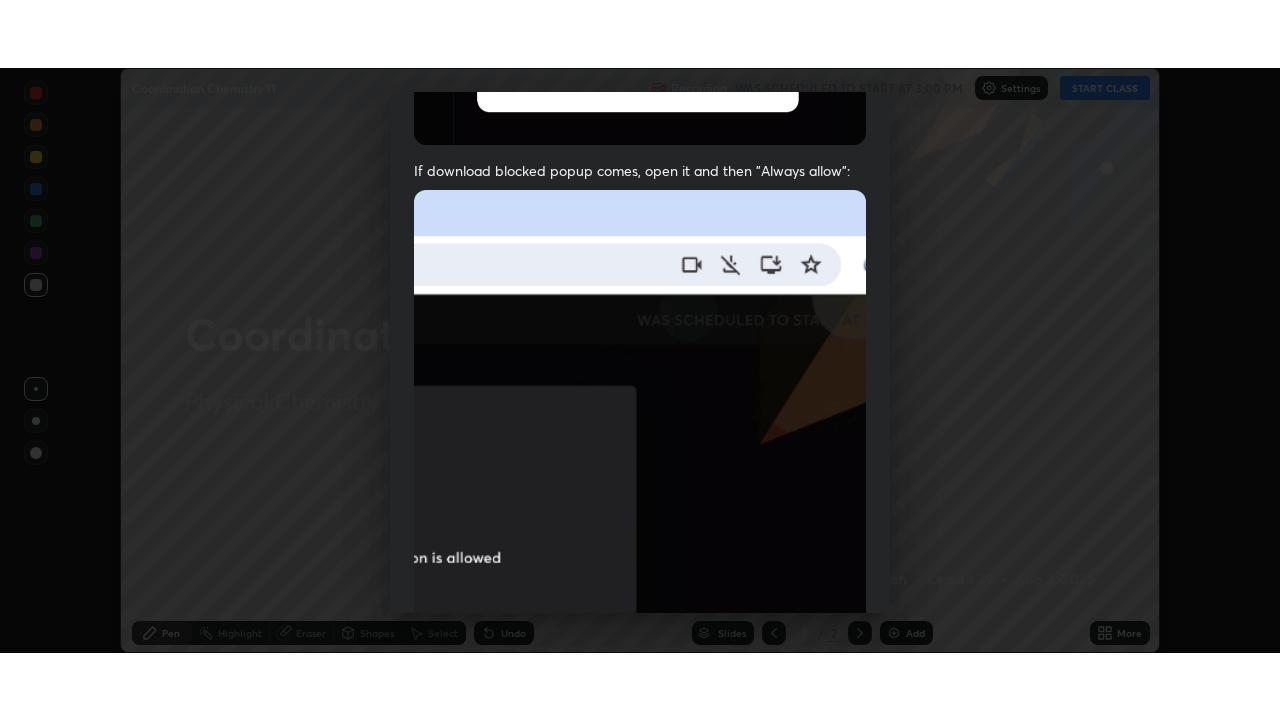 scroll, scrollTop: 479, scrollLeft: 0, axis: vertical 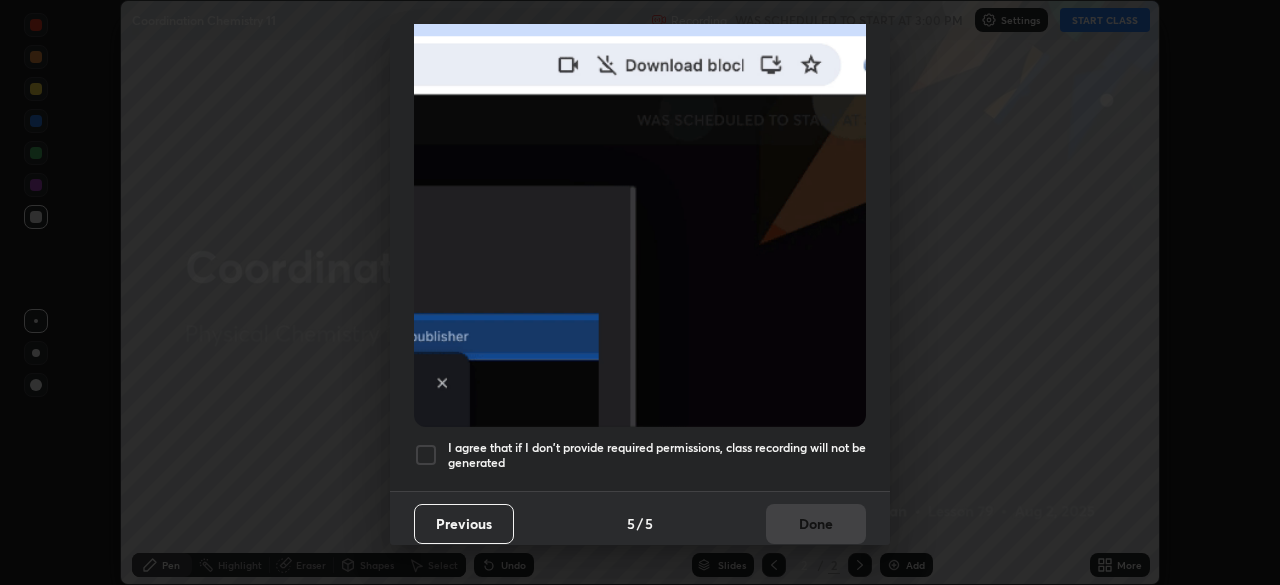 click at bounding box center [426, 455] 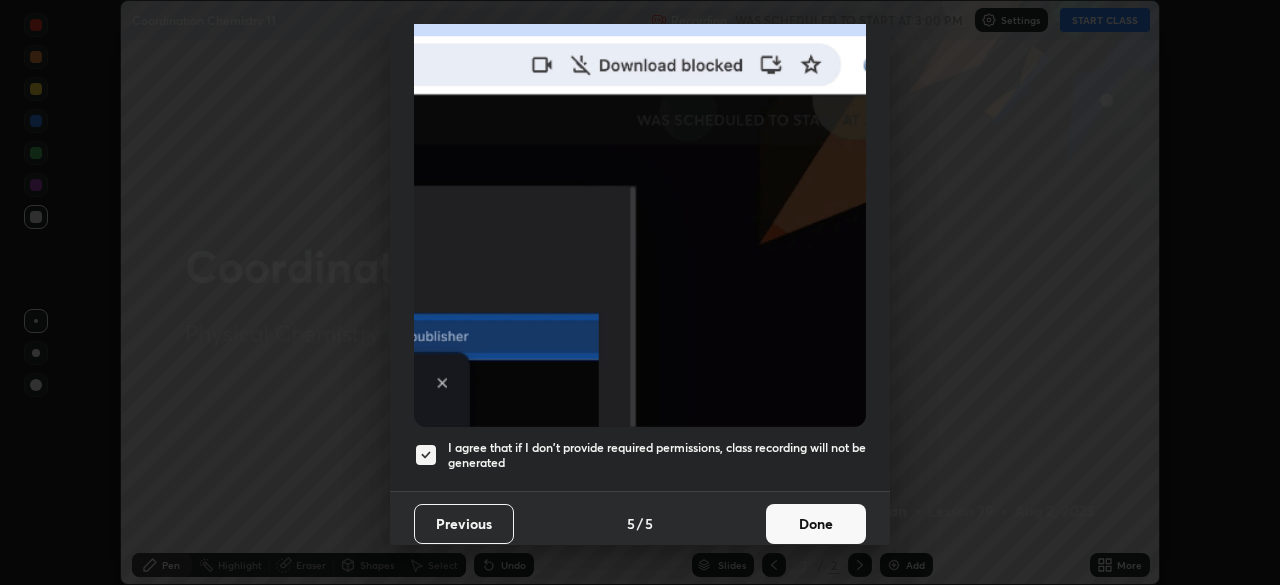 click on "Done" at bounding box center (816, 524) 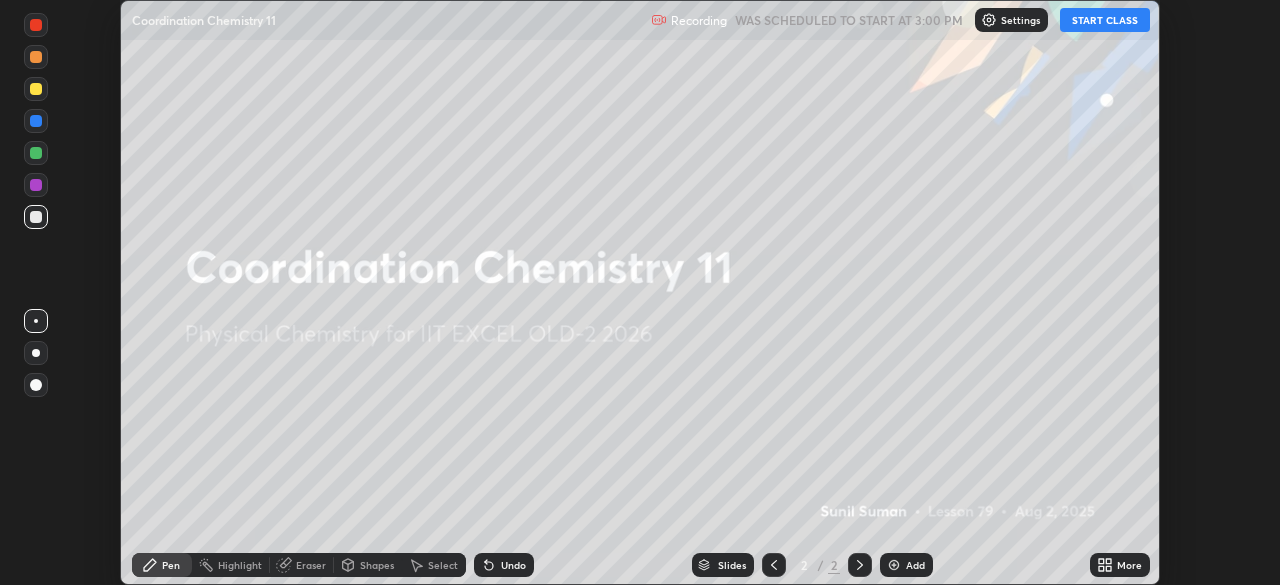 click 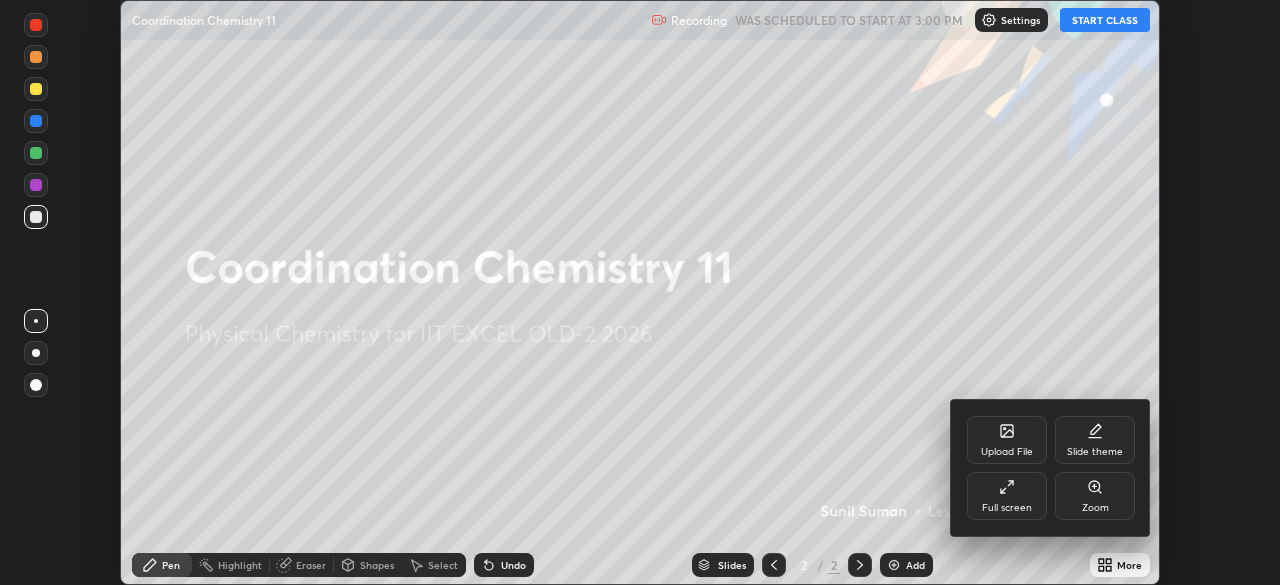 click on "Full screen" at bounding box center (1007, 508) 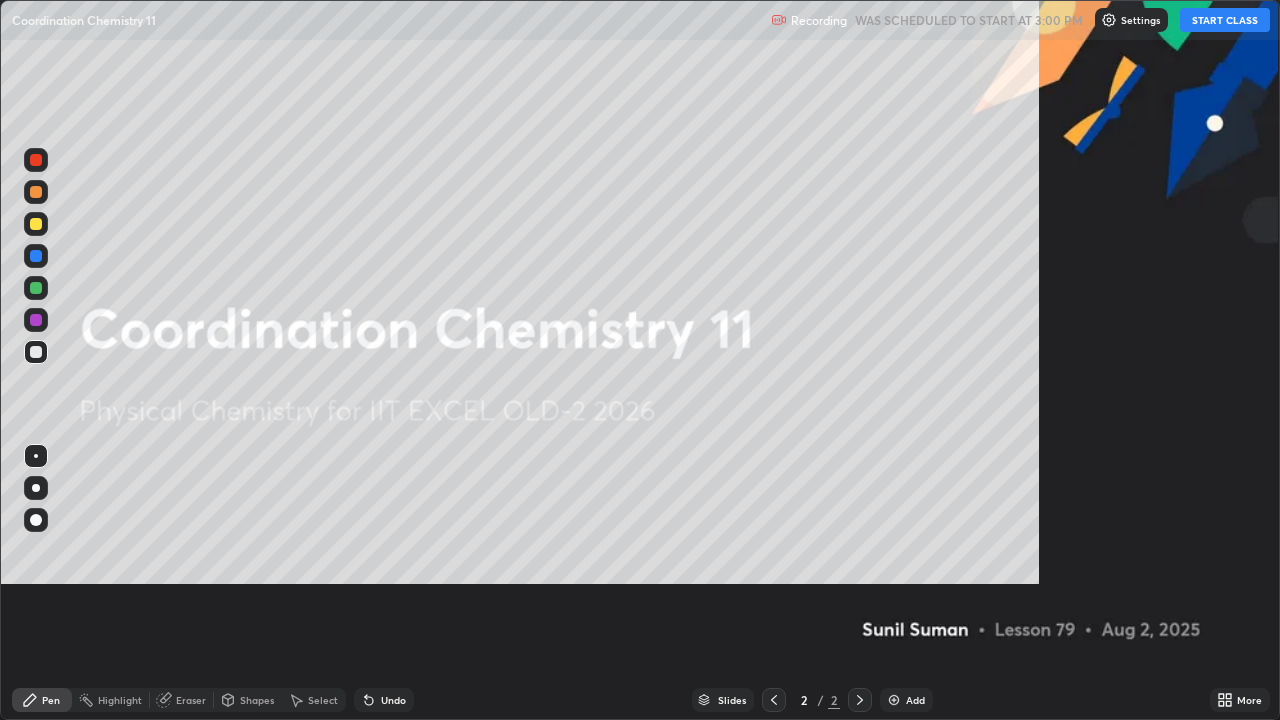 scroll, scrollTop: 99280, scrollLeft: 98720, axis: both 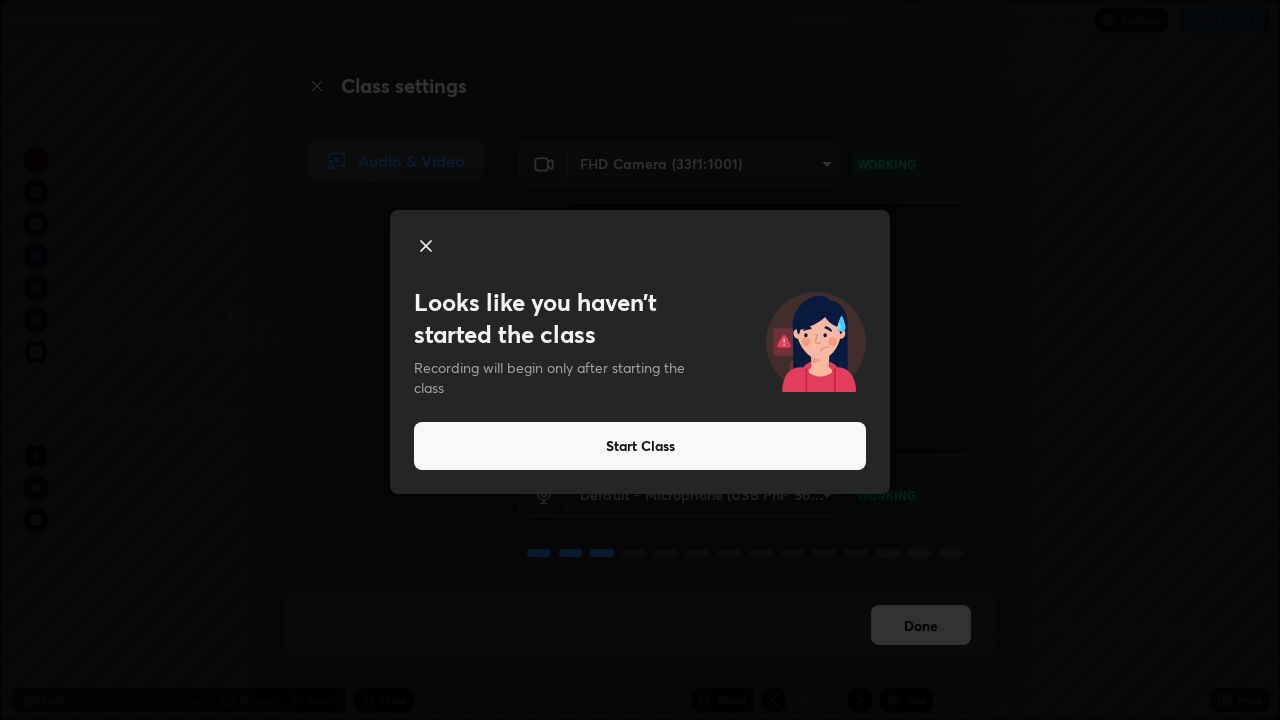 click 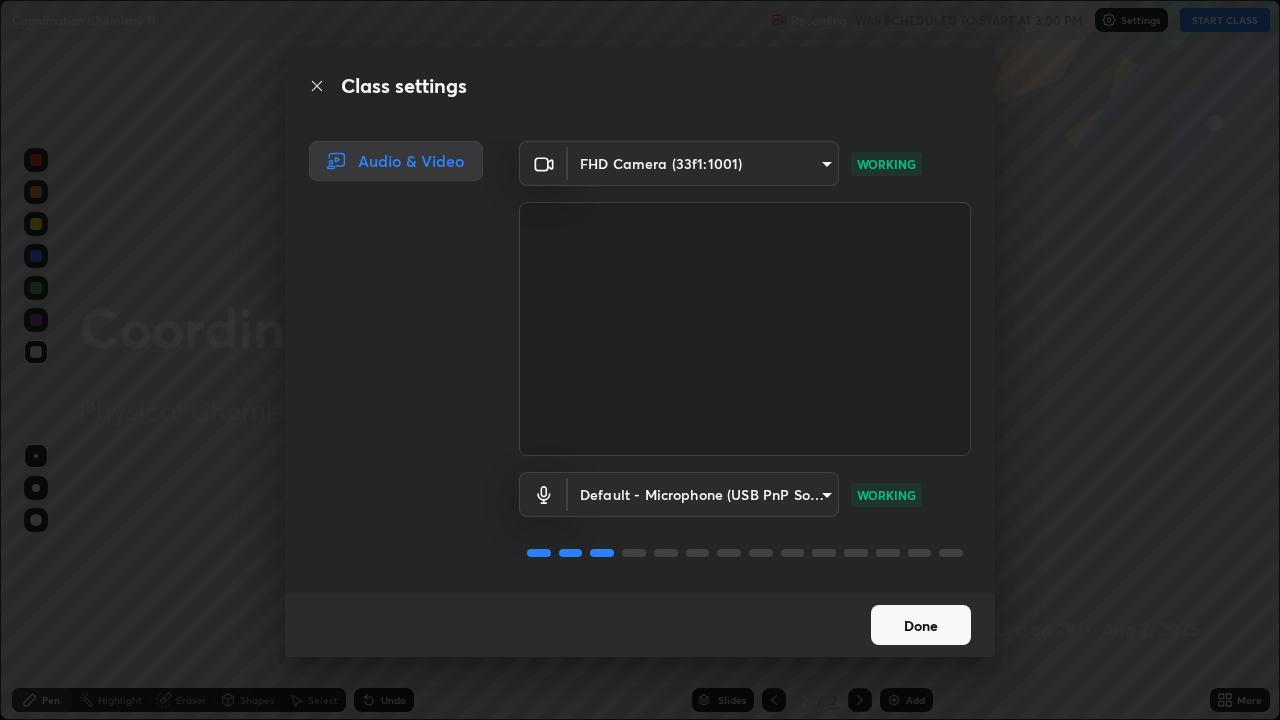 click on "Done" at bounding box center (921, 625) 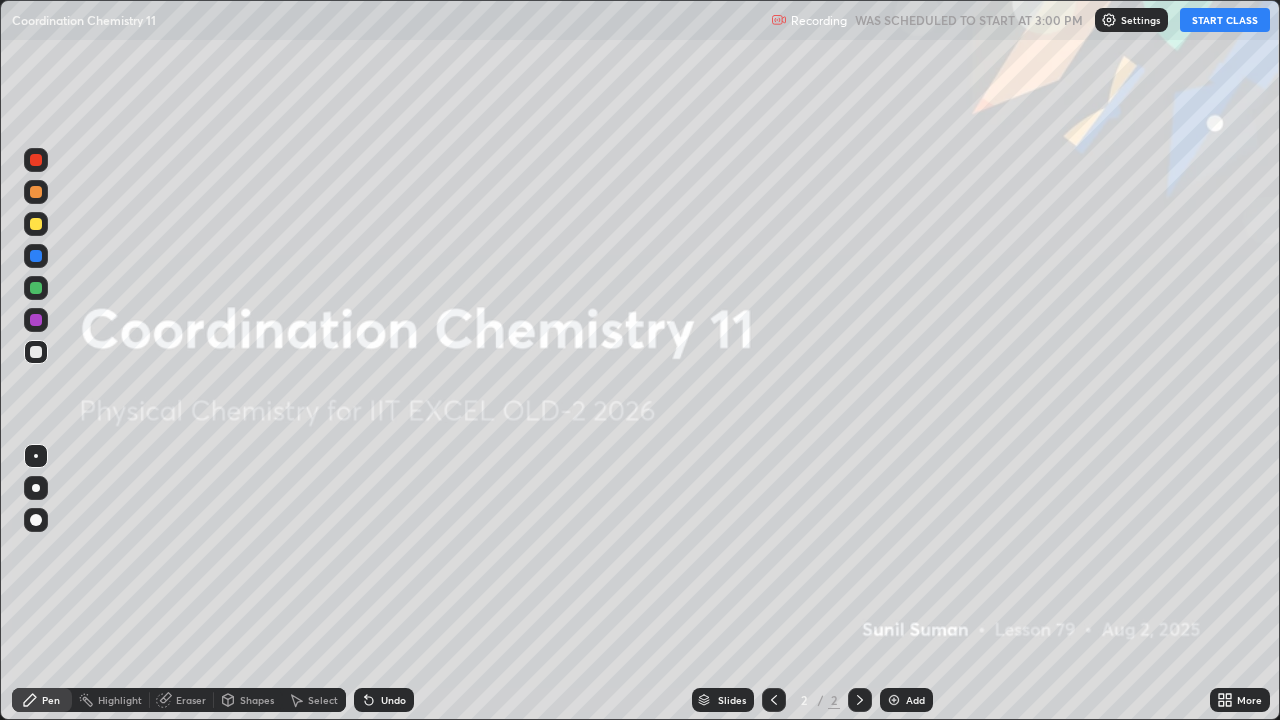 click at bounding box center (894, 700) 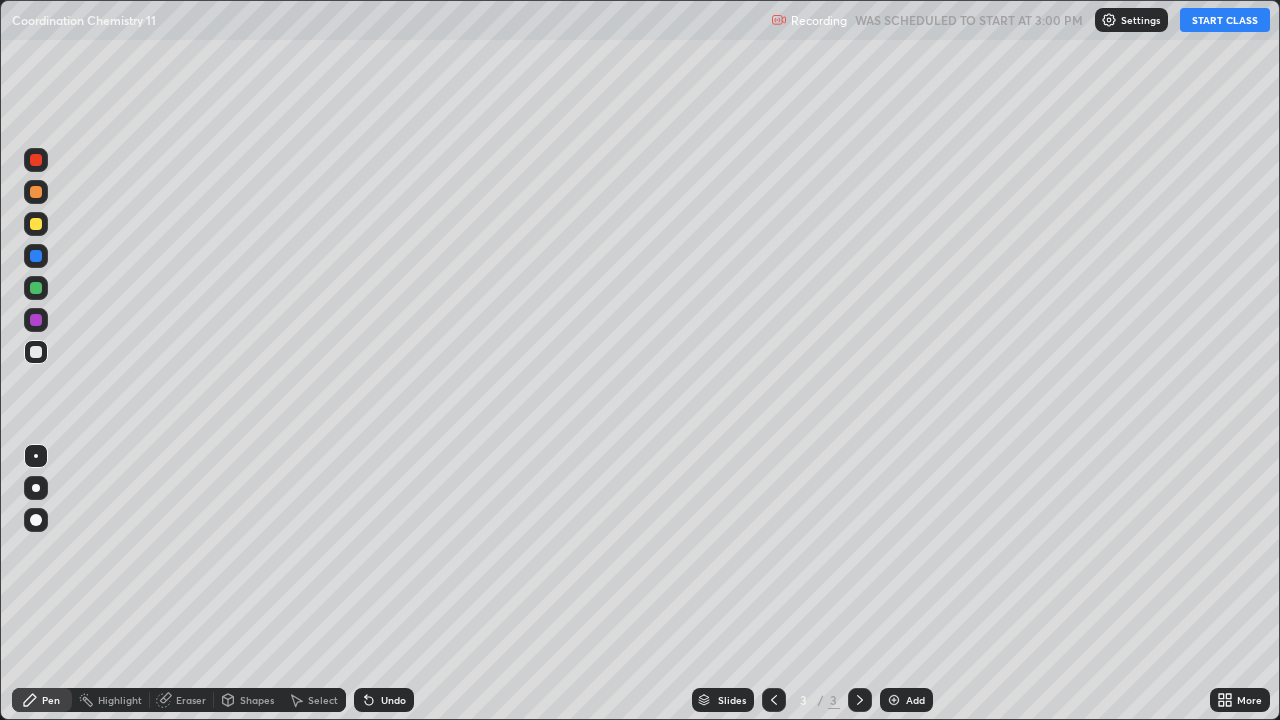 click on "START CLASS" at bounding box center [1225, 20] 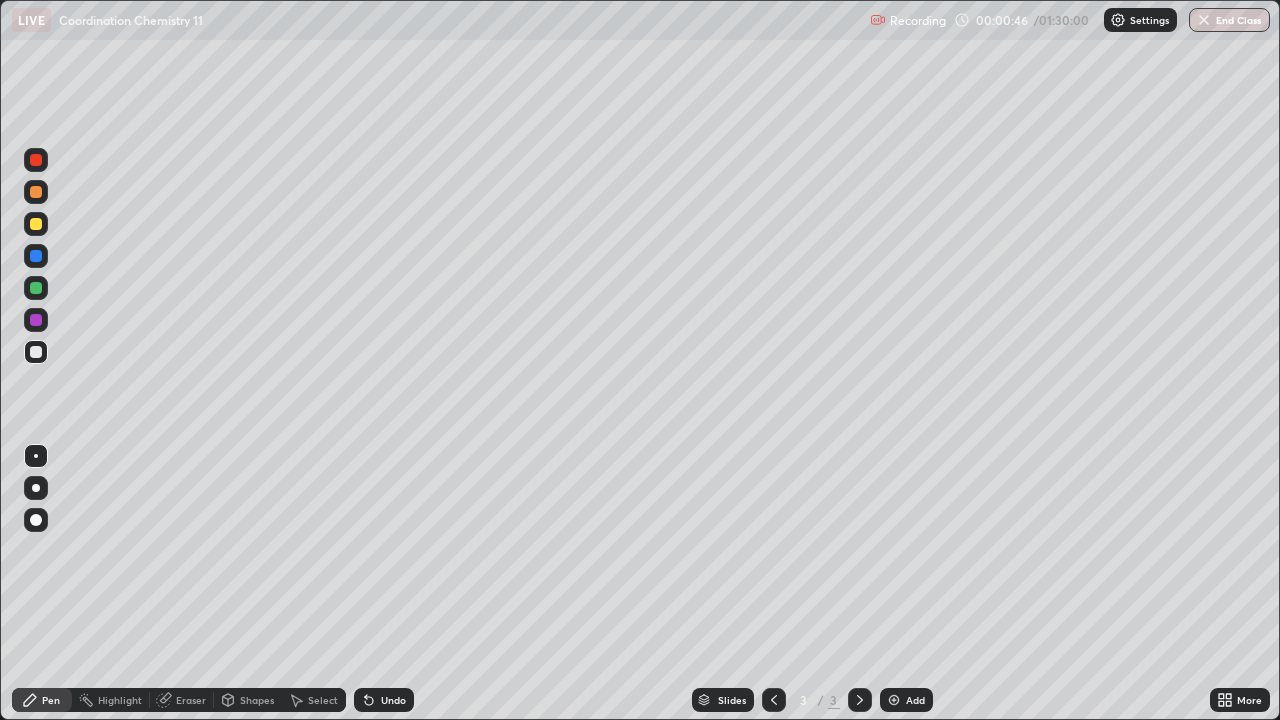 click at bounding box center (36, 352) 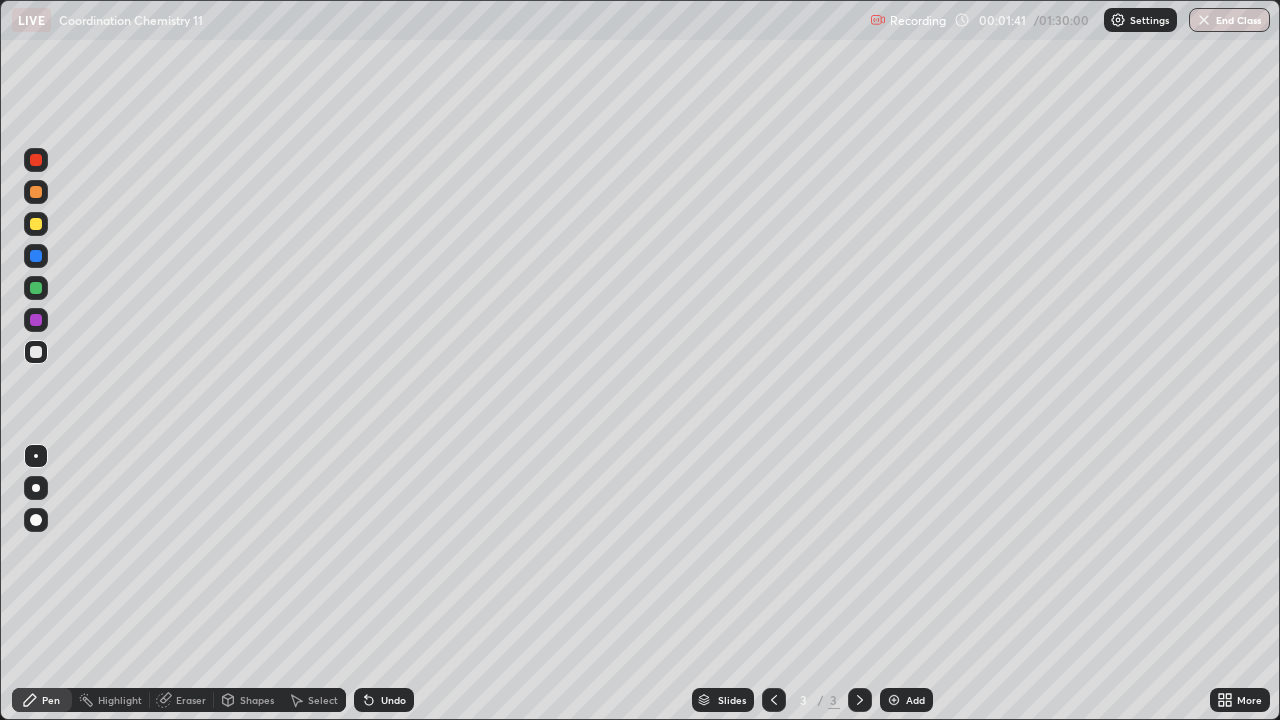 click 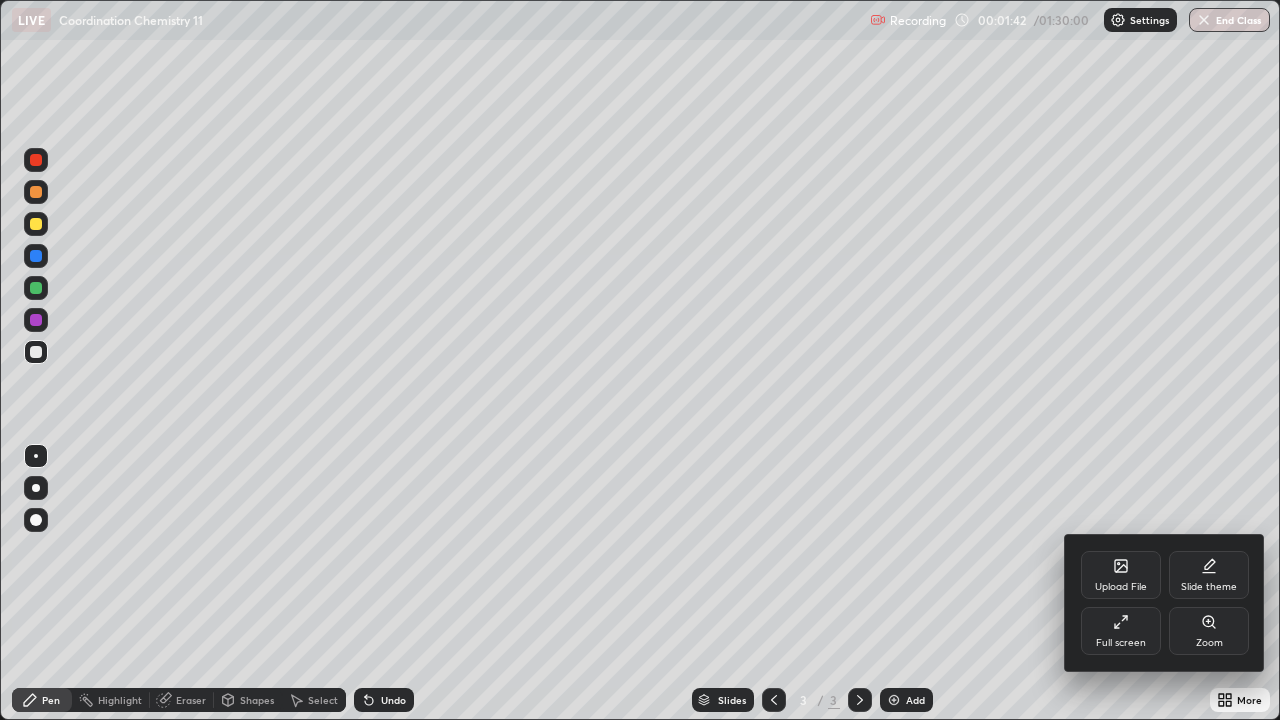 click on "Full screen" at bounding box center [1121, 631] 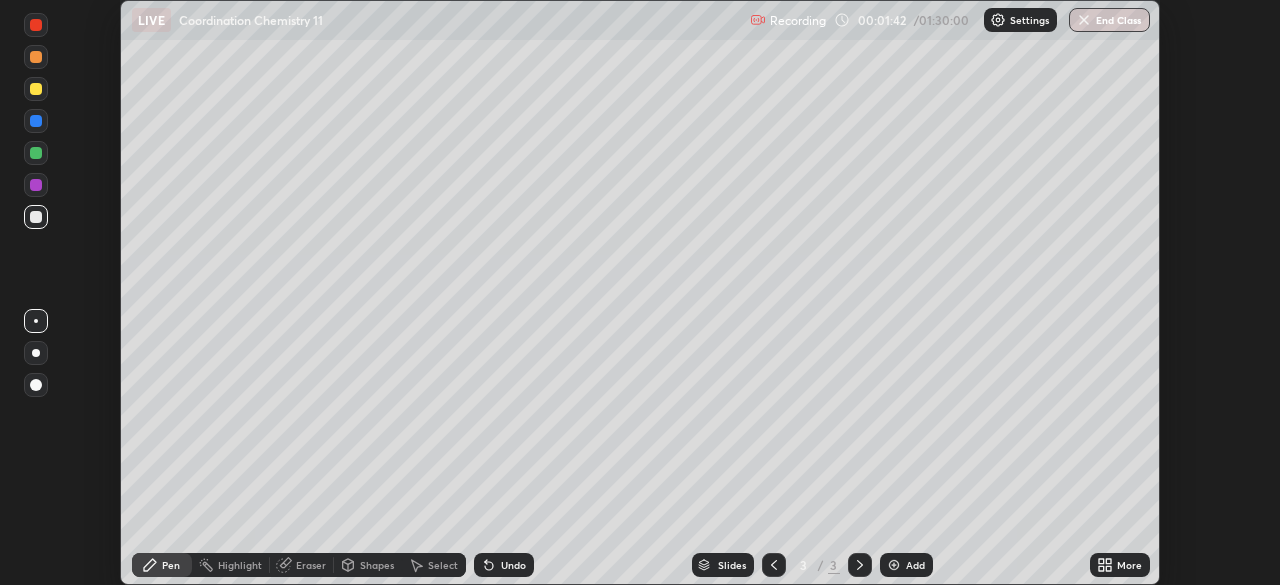 scroll, scrollTop: 585, scrollLeft: 1280, axis: both 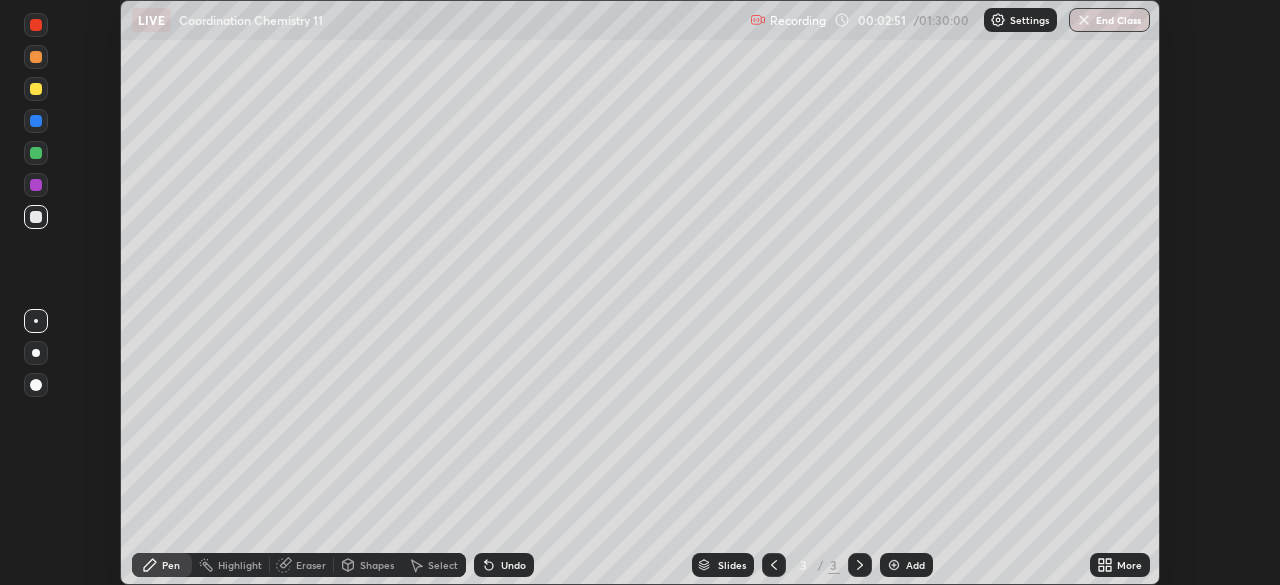 click on "More" at bounding box center (1129, 565) 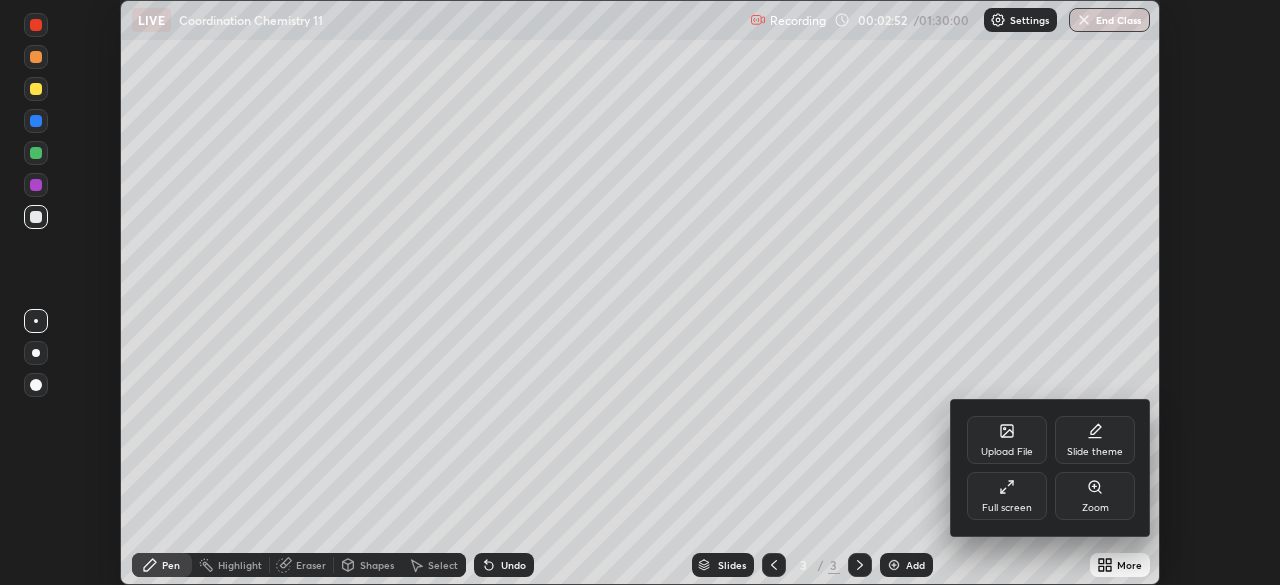 click on "Upload File" at bounding box center [1007, 452] 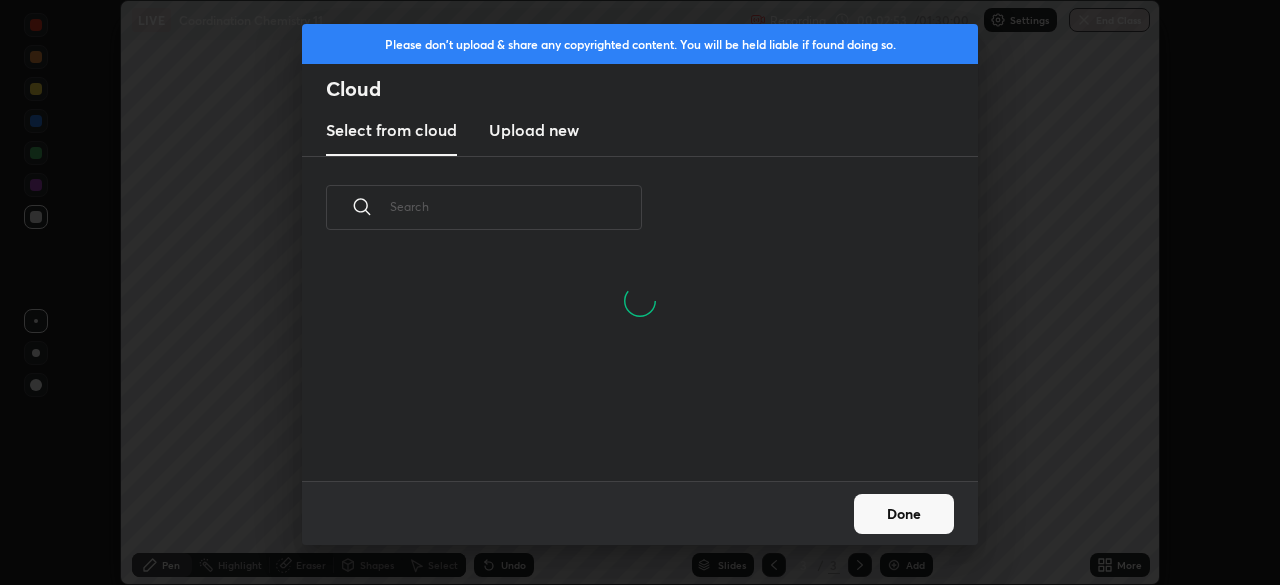 scroll, scrollTop: 126, scrollLeft: 642, axis: both 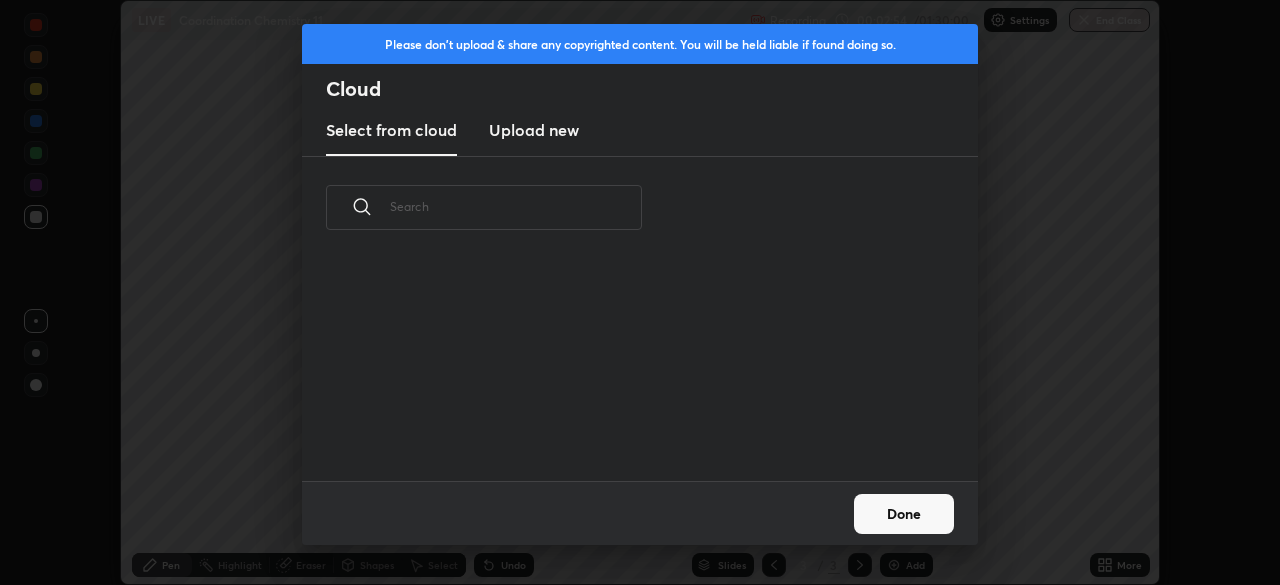 click on "Upload new" at bounding box center (534, 130) 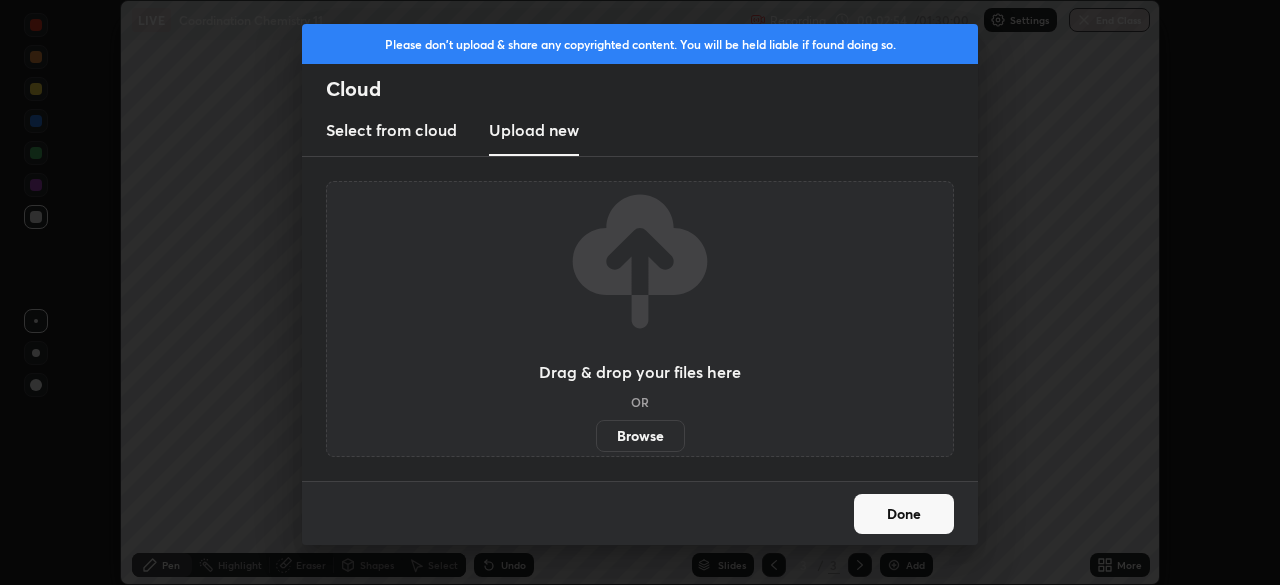 click on "Browse" at bounding box center [640, 436] 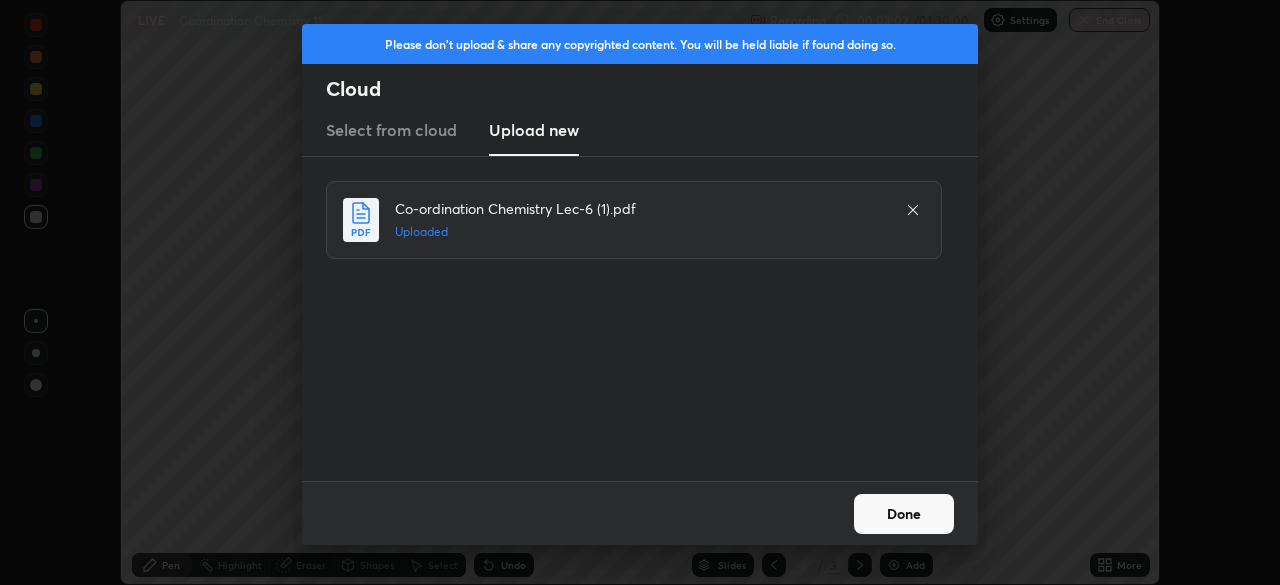 click on "Done" at bounding box center [904, 514] 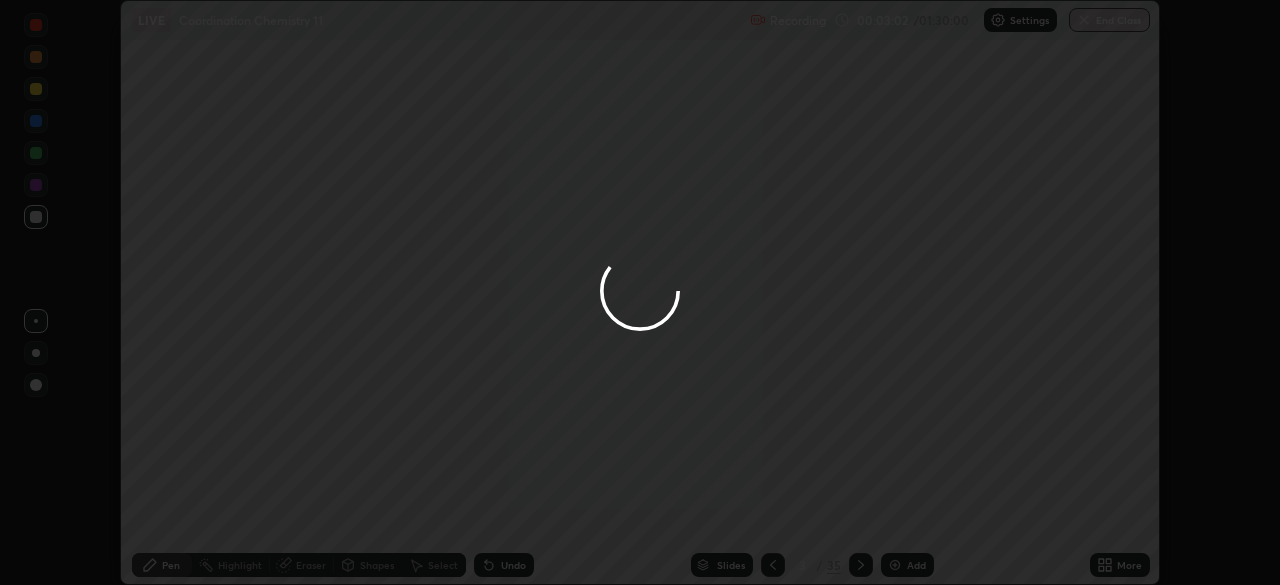 click at bounding box center [640, 292] 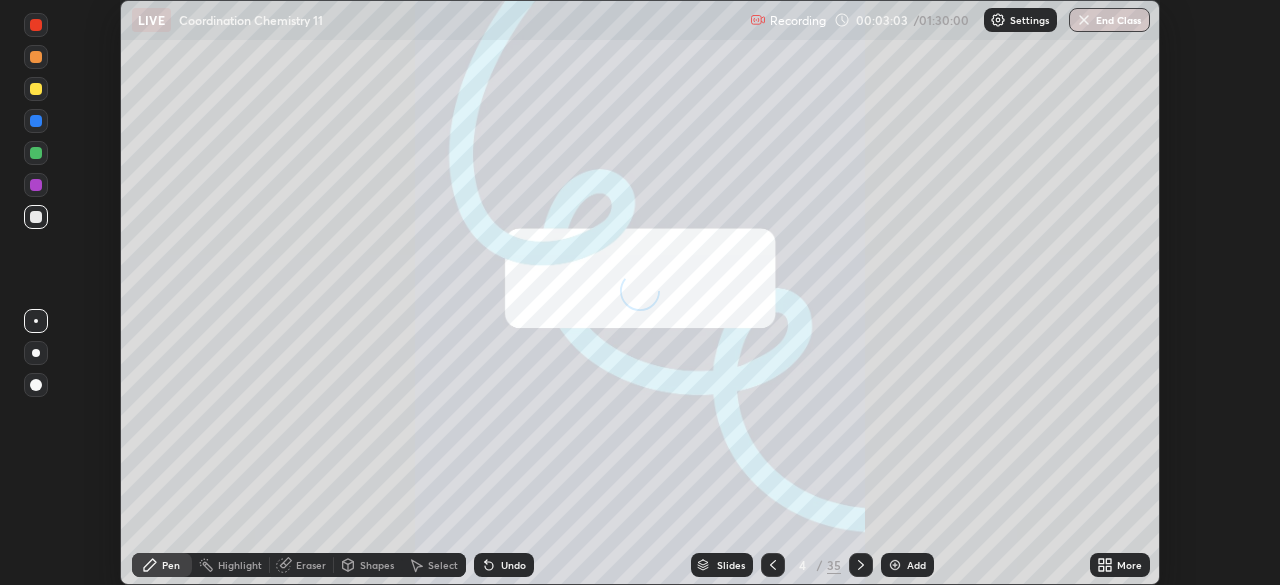 click 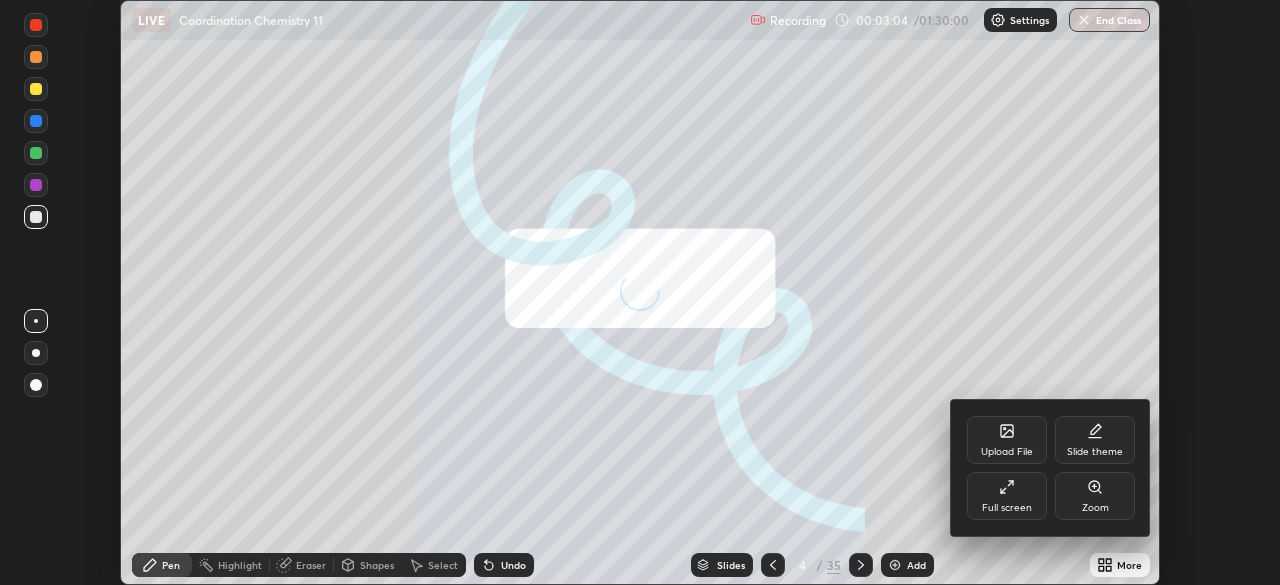 click on "Full screen" at bounding box center [1007, 496] 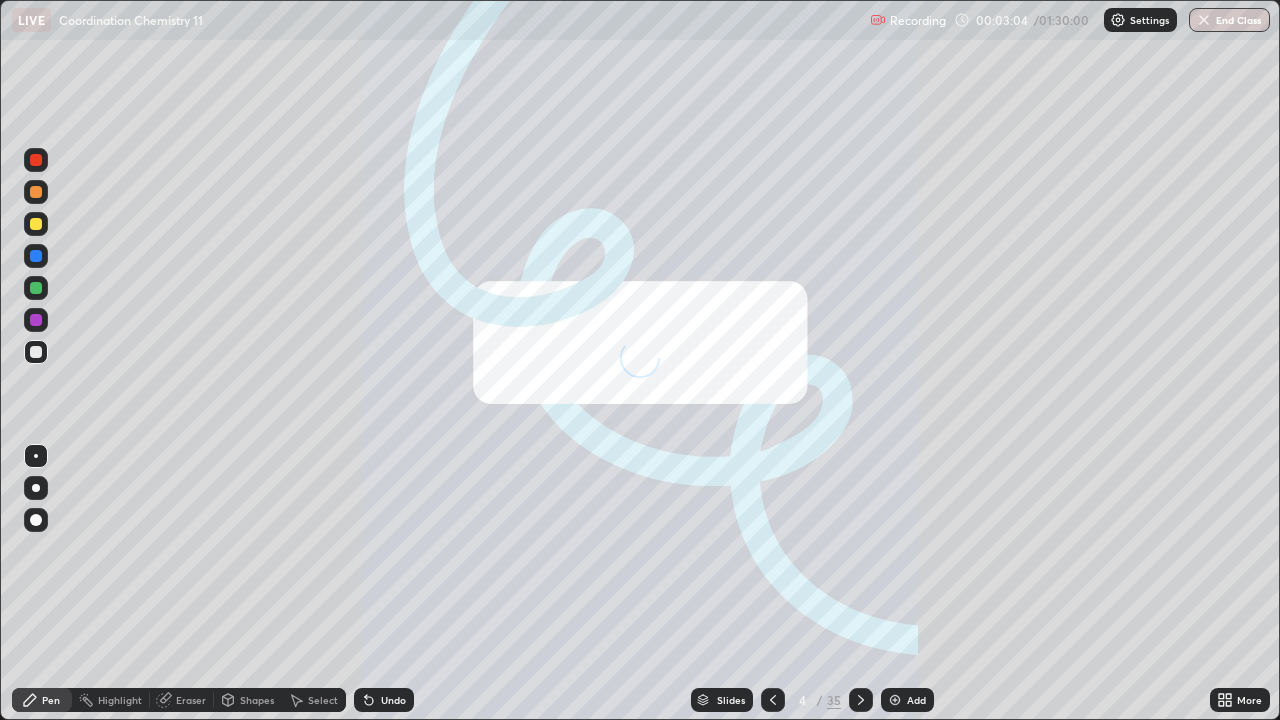 scroll, scrollTop: 99280, scrollLeft: 98720, axis: both 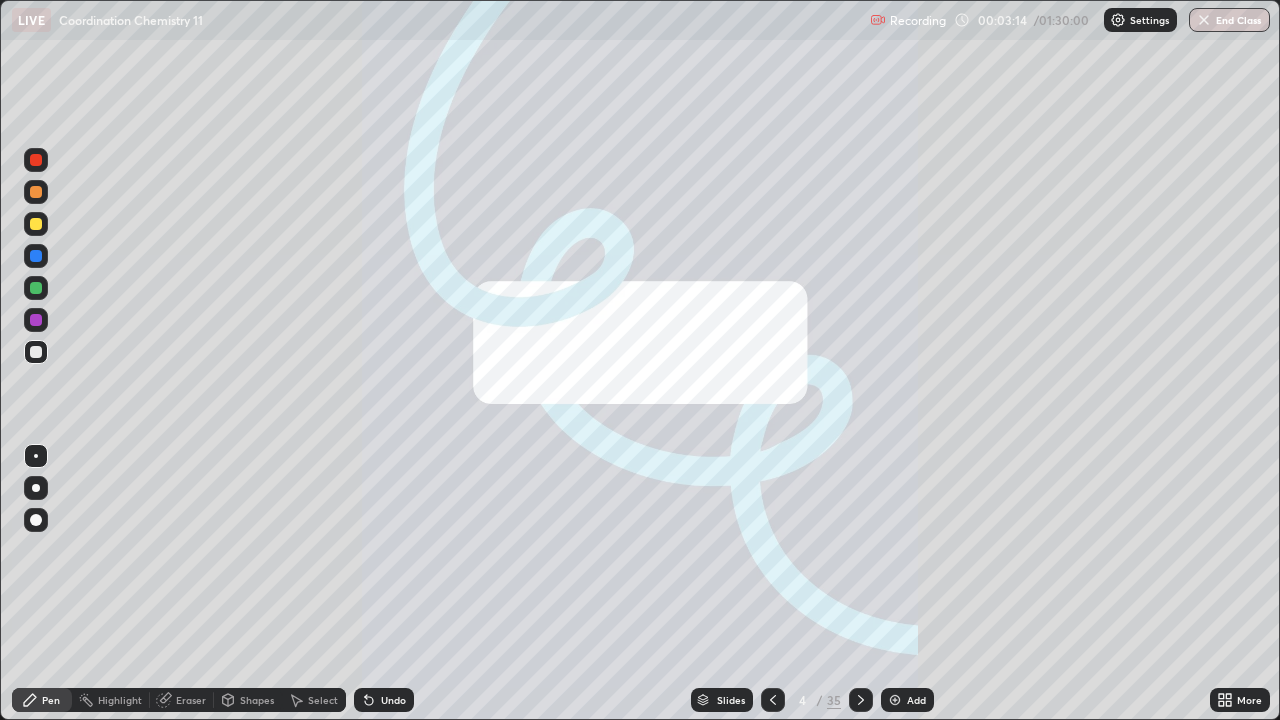 click on "/" at bounding box center (820, 700) 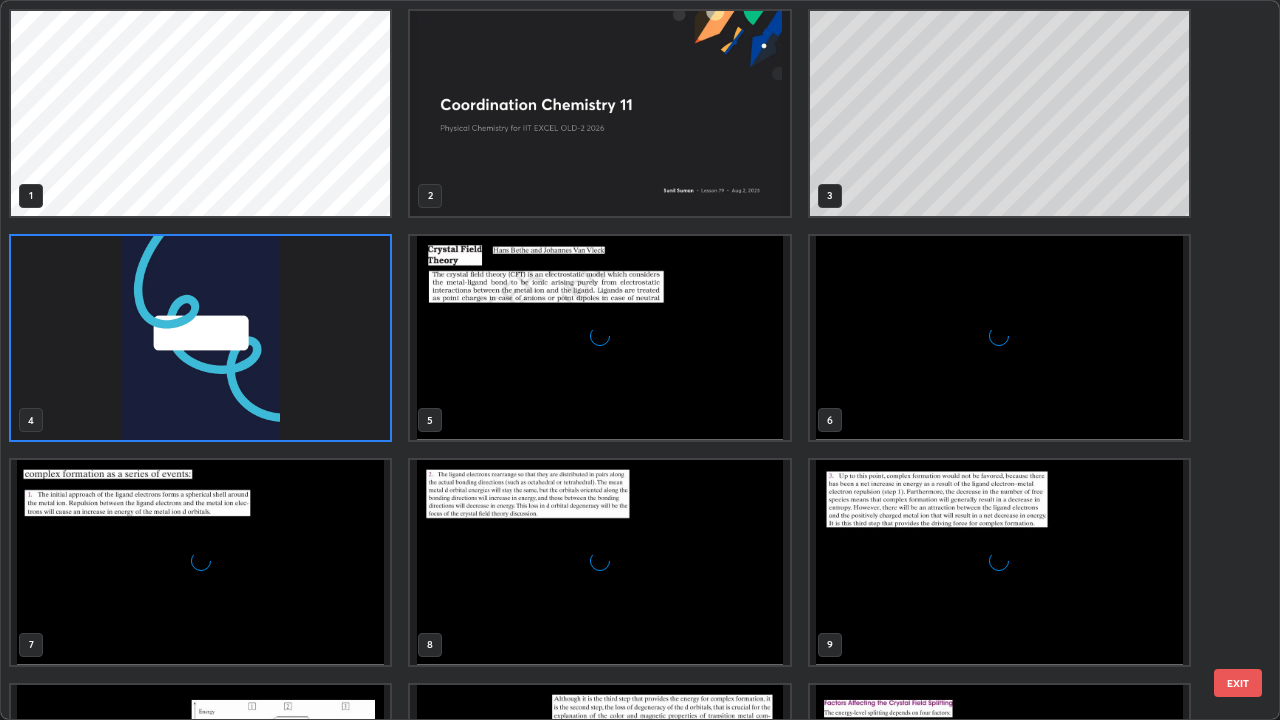 scroll, scrollTop: 7, scrollLeft: 11, axis: both 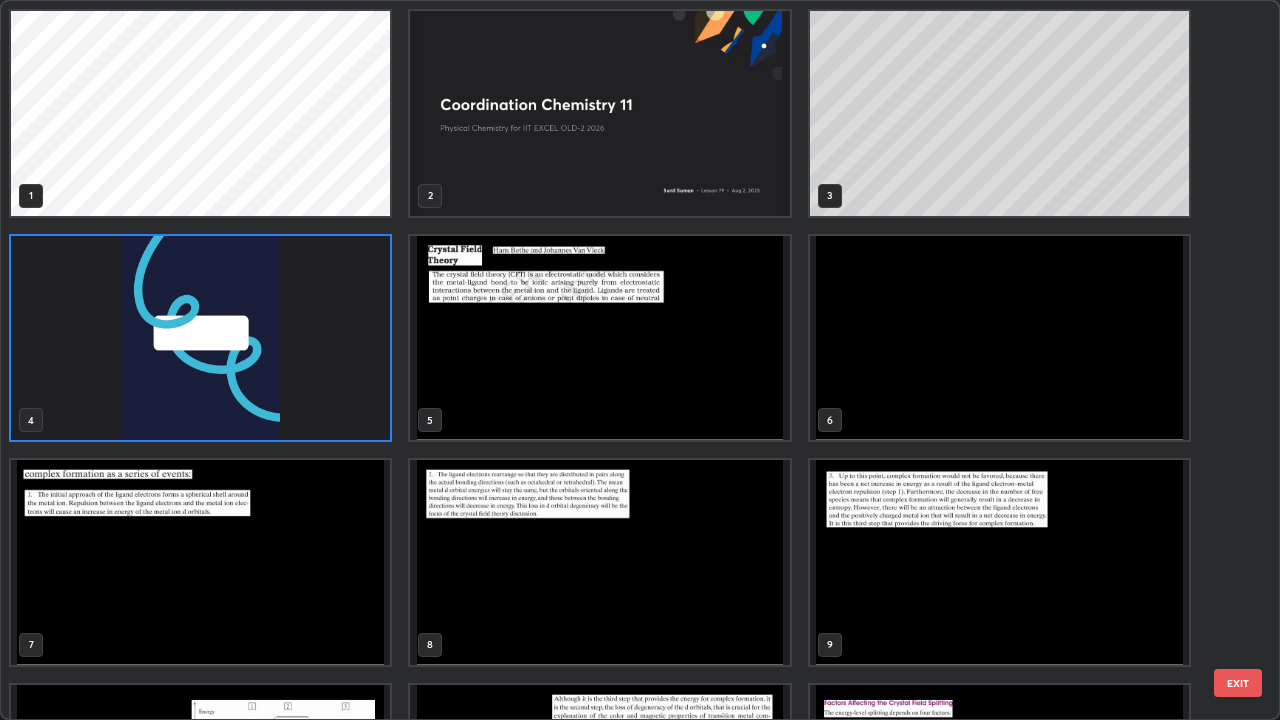 click at bounding box center [599, 338] 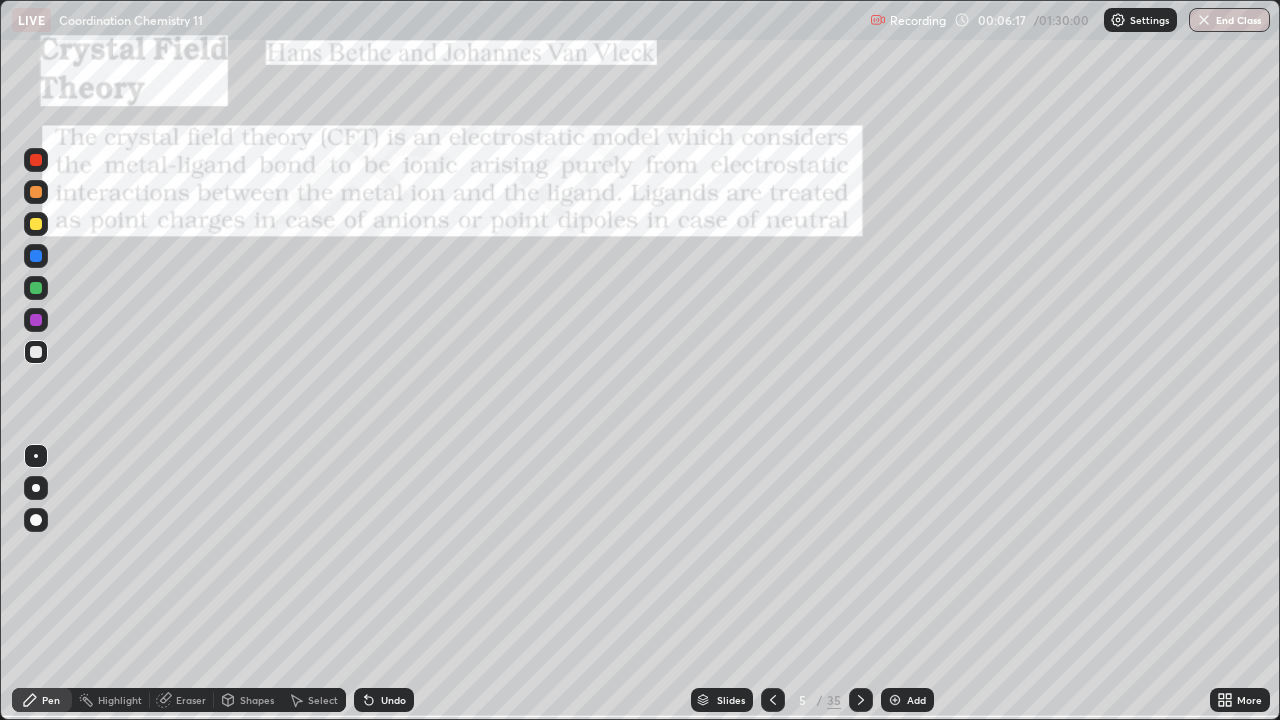 click 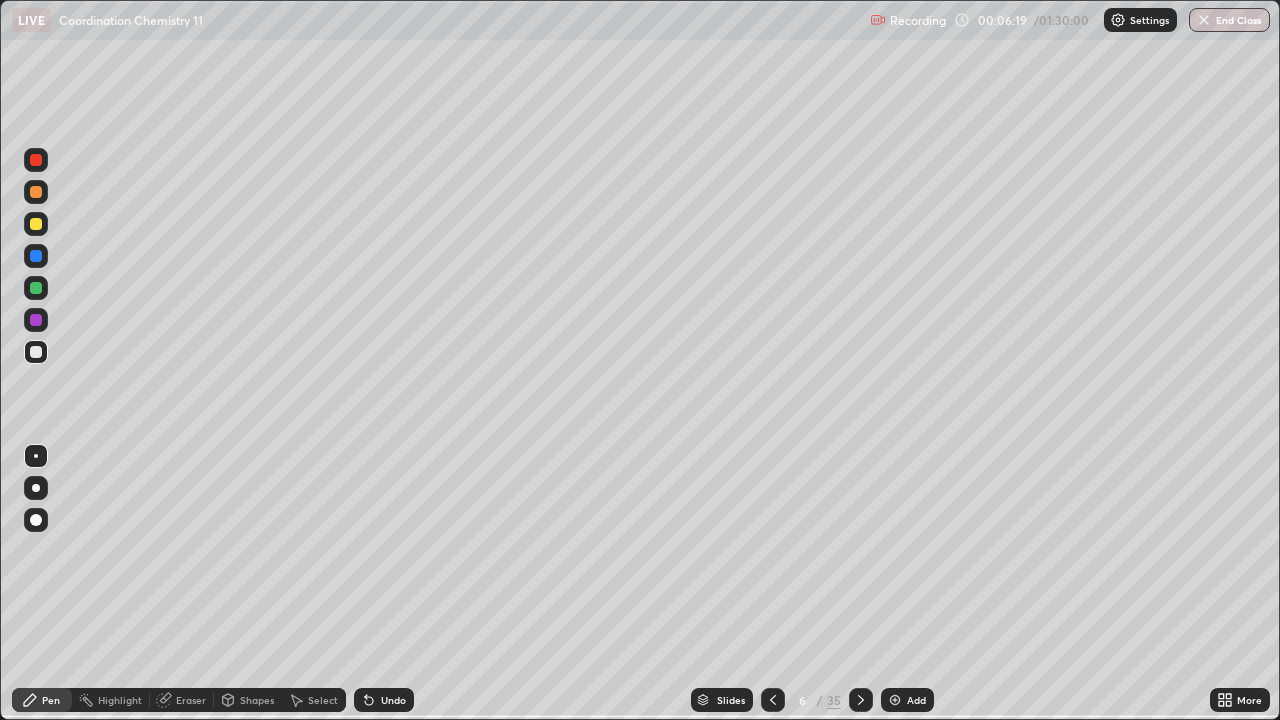 click 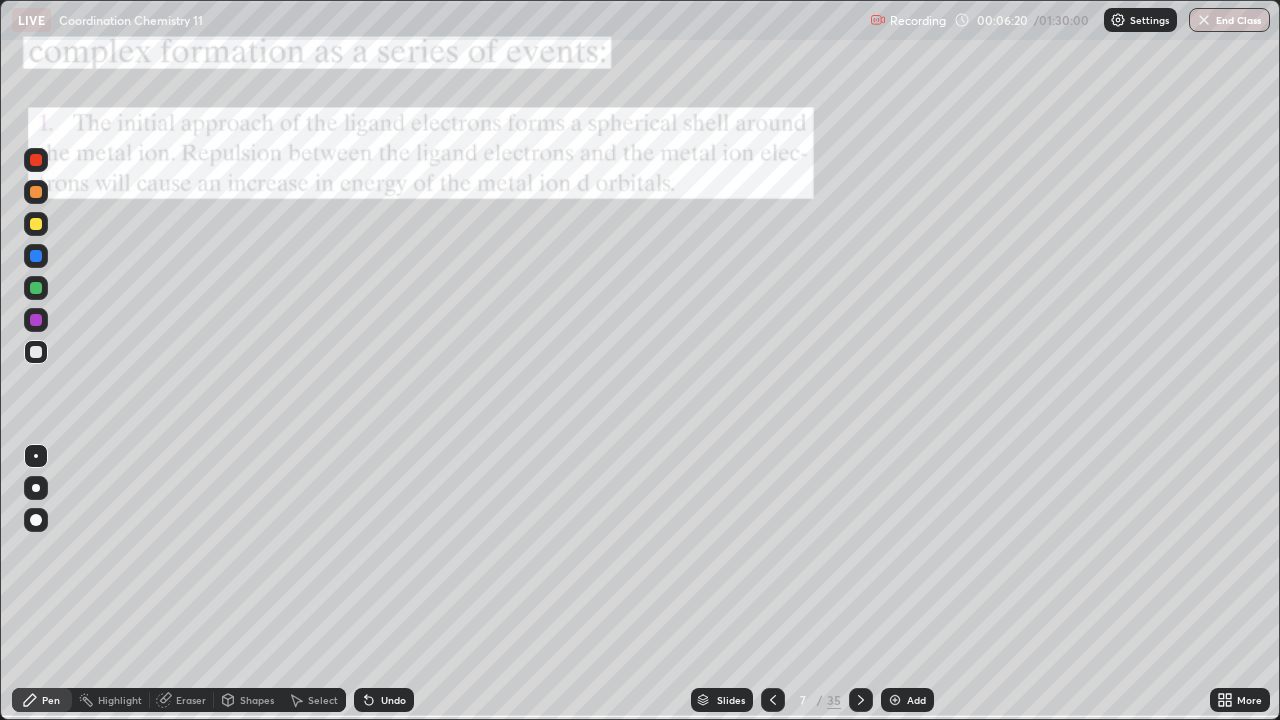 click 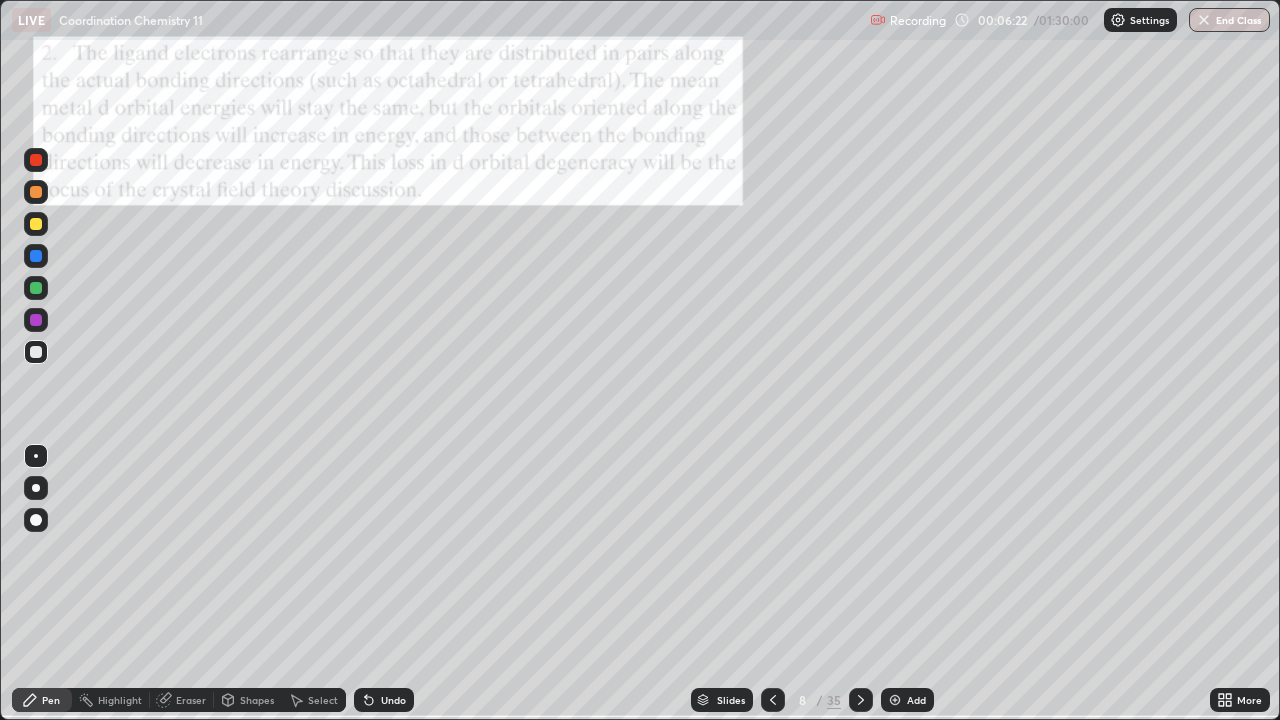 click 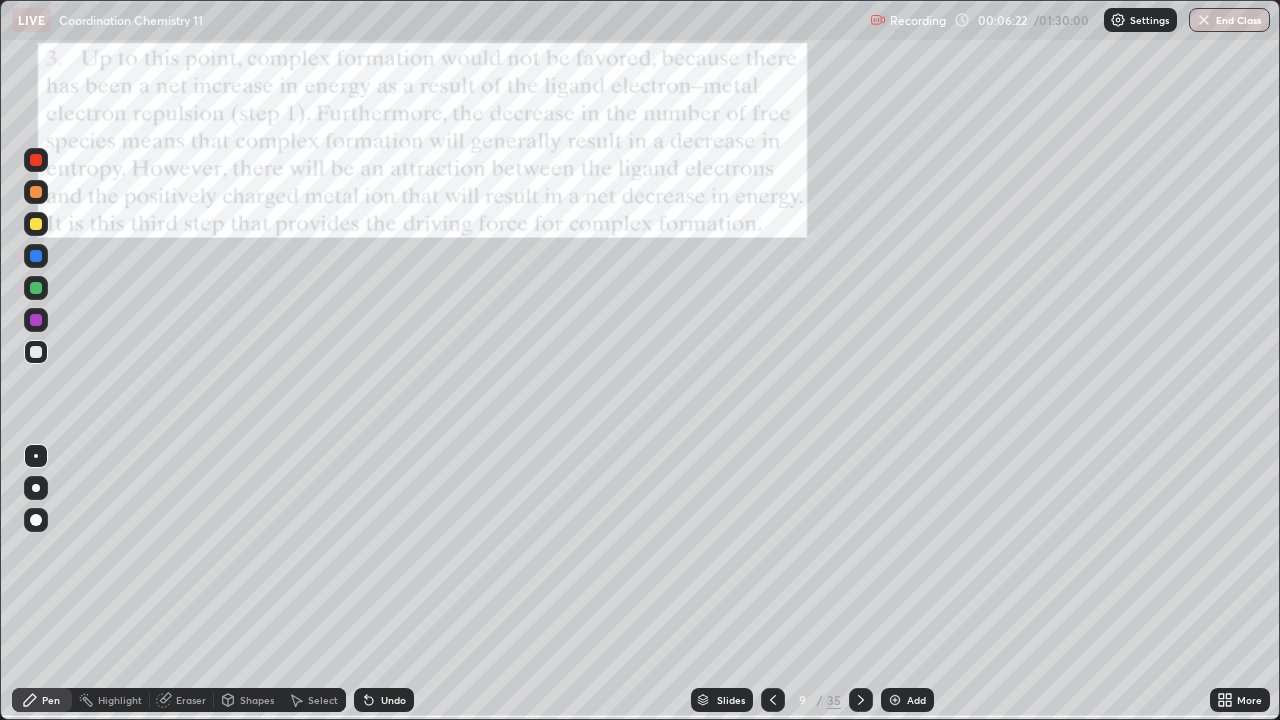 click 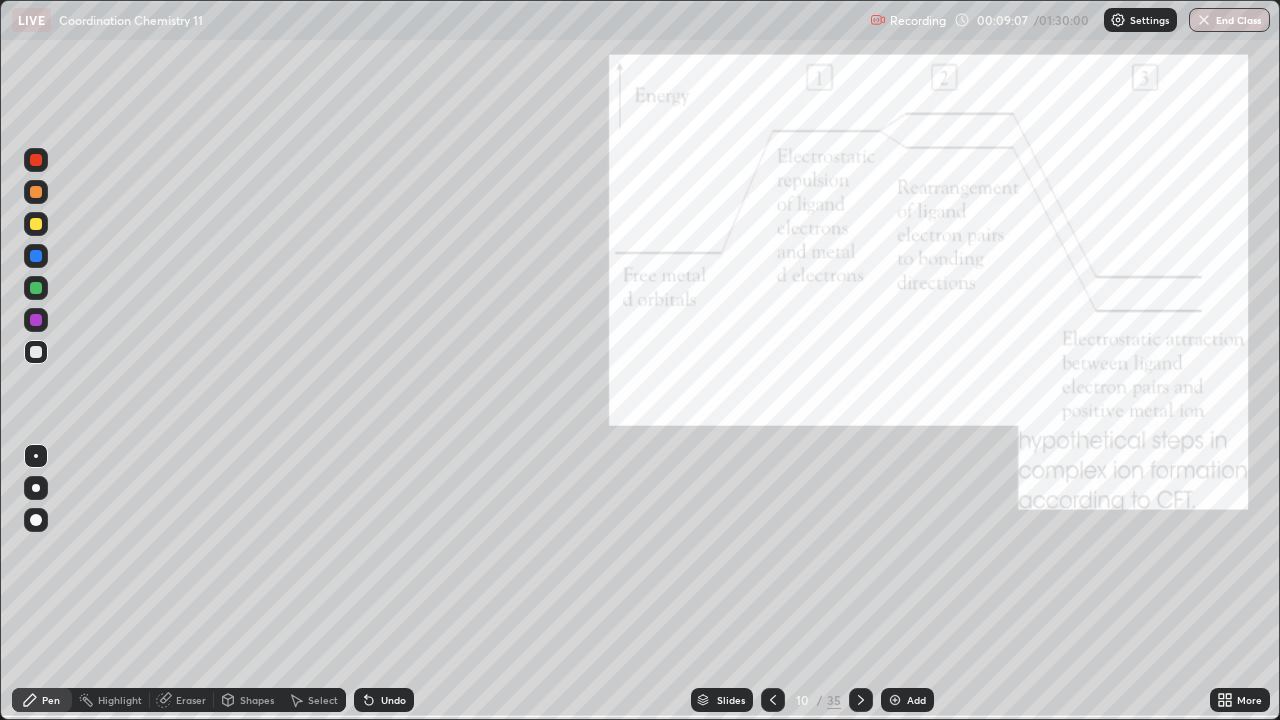 click at bounding box center [36, 288] 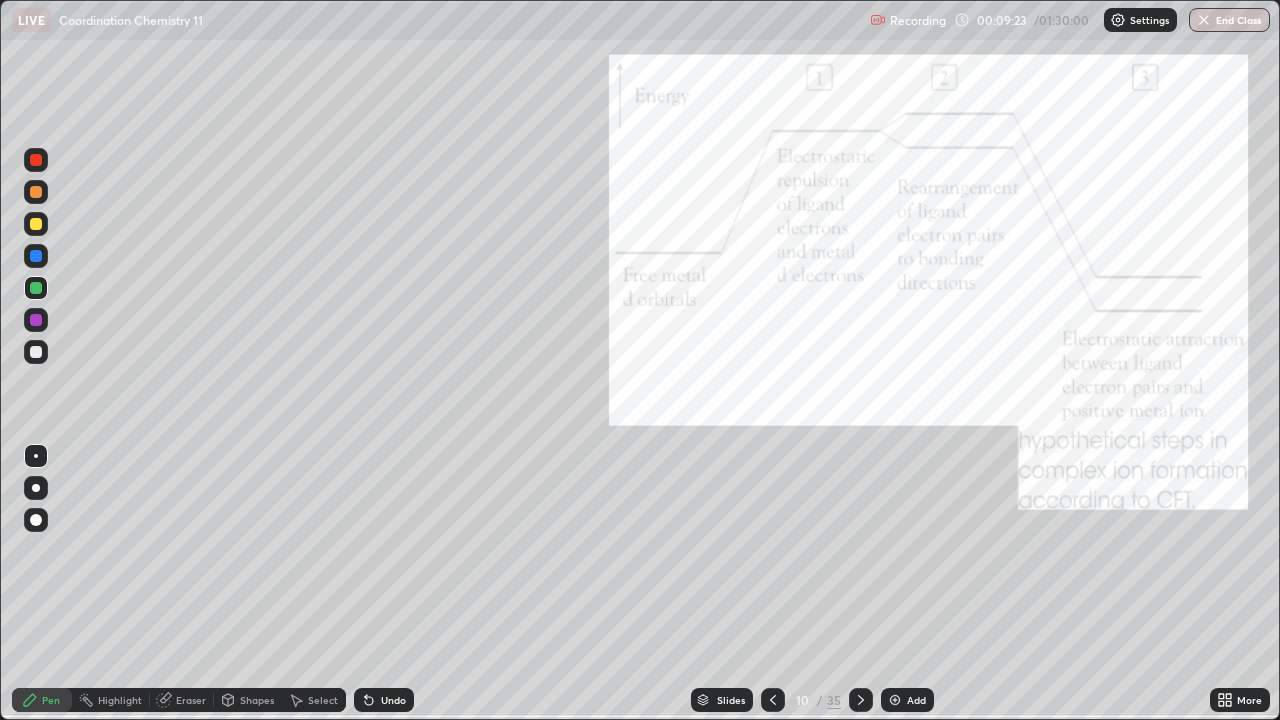 click 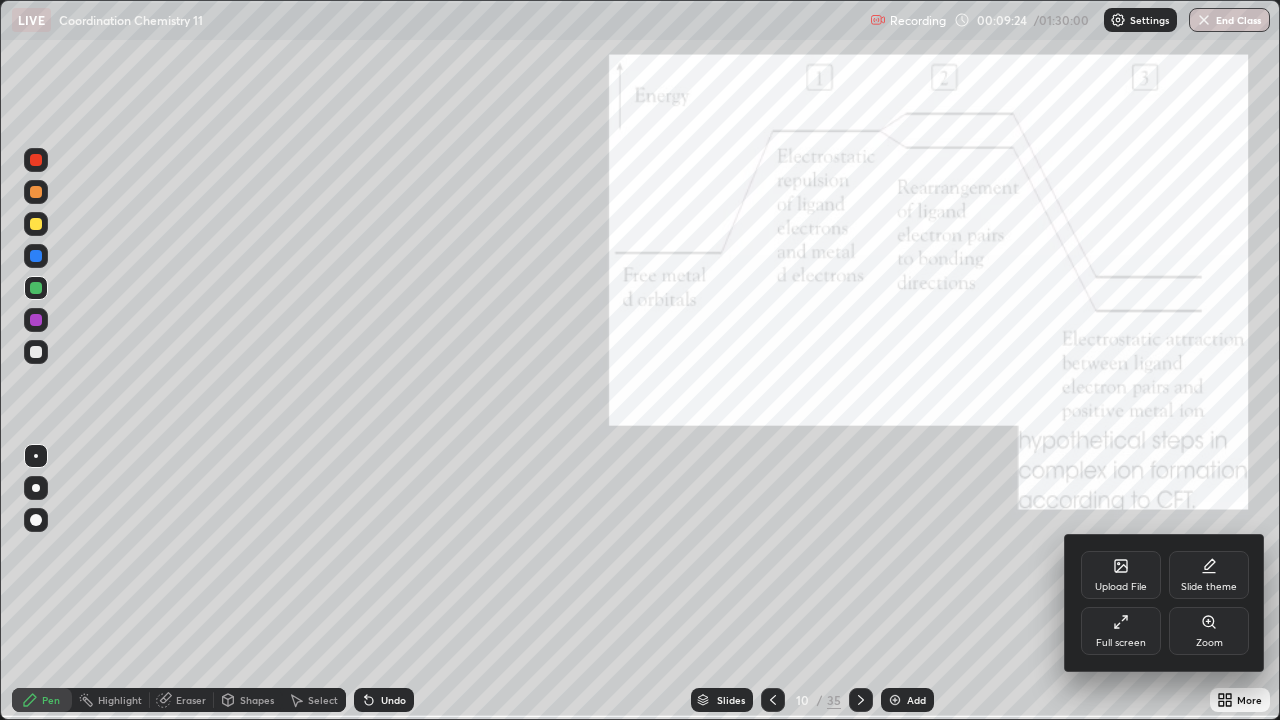 click 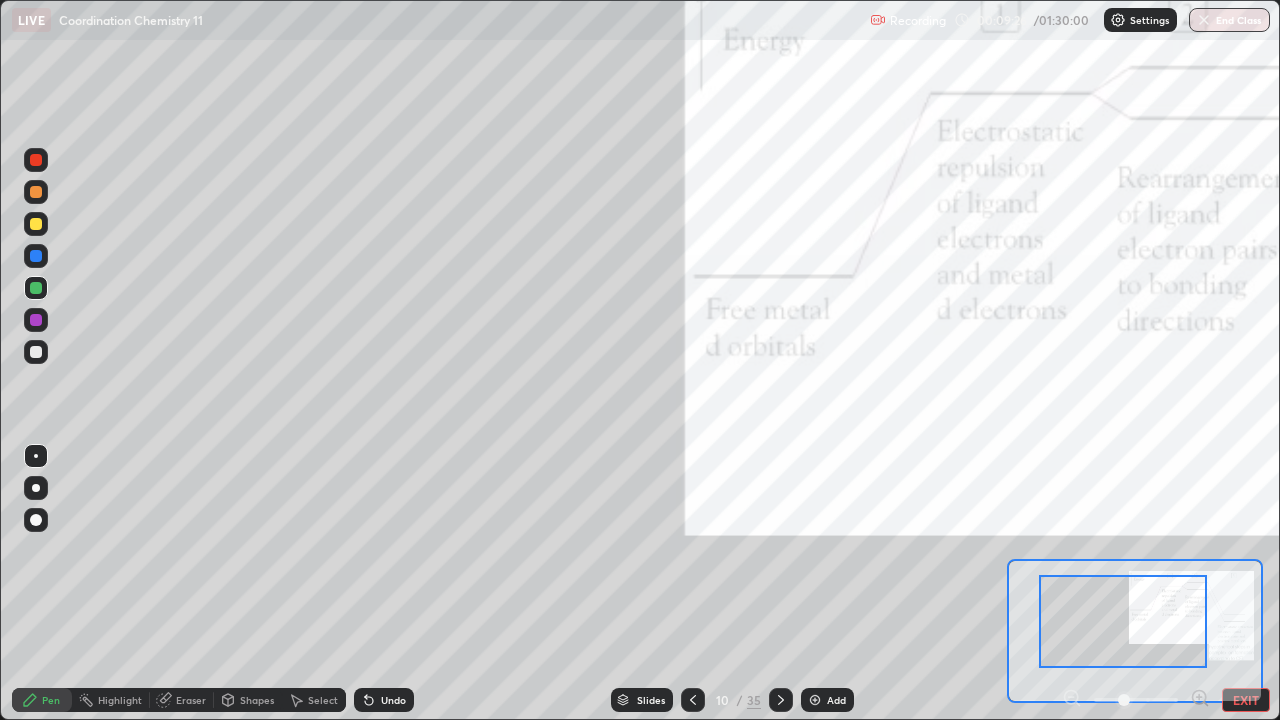 click at bounding box center [1123, 621] 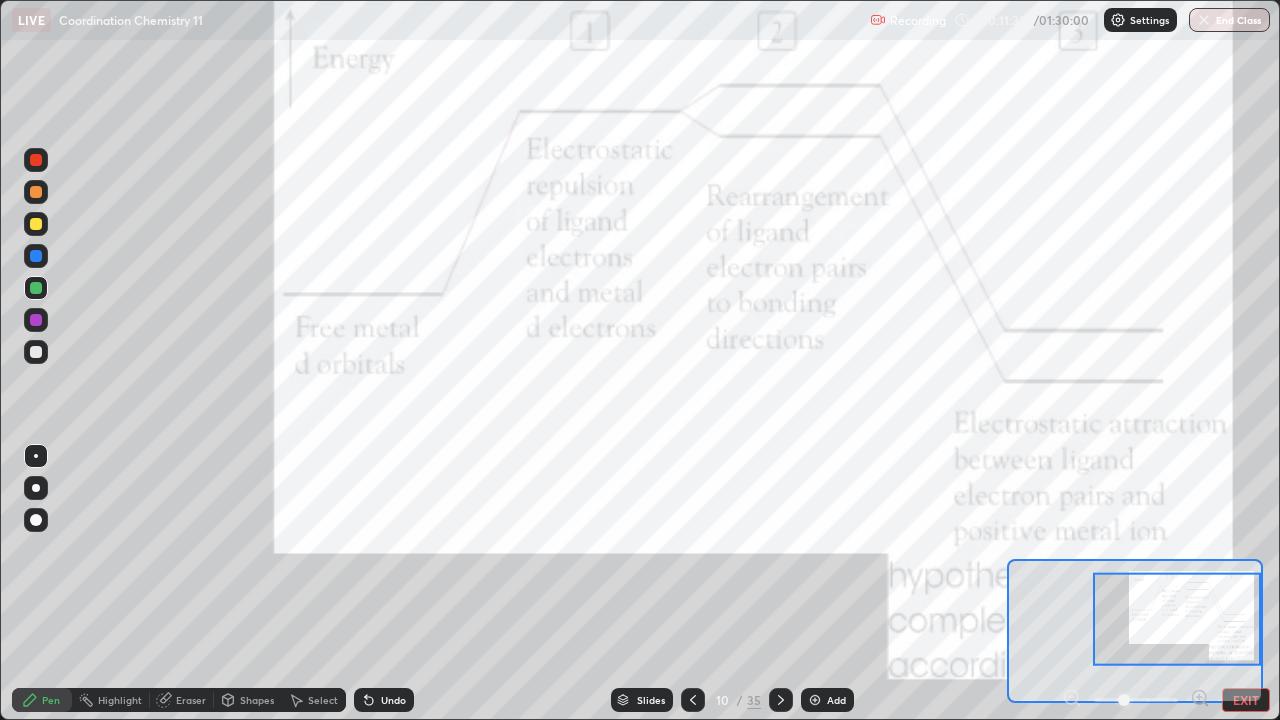 click at bounding box center (36, 224) 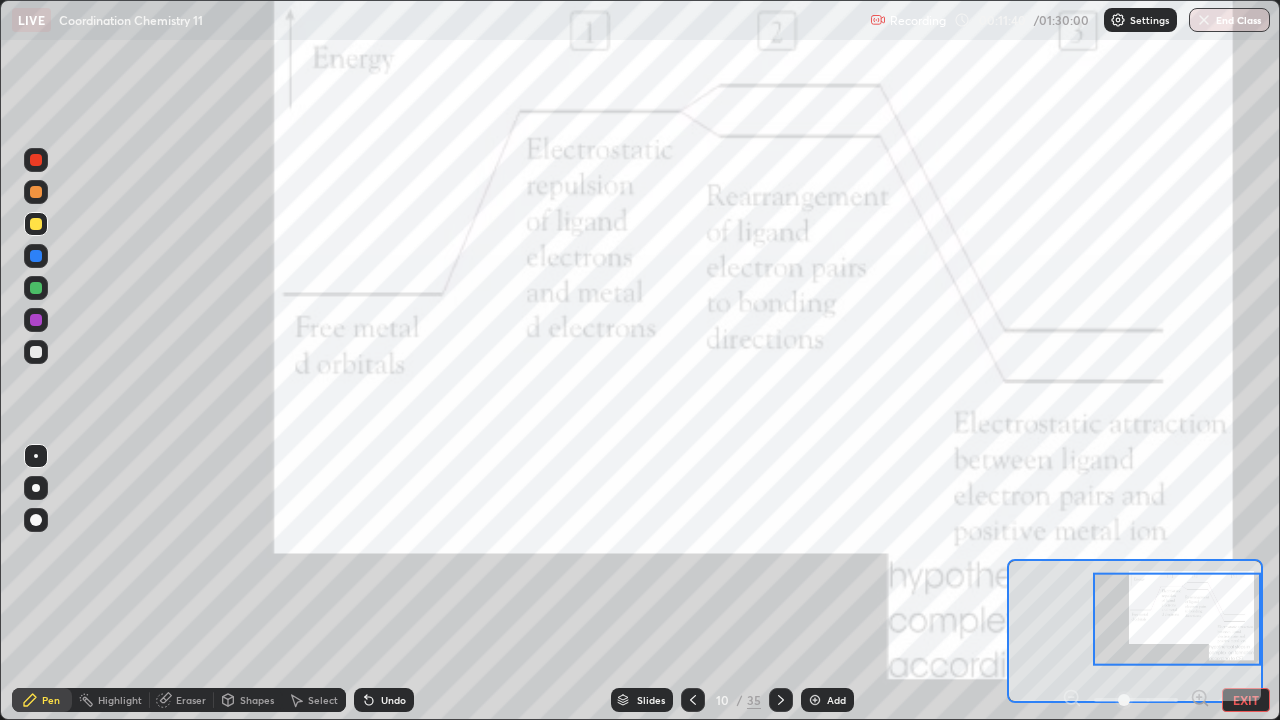 click on "EXIT" at bounding box center [1246, 700] 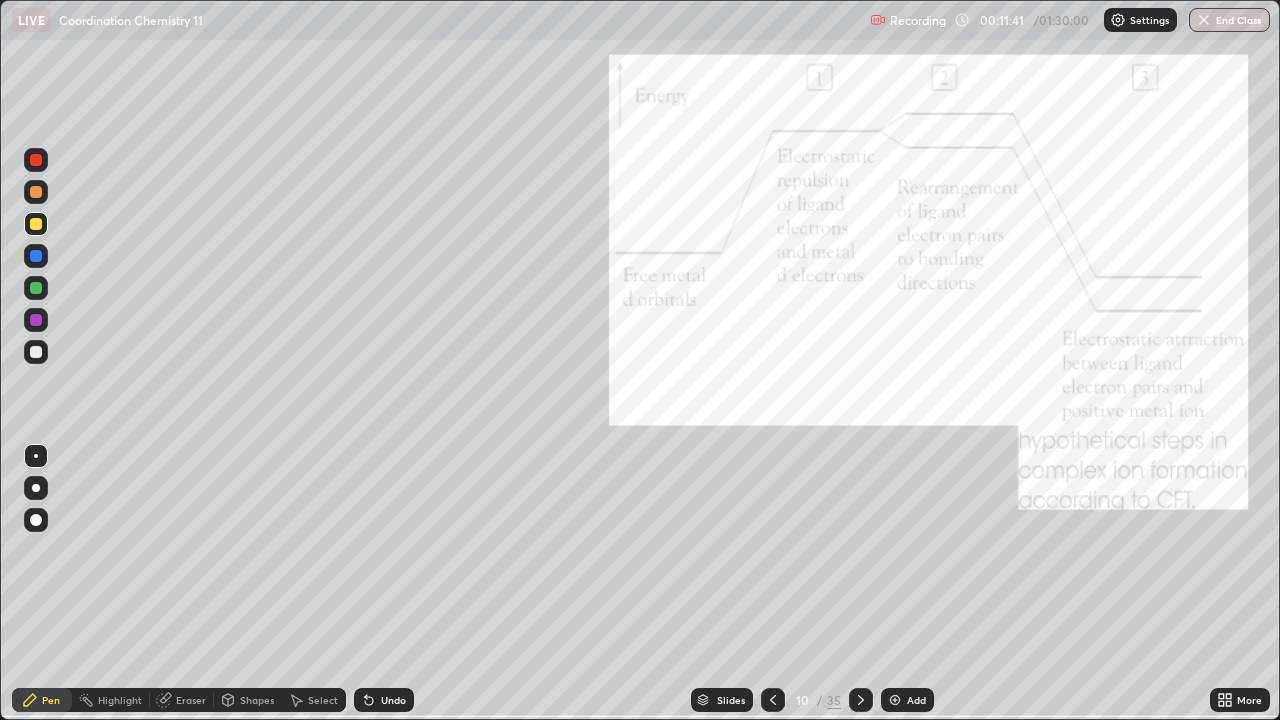 click at bounding box center (895, 700) 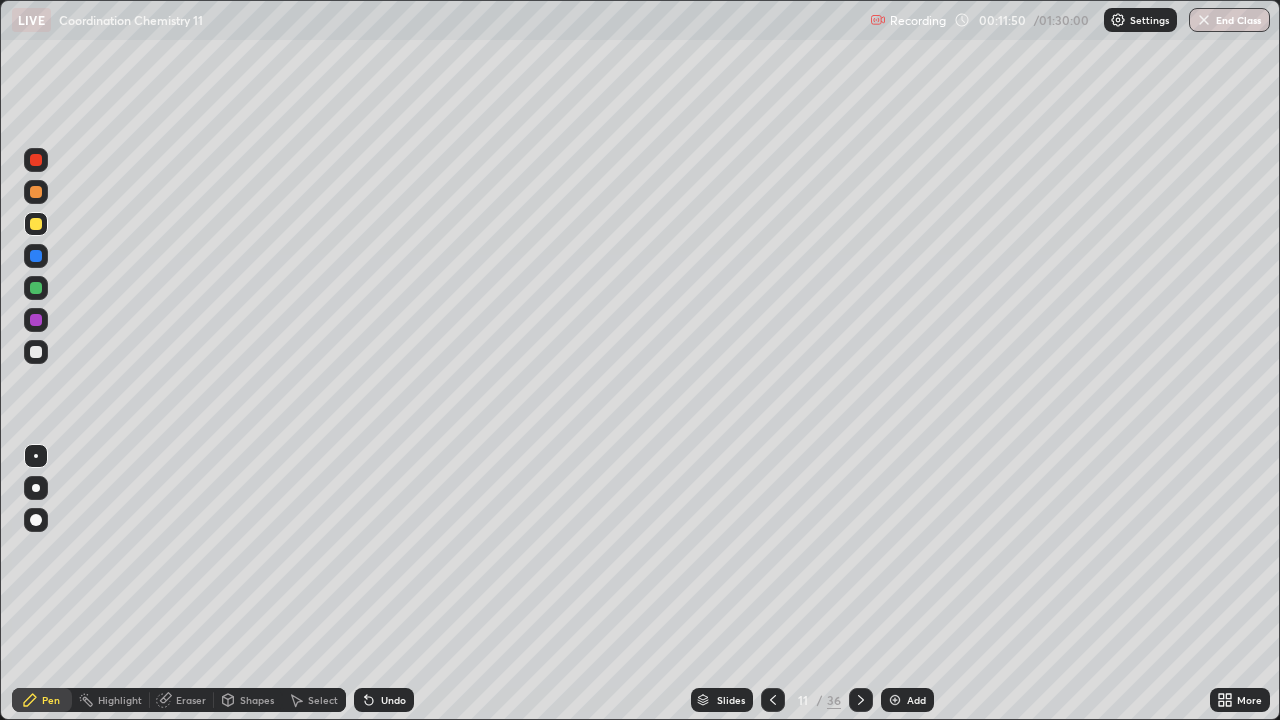 click at bounding box center (36, 352) 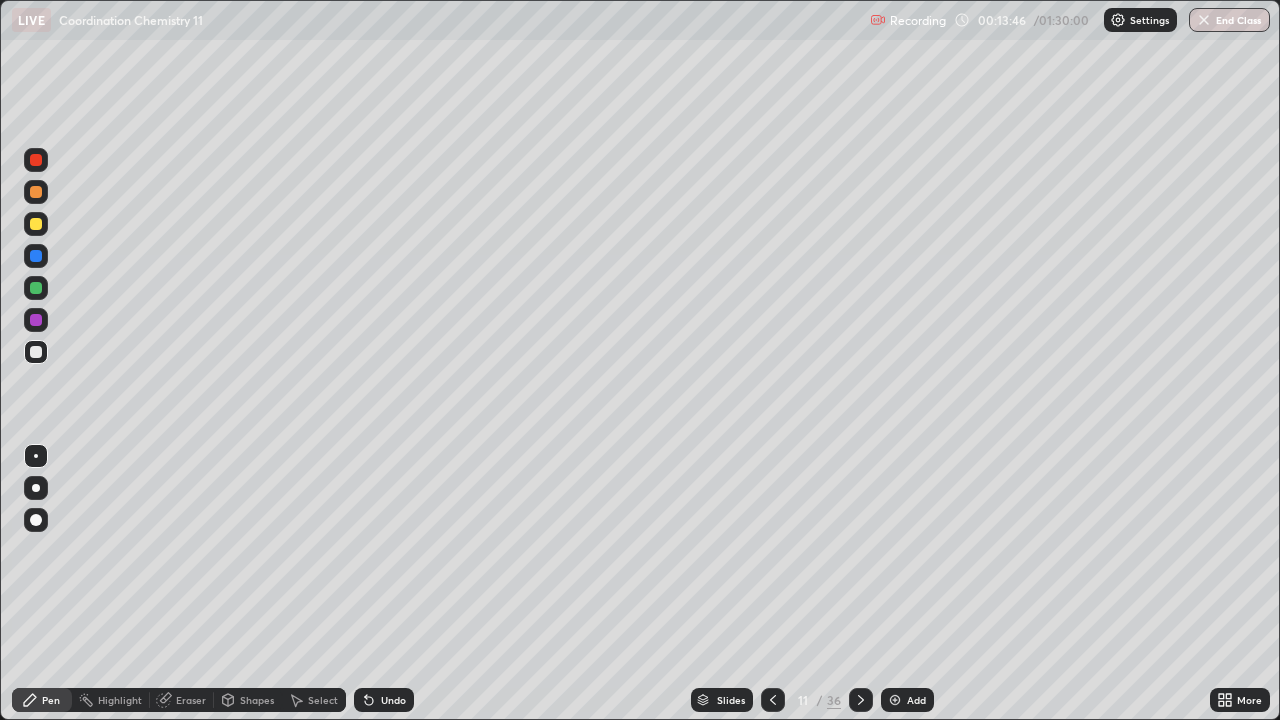 click at bounding box center (36, 224) 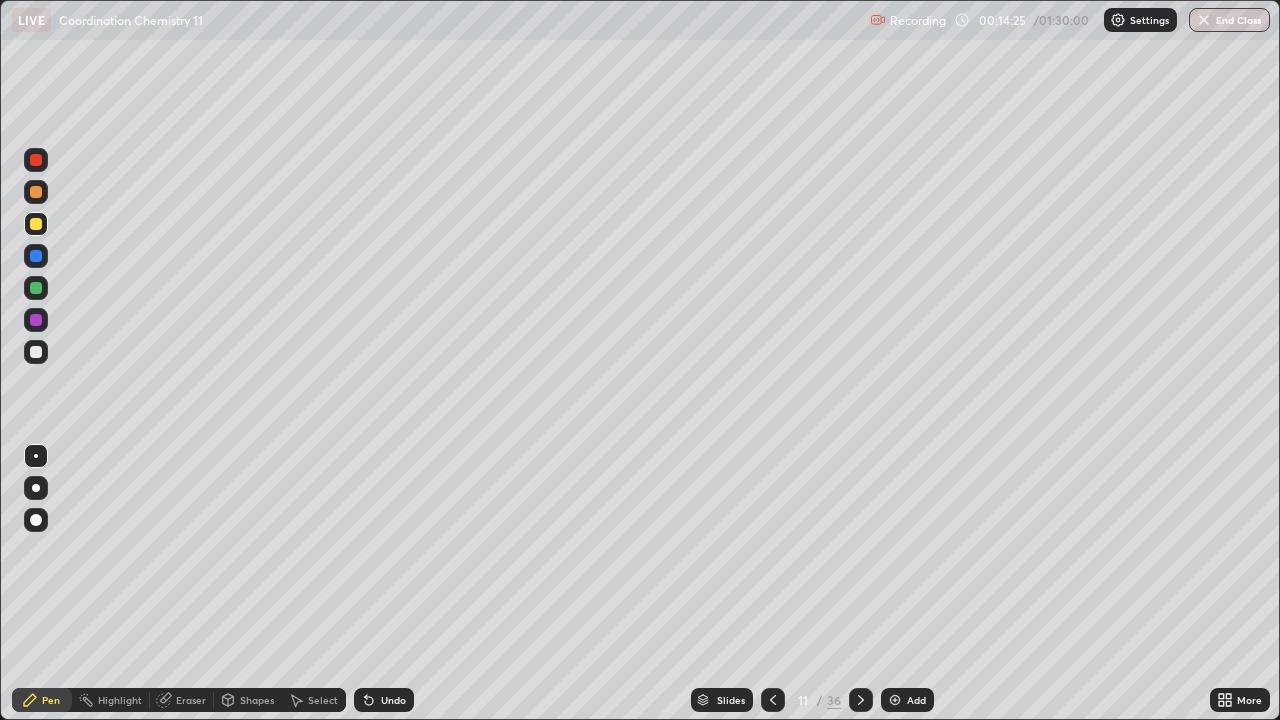 click at bounding box center [36, 288] 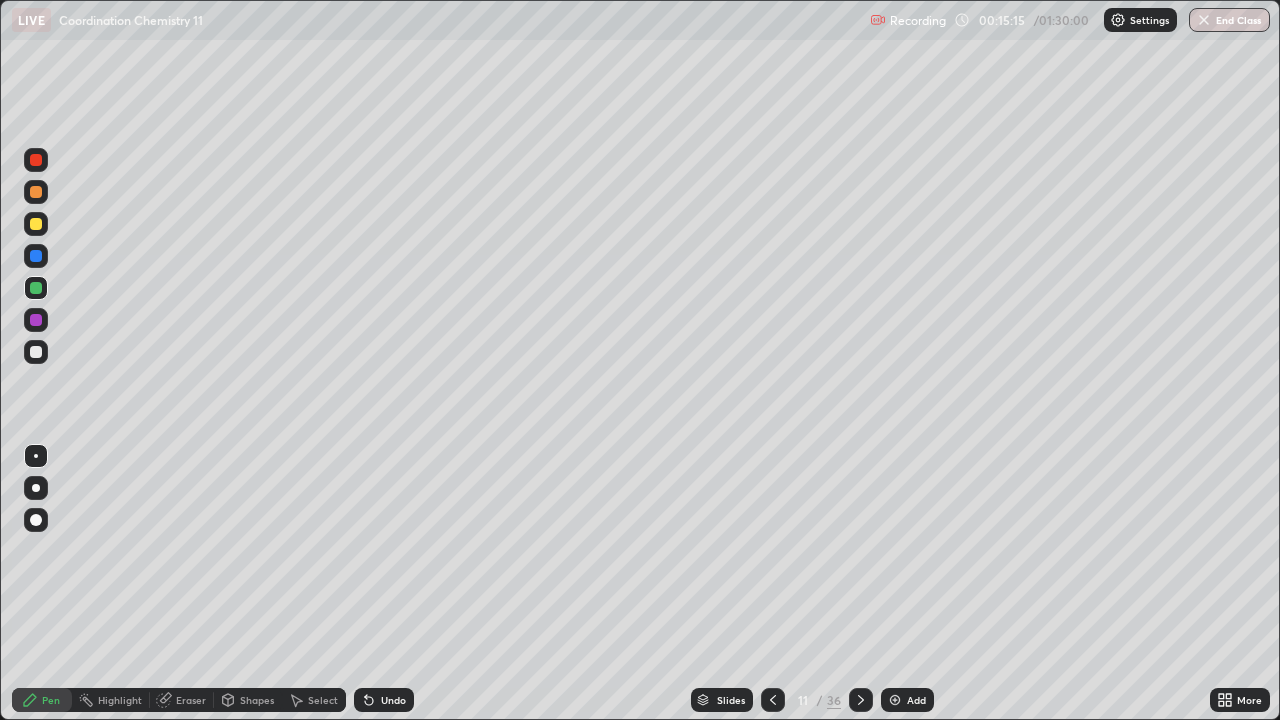 click at bounding box center [36, 352] 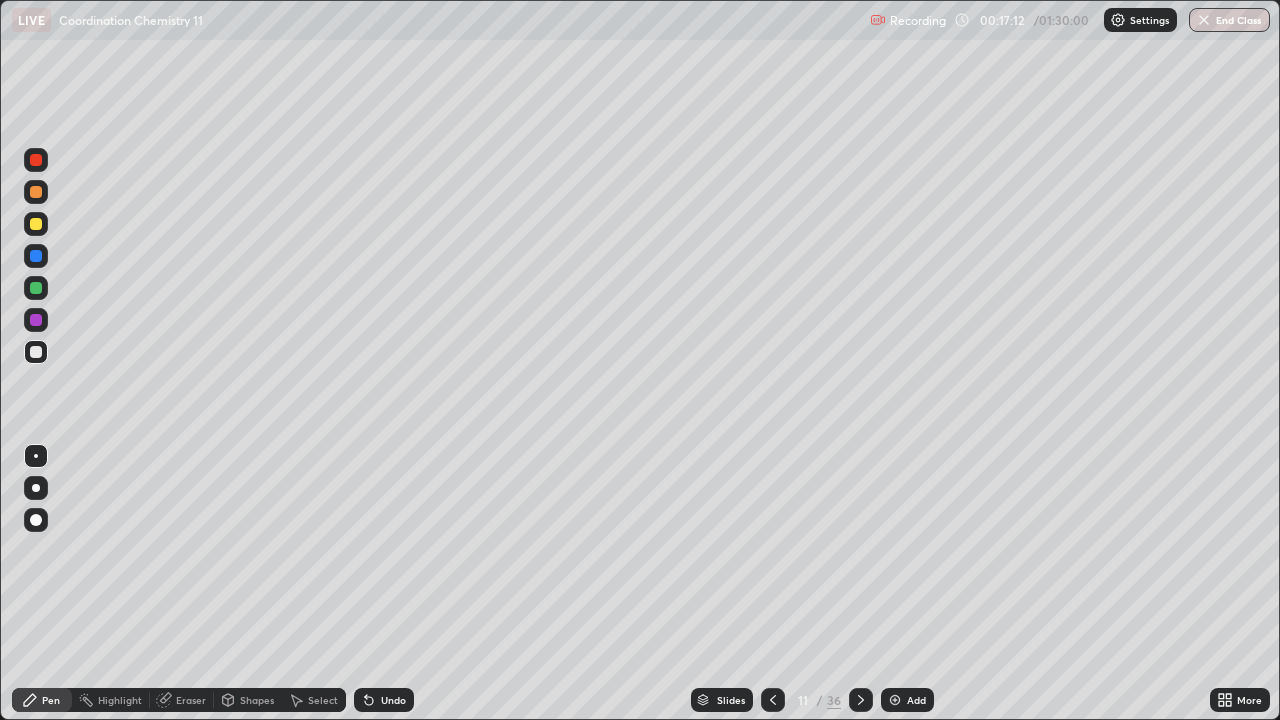 click at bounding box center [895, 700] 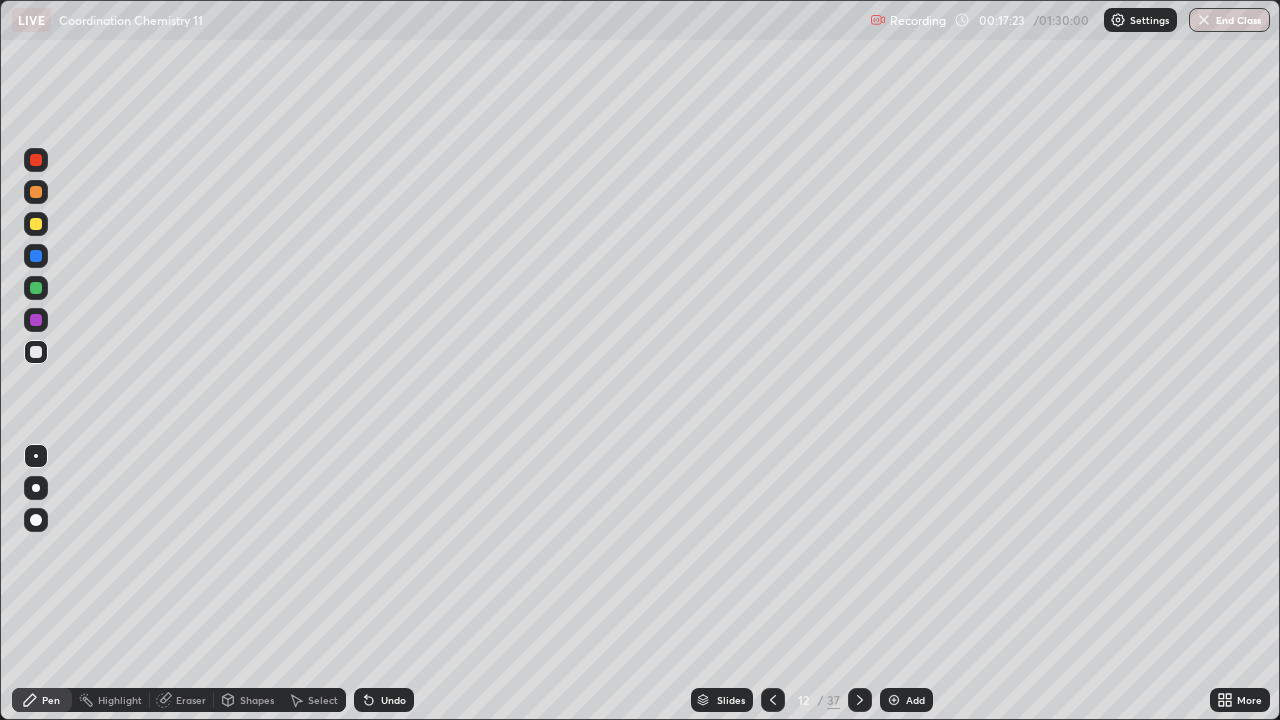 click at bounding box center [36, 224] 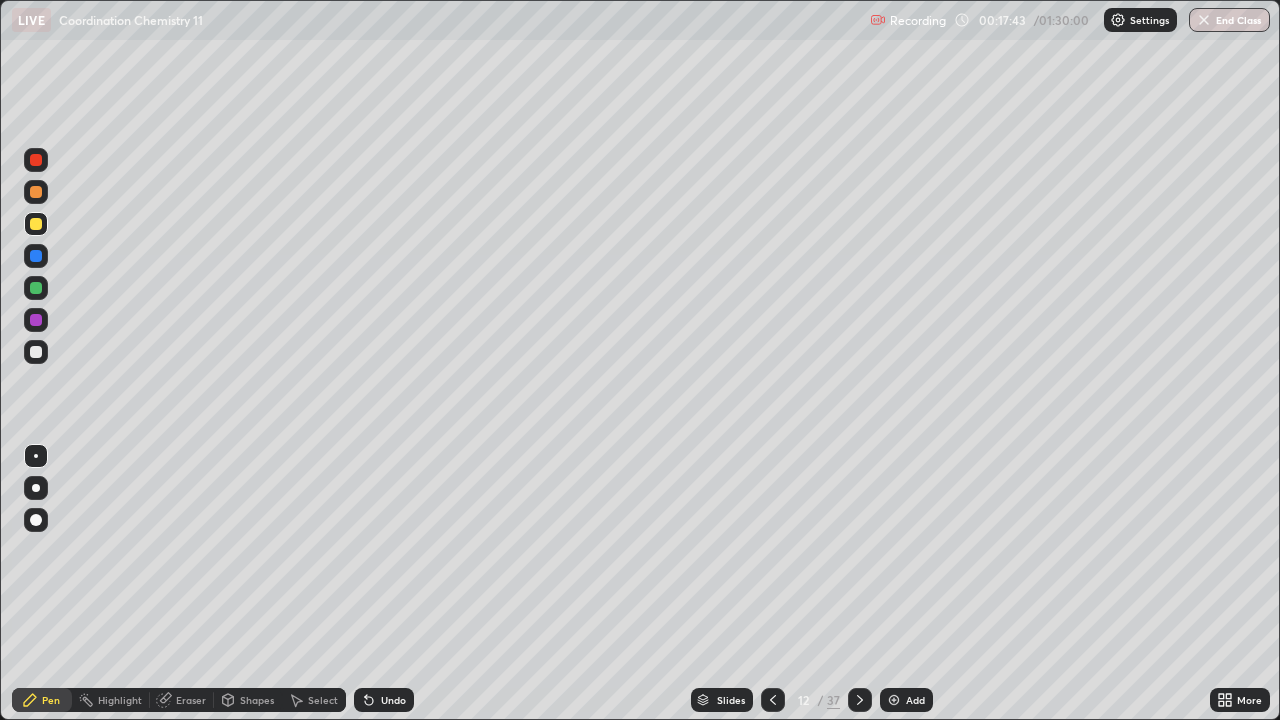 click at bounding box center (36, 352) 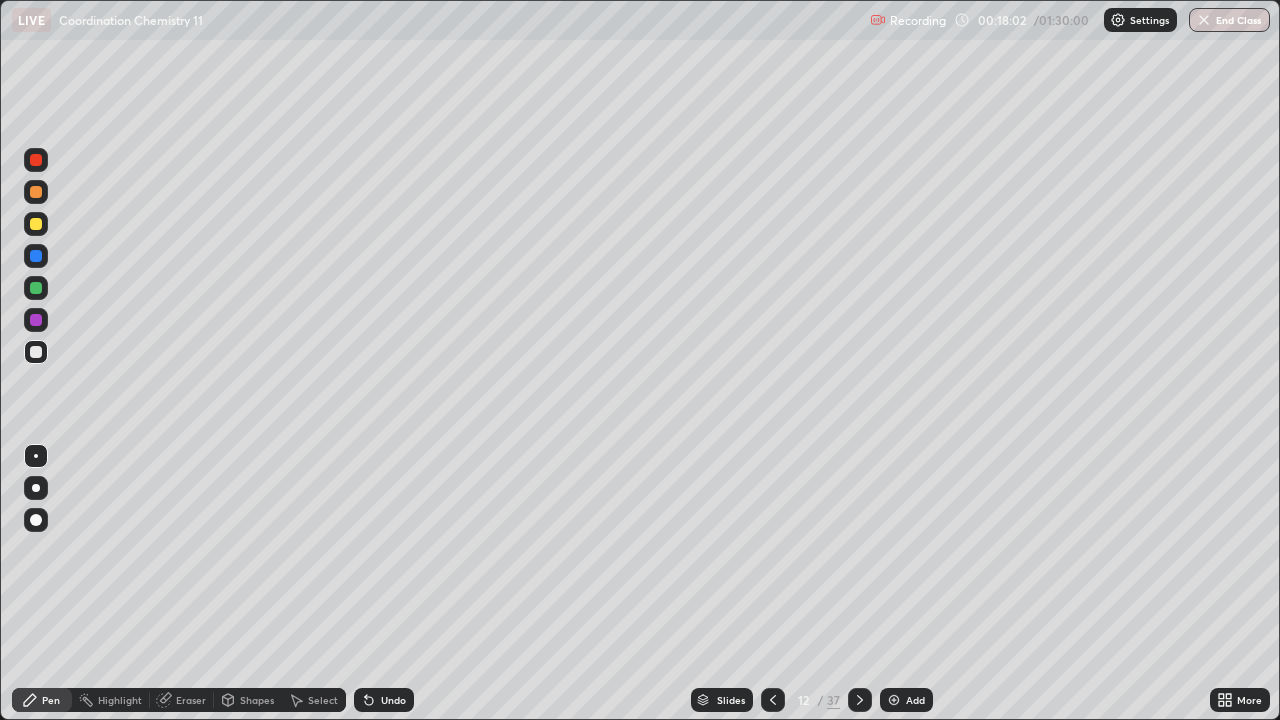 click at bounding box center [36, 224] 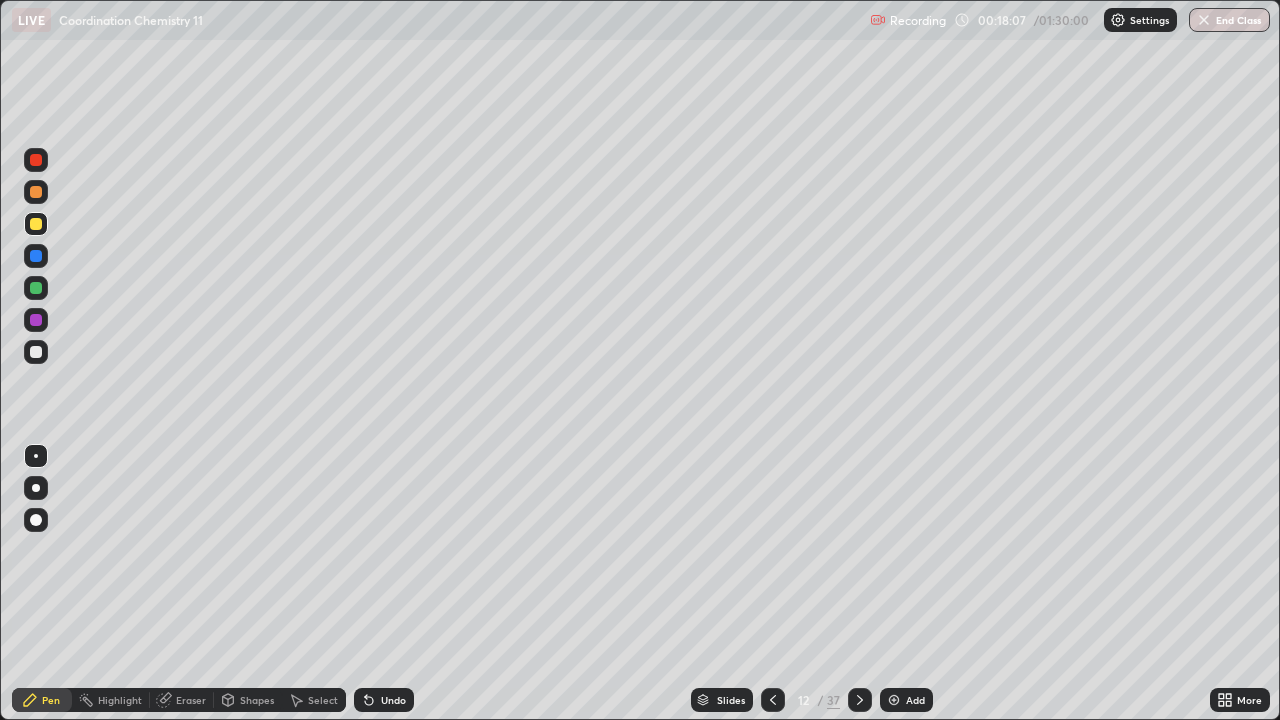 click at bounding box center (36, 320) 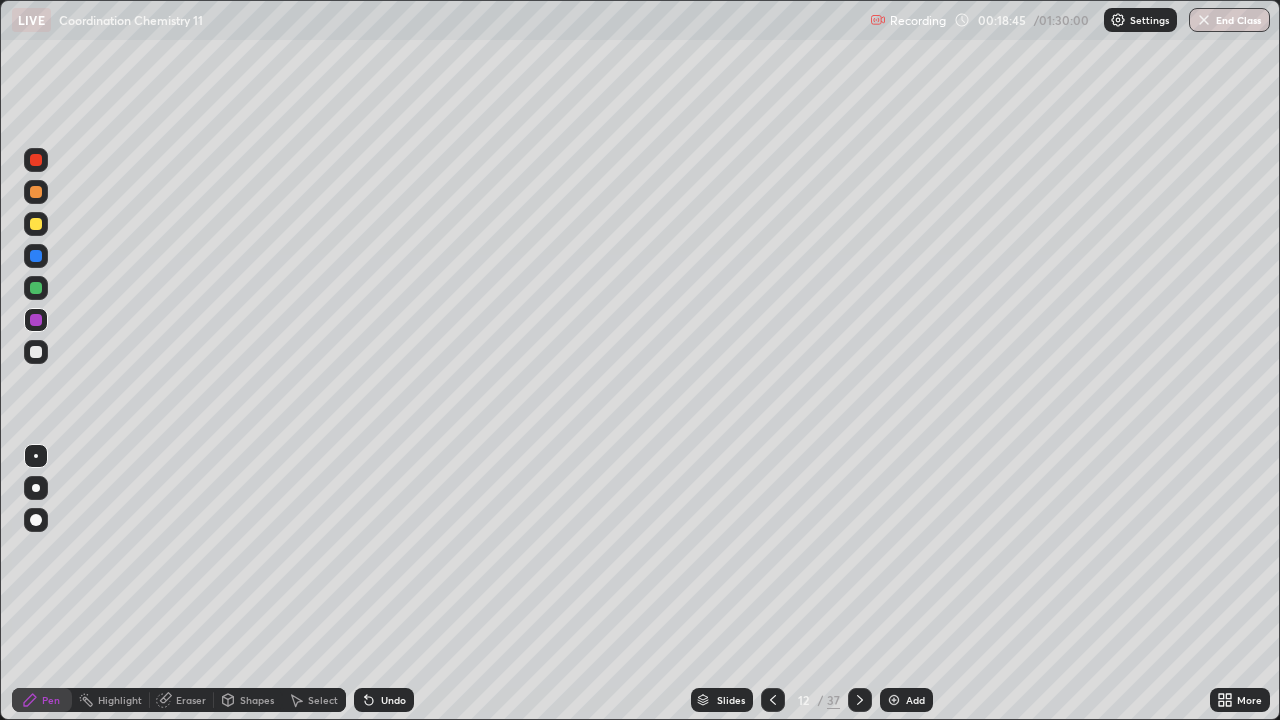 click at bounding box center (36, 288) 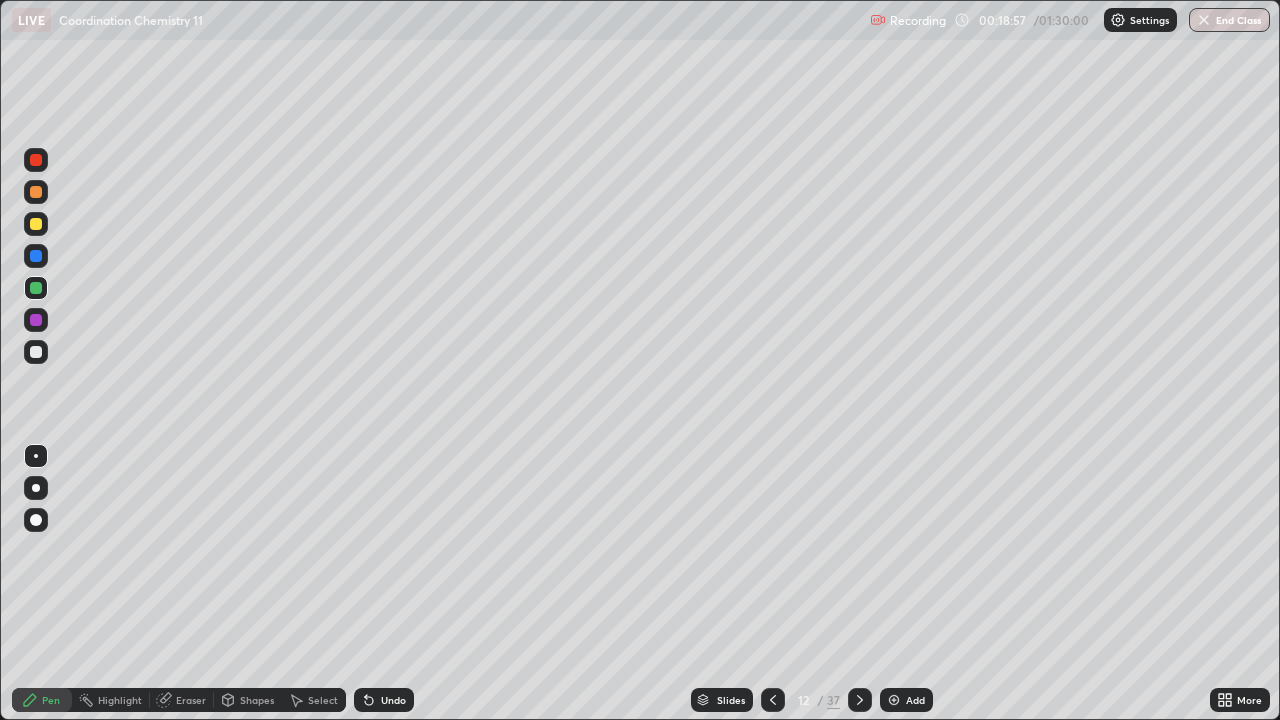 click at bounding box center (36, 352) 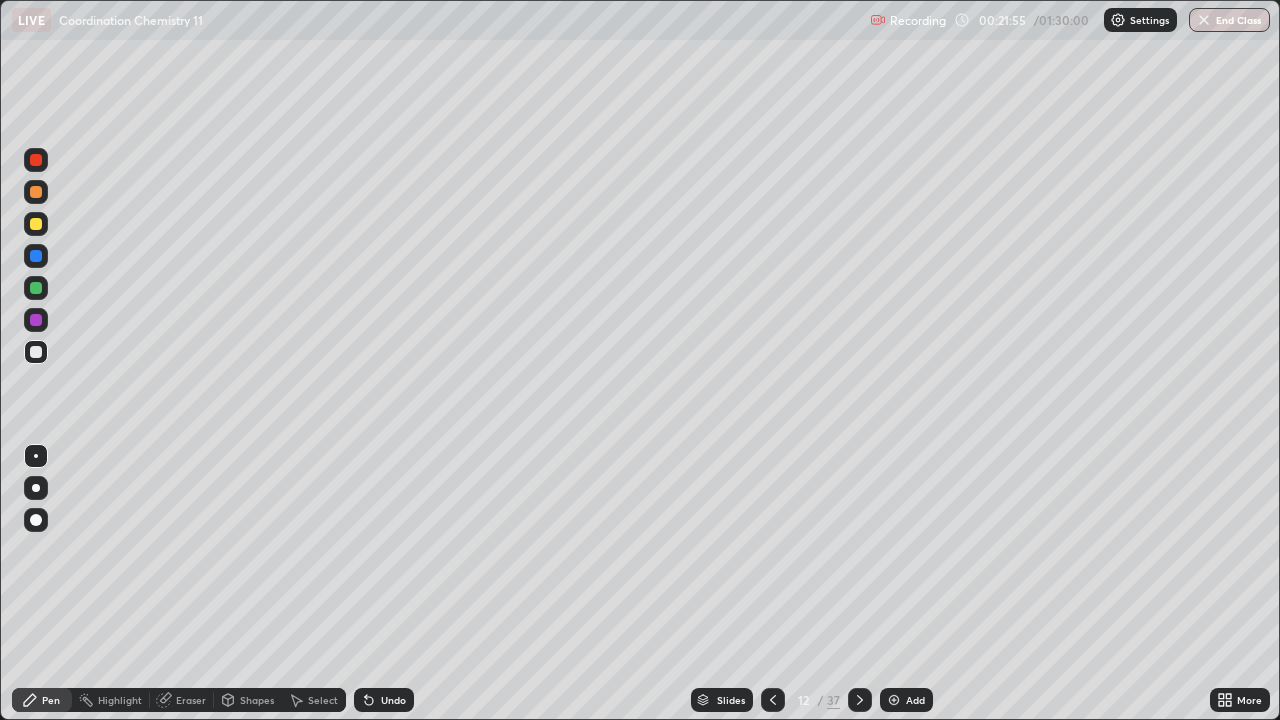 click 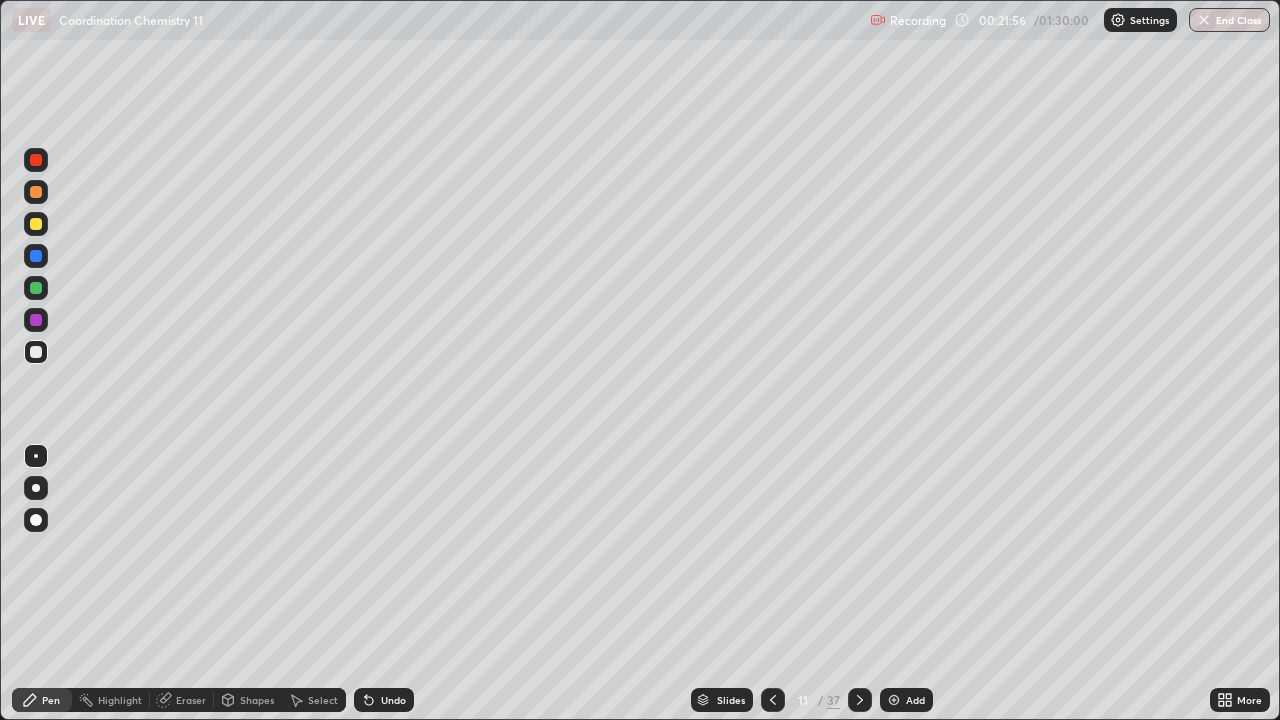 click 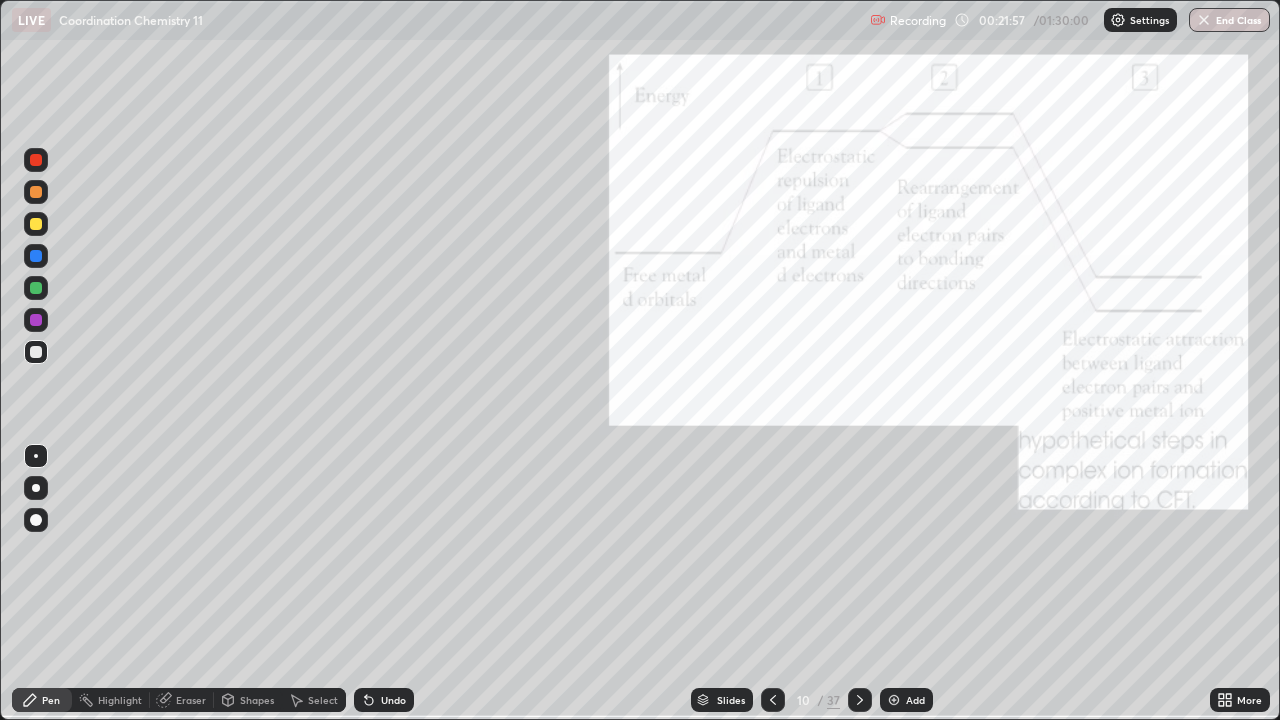 click 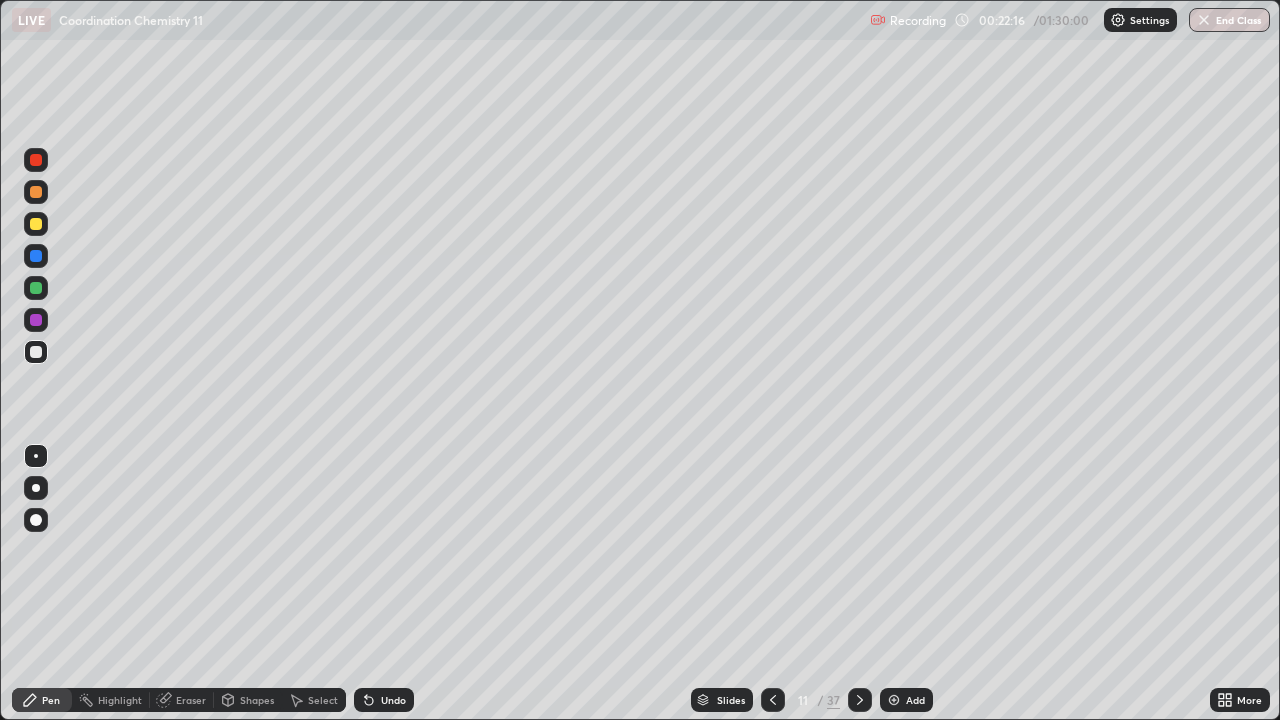 click 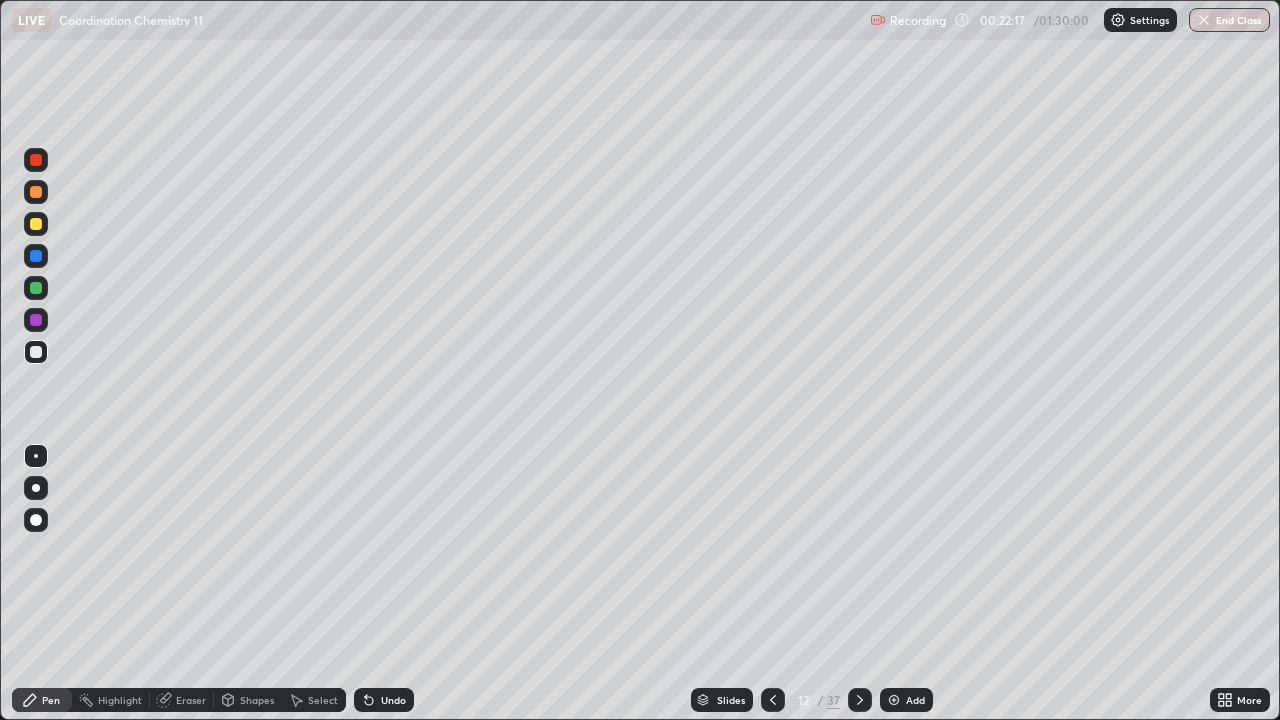 click 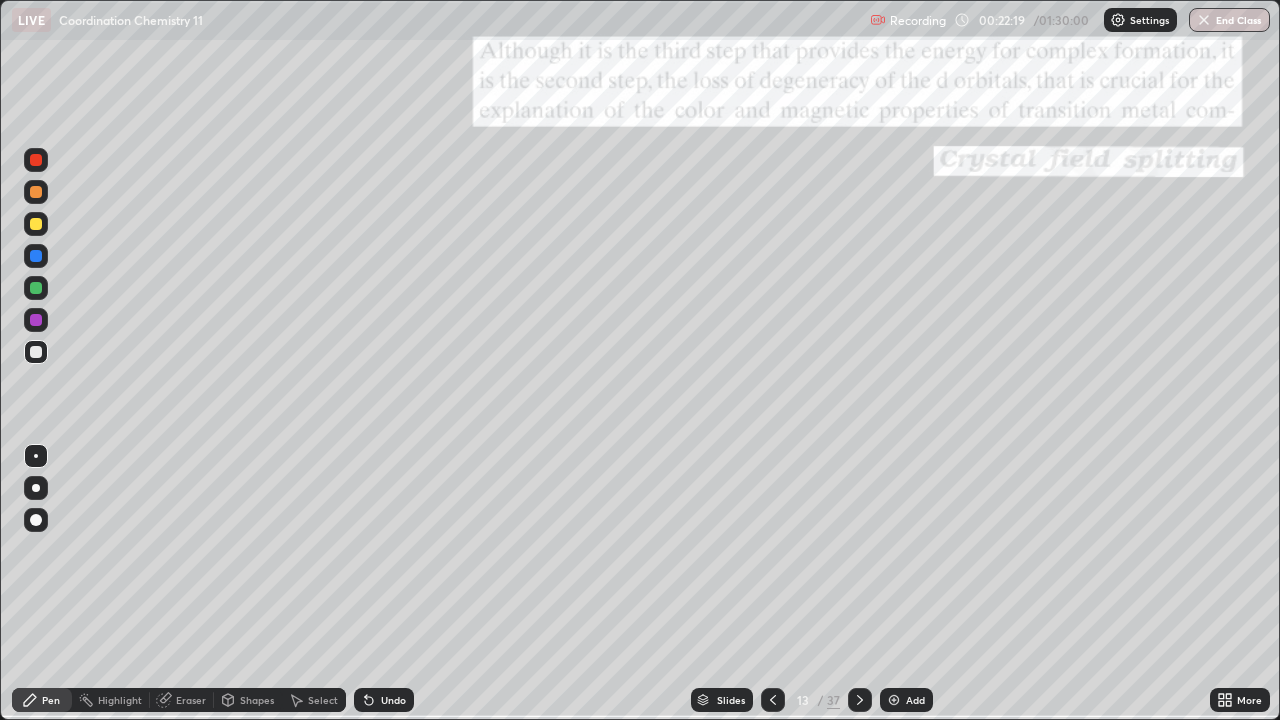 click 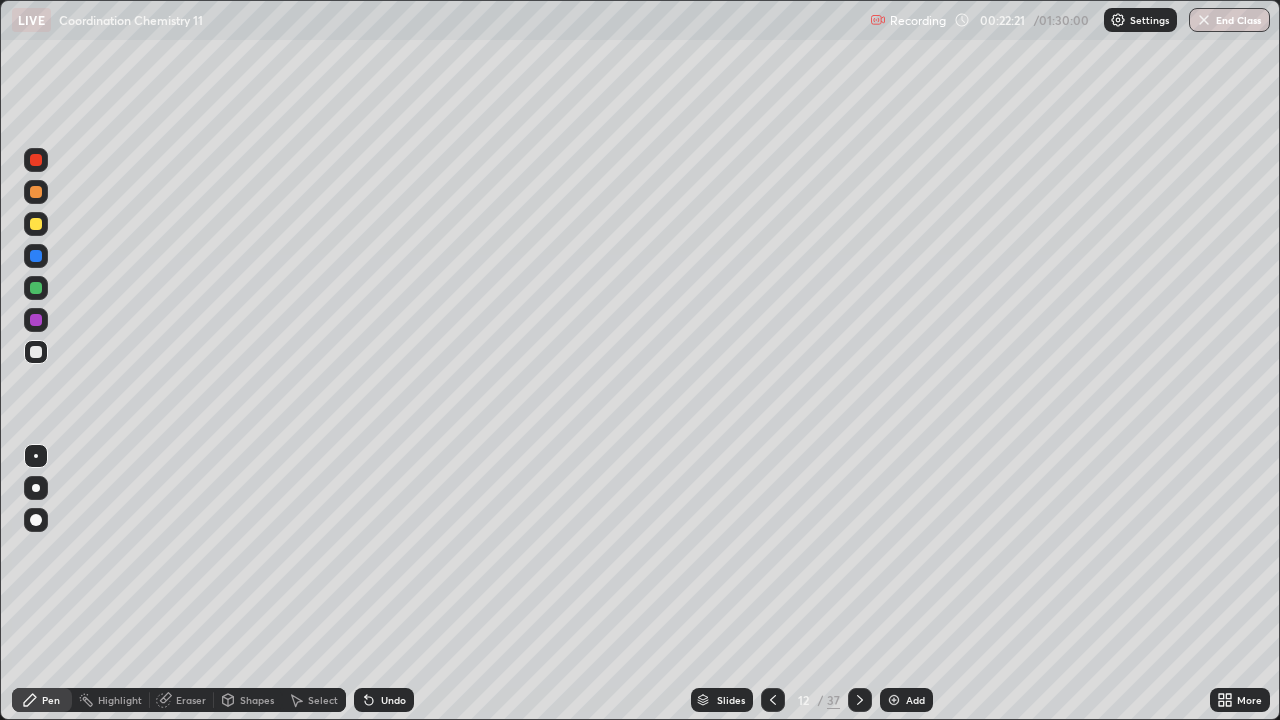 click at bounding box center [894, 700] 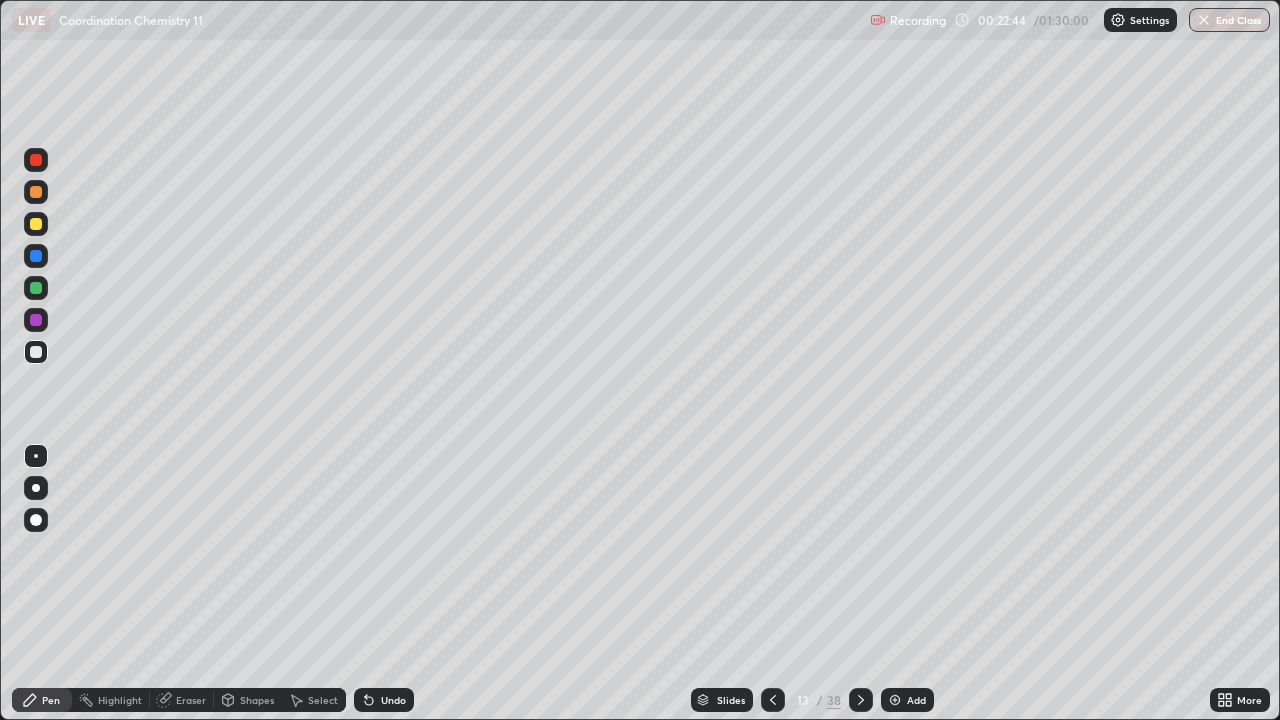 click at bounding box center [36, 352] 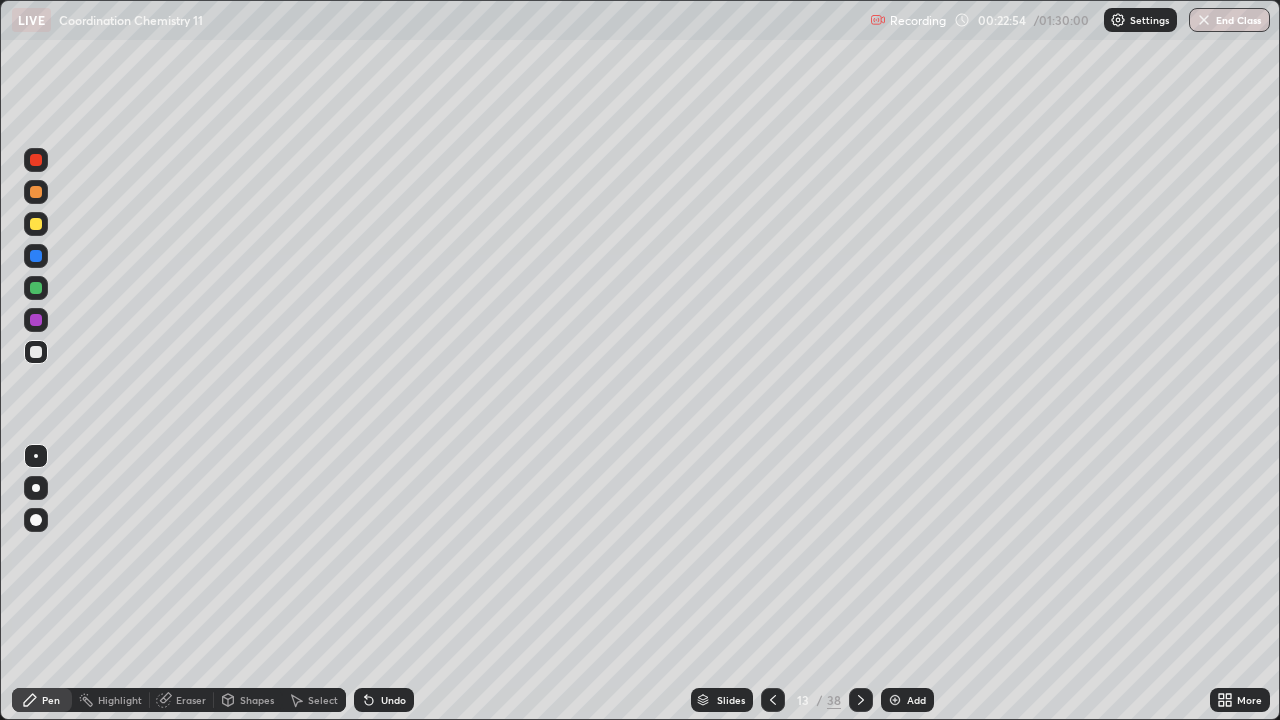 click at bounding box center [36, 288] 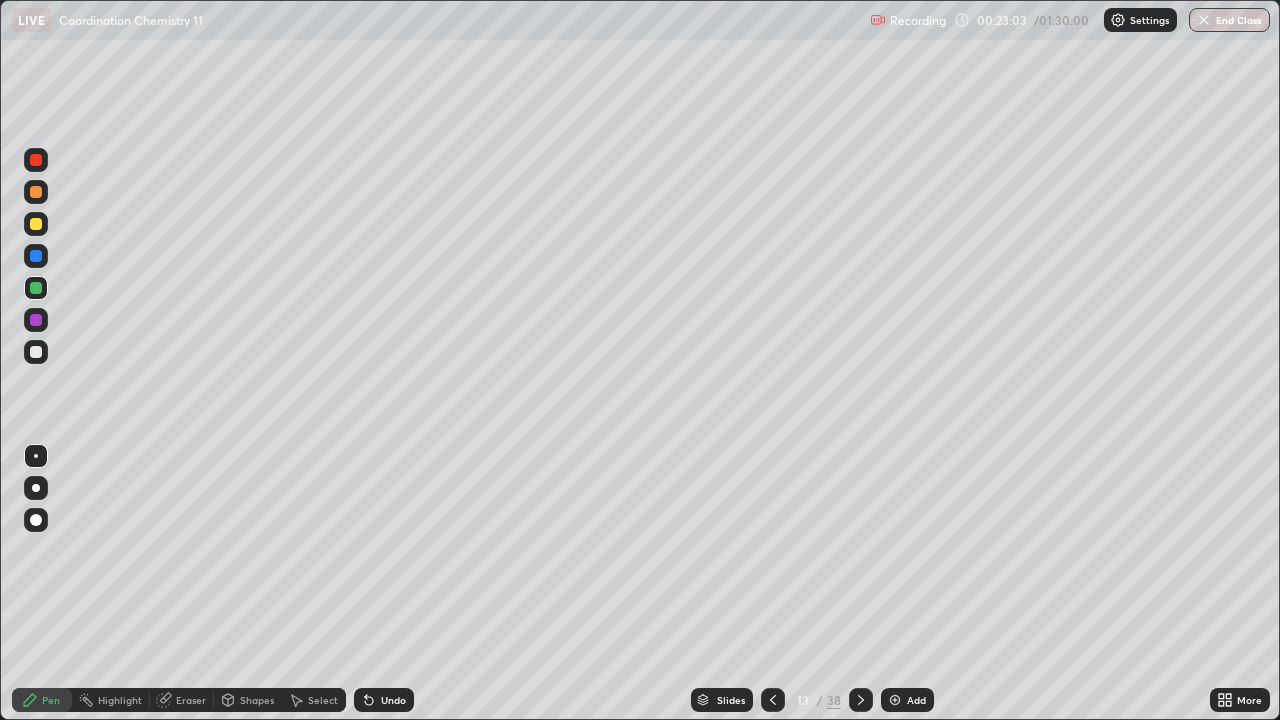click at bounding box center (36, 320) 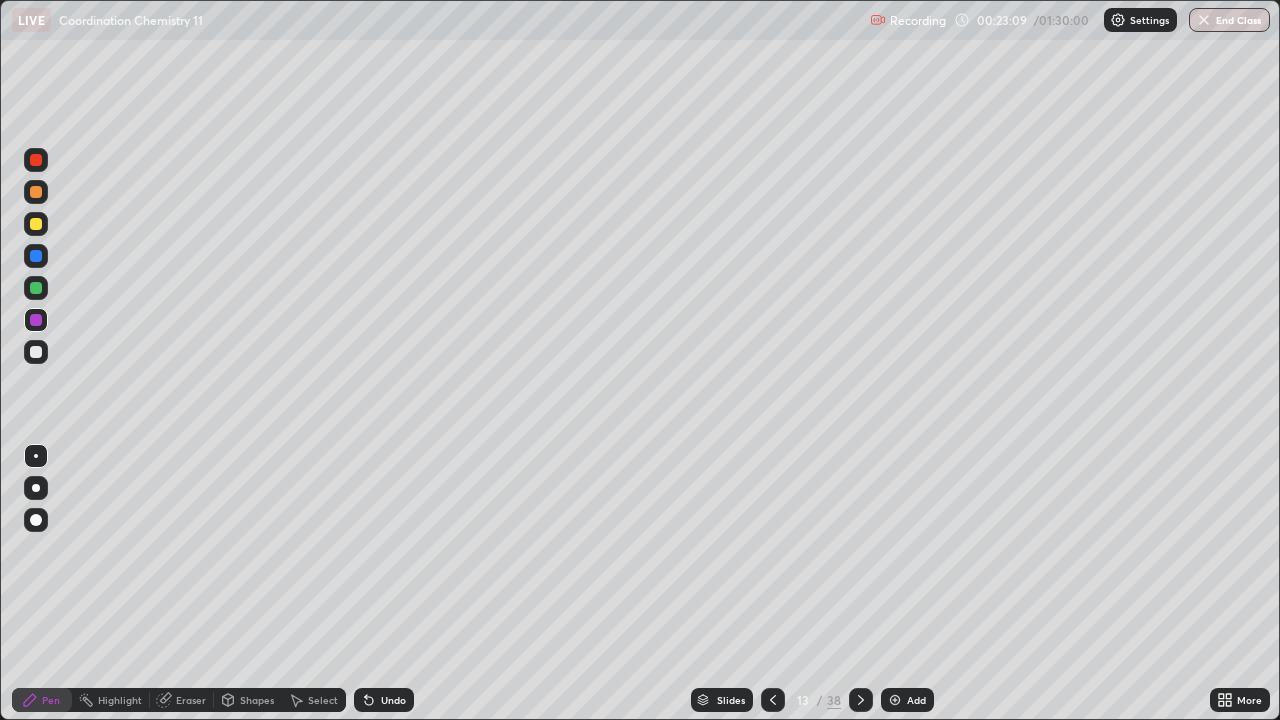 click at bounding box center (36, 352) 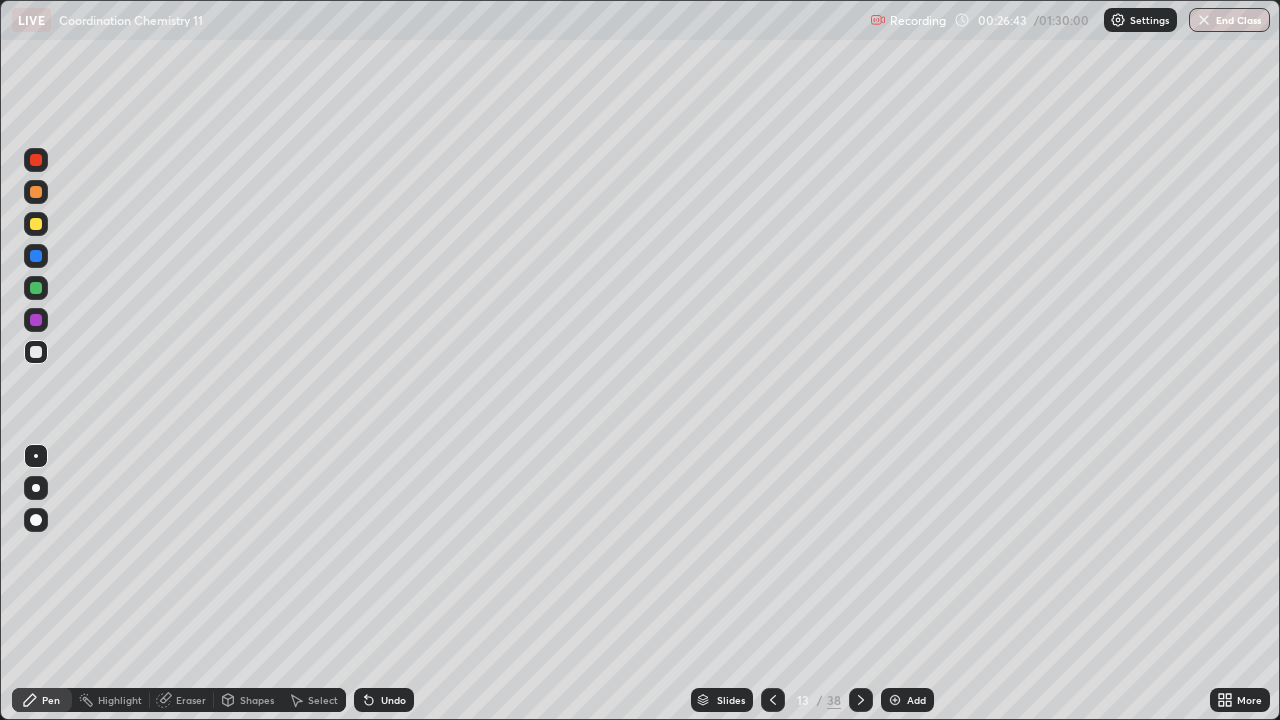 click at bounding box center (895, 700) 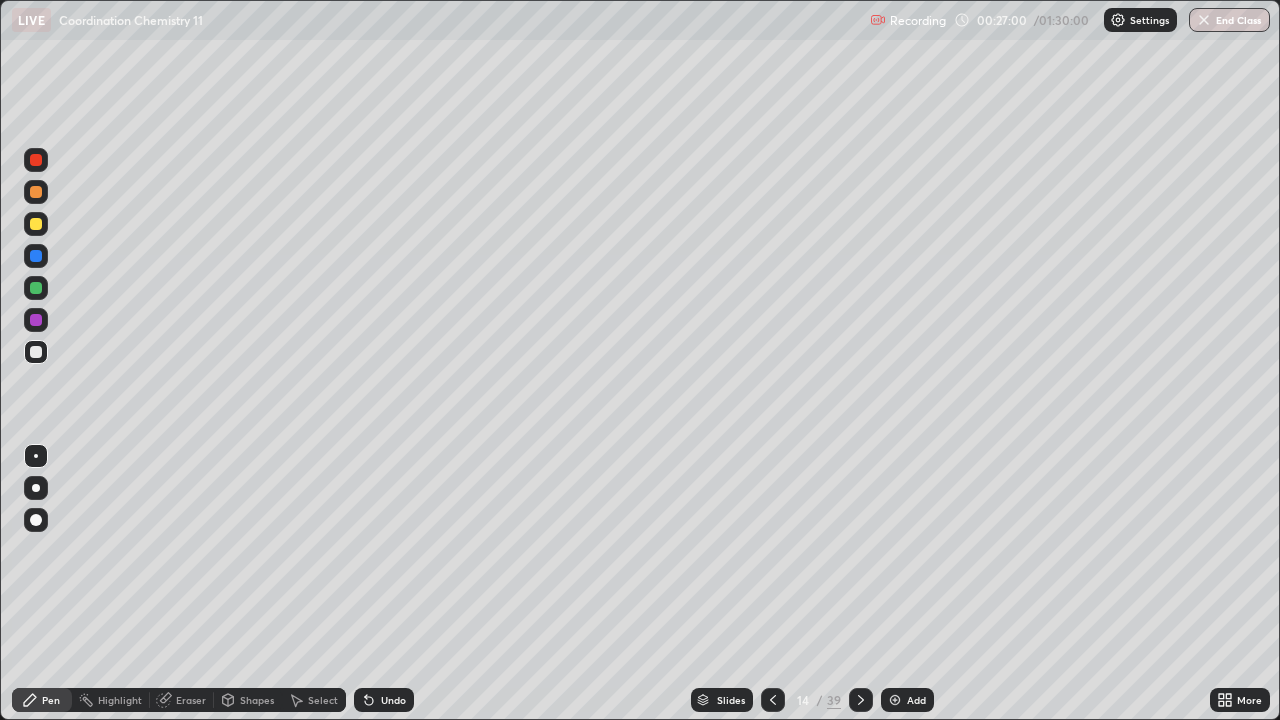 click at bounding box center [36, 352] 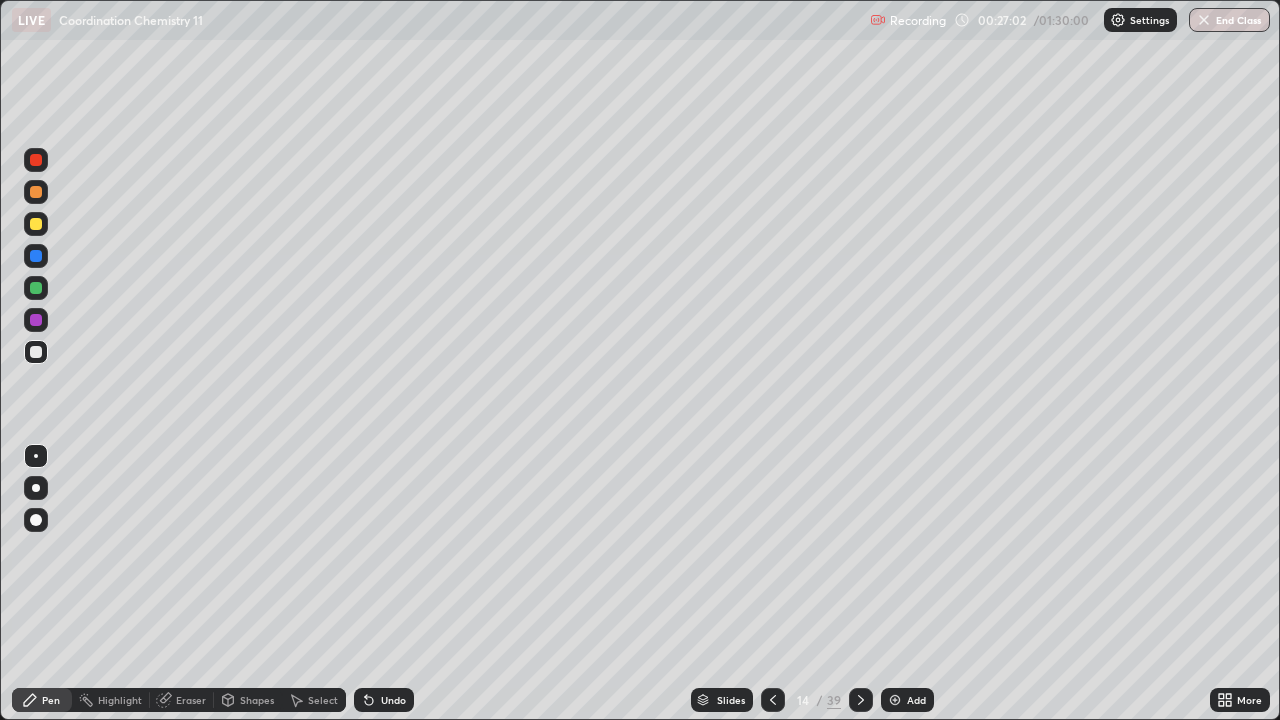 click at bounding box center [36, 160] 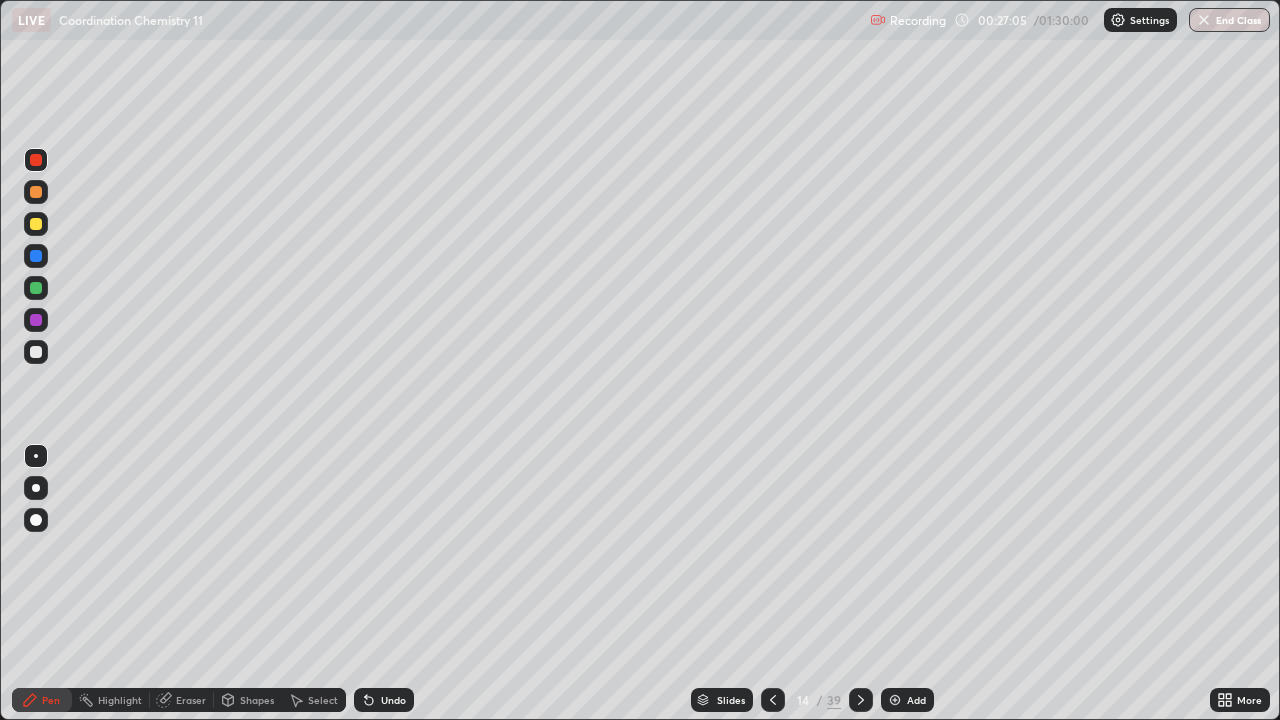 click at bounding box center (36, 352) 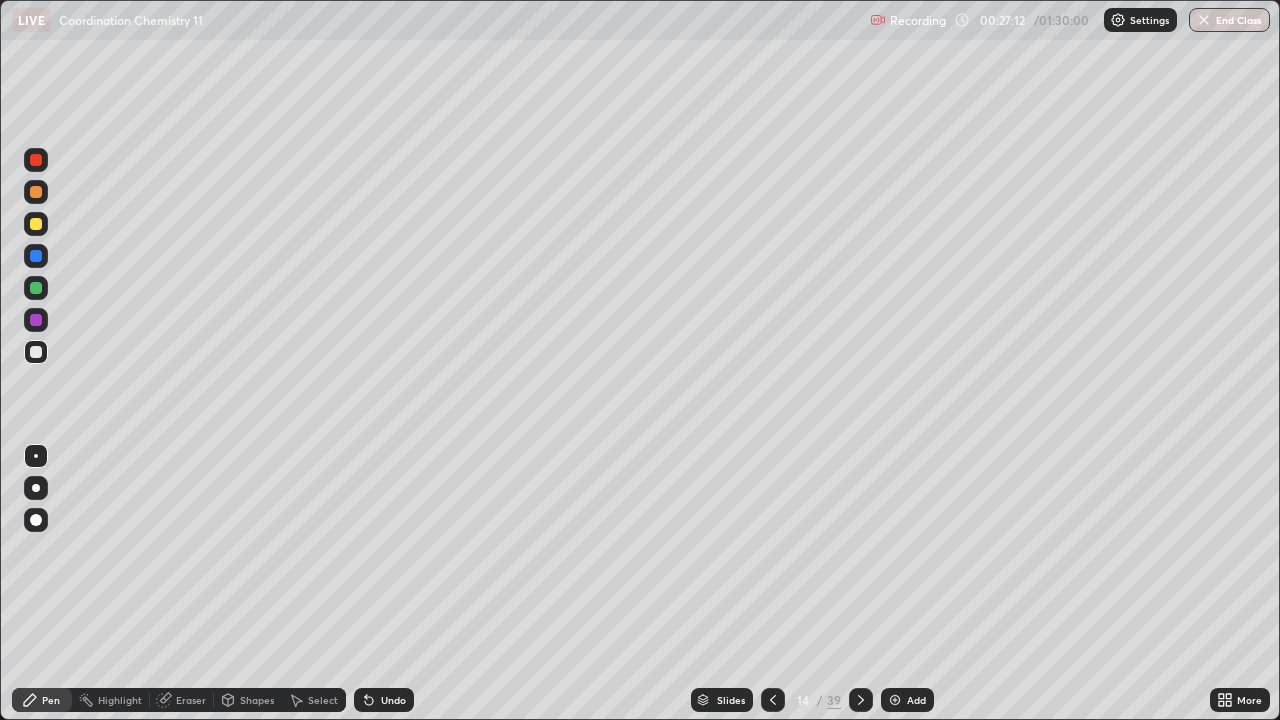 click 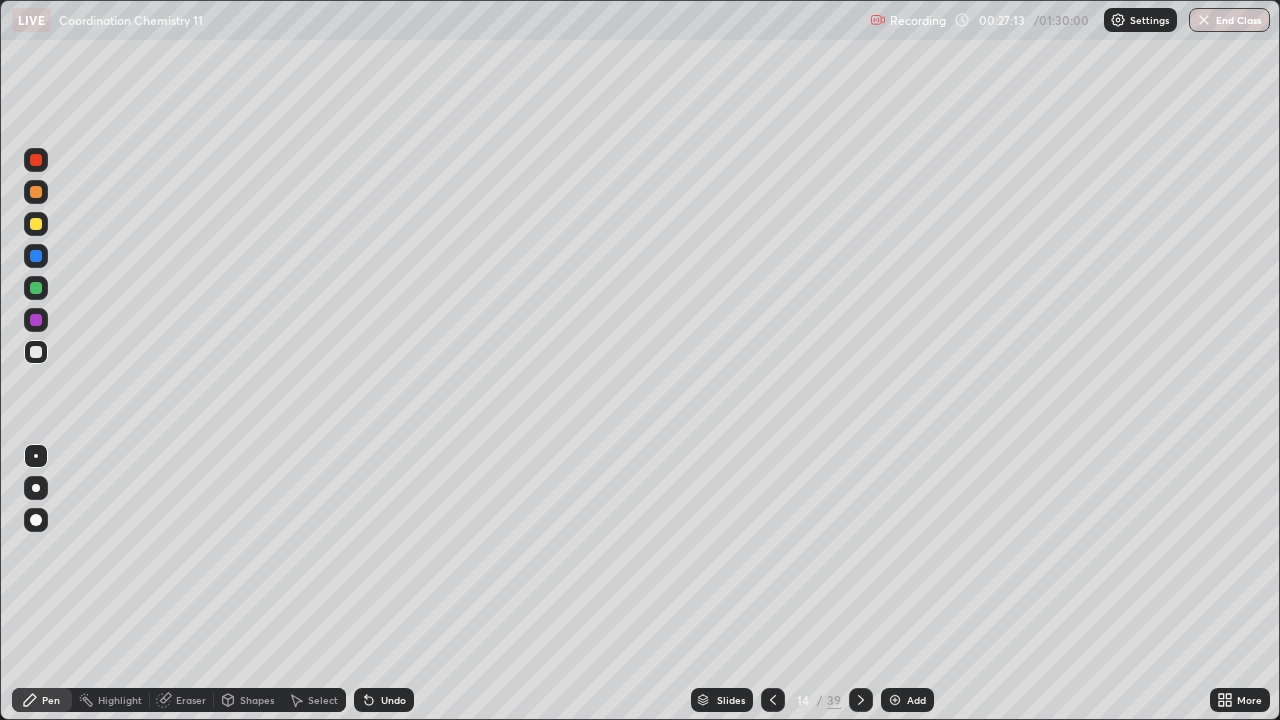 click 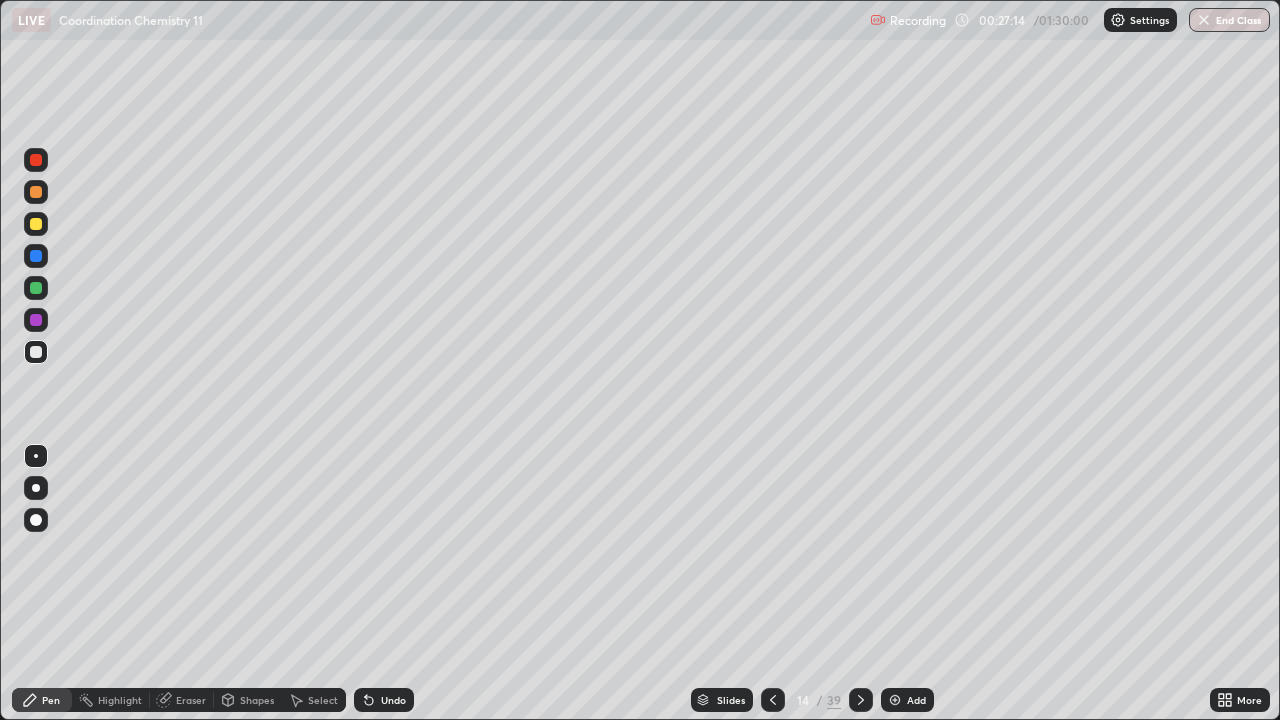 click 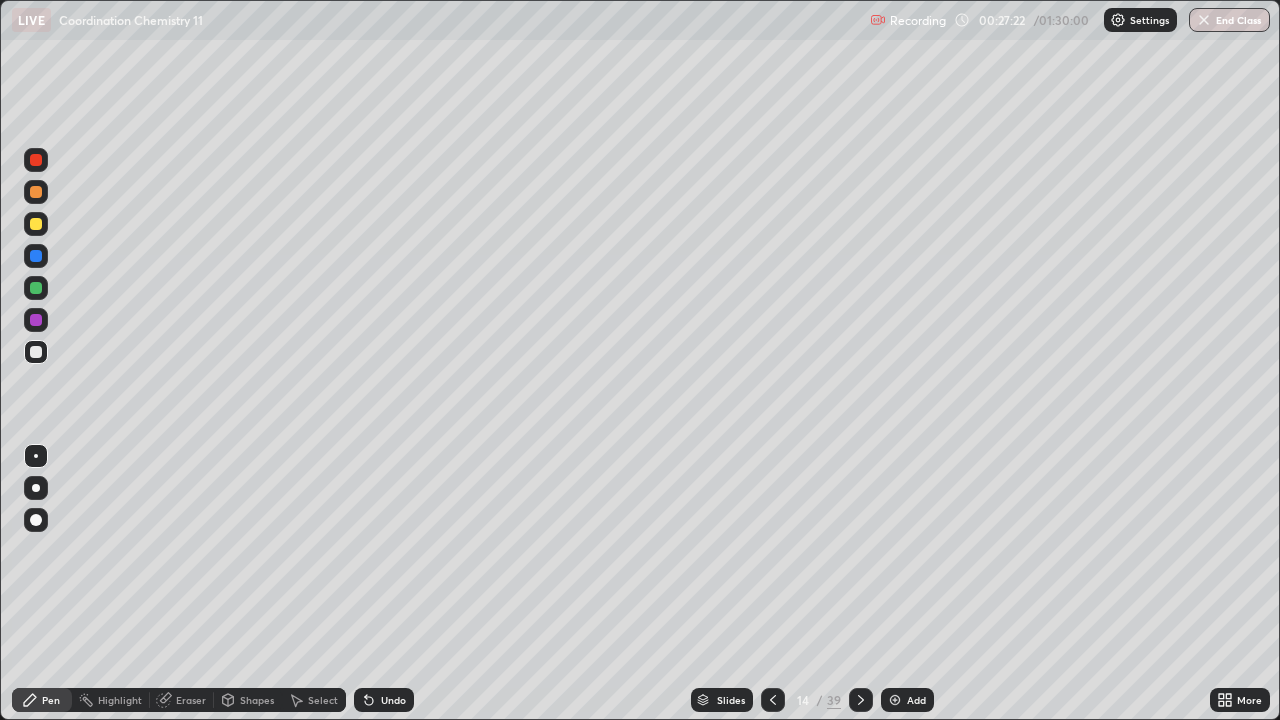 click at bounding box center [36, 224] 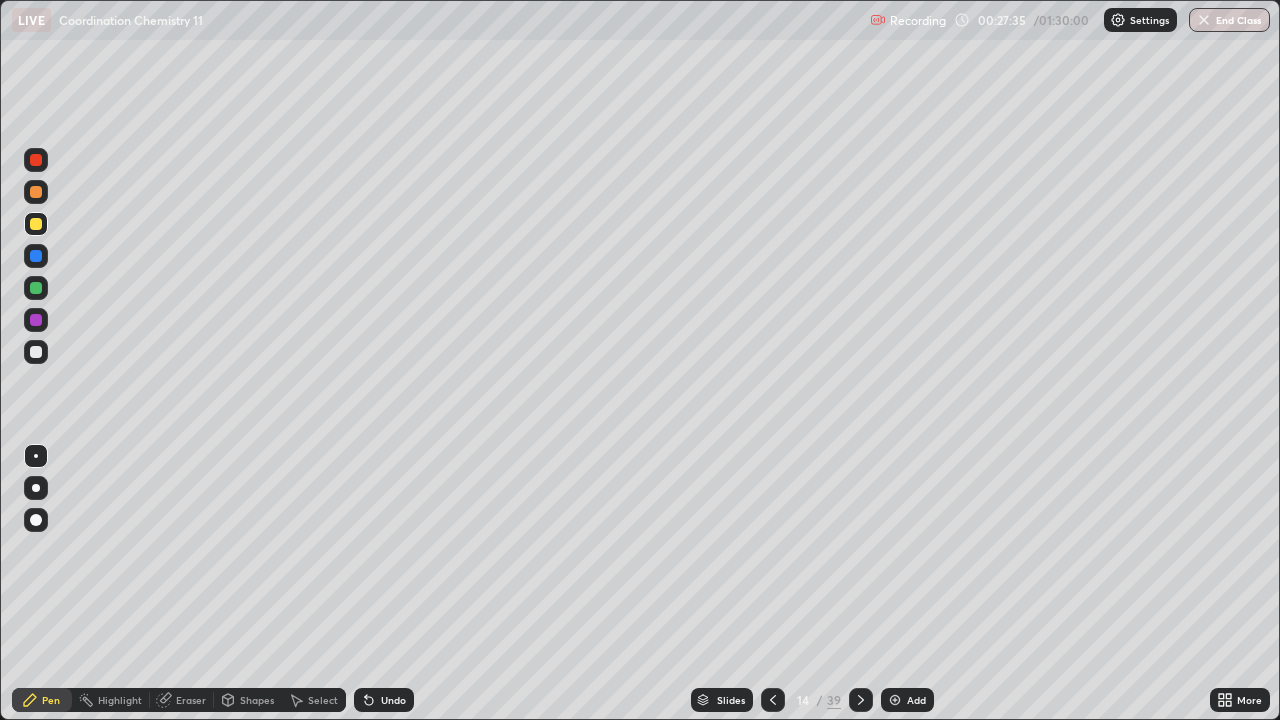 click at bounding box center (36, 288) 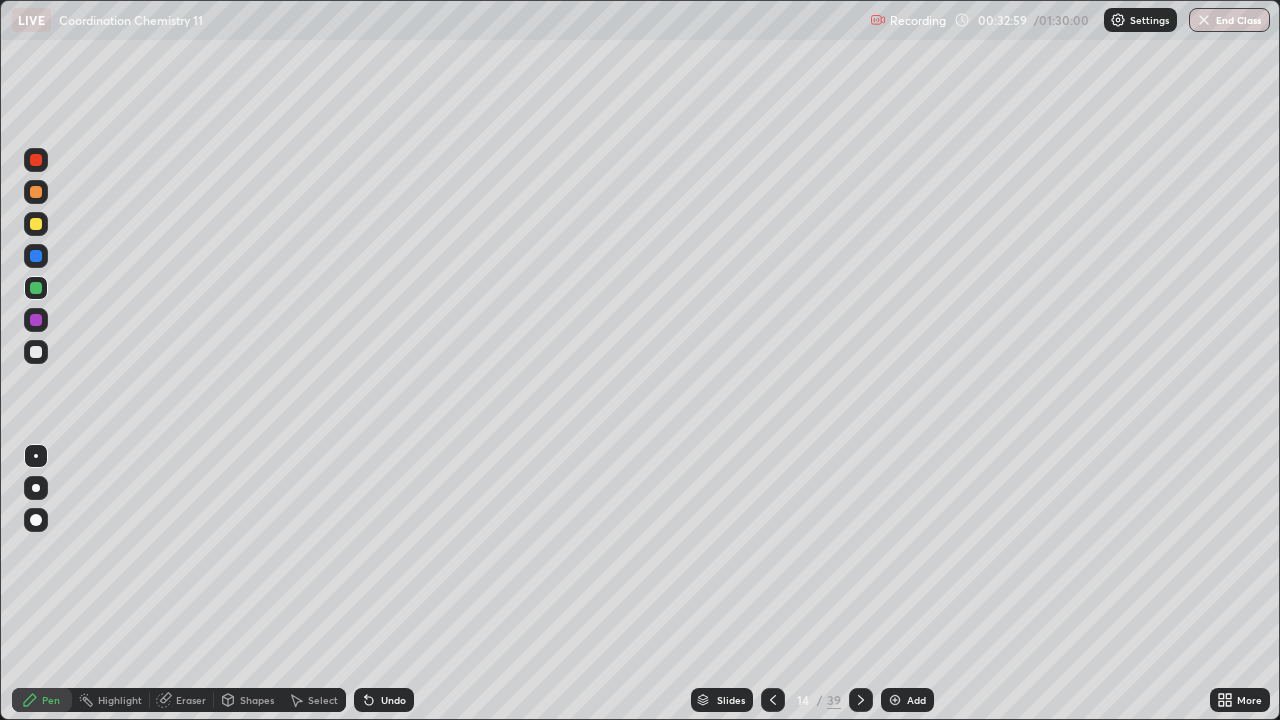click at bounding box center [895, 700] 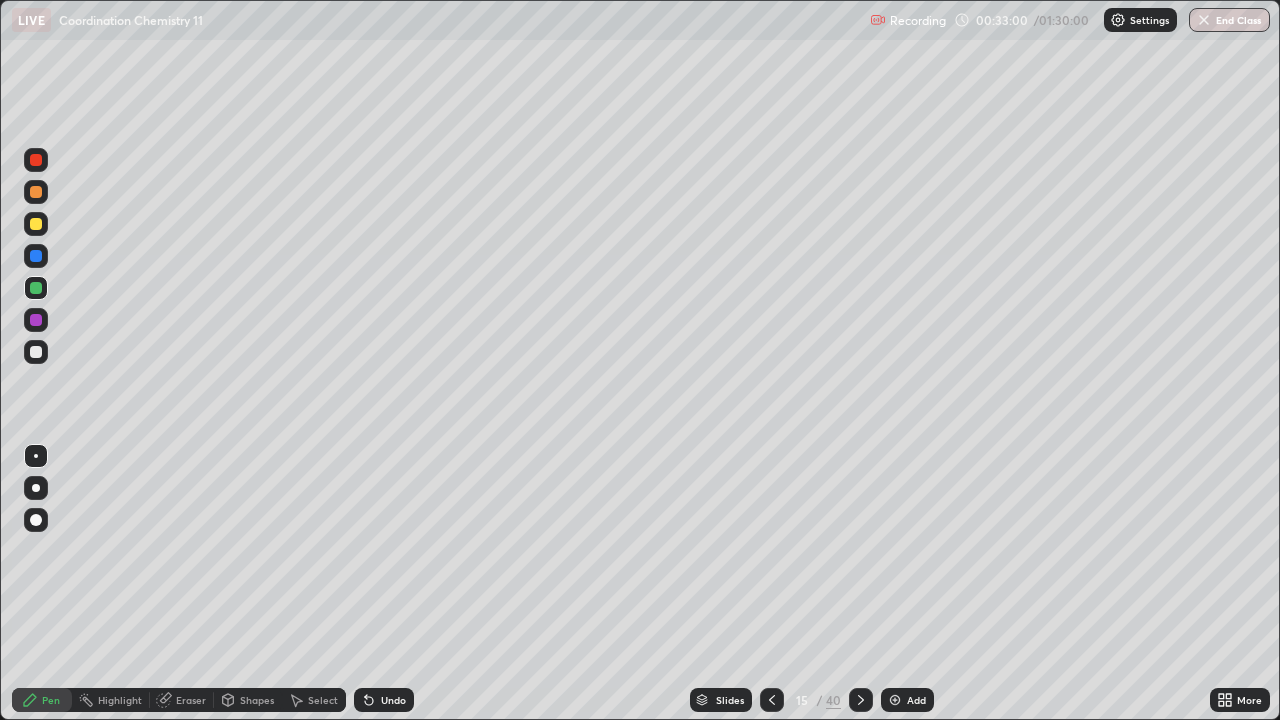 click at bounding box center (36, 352) 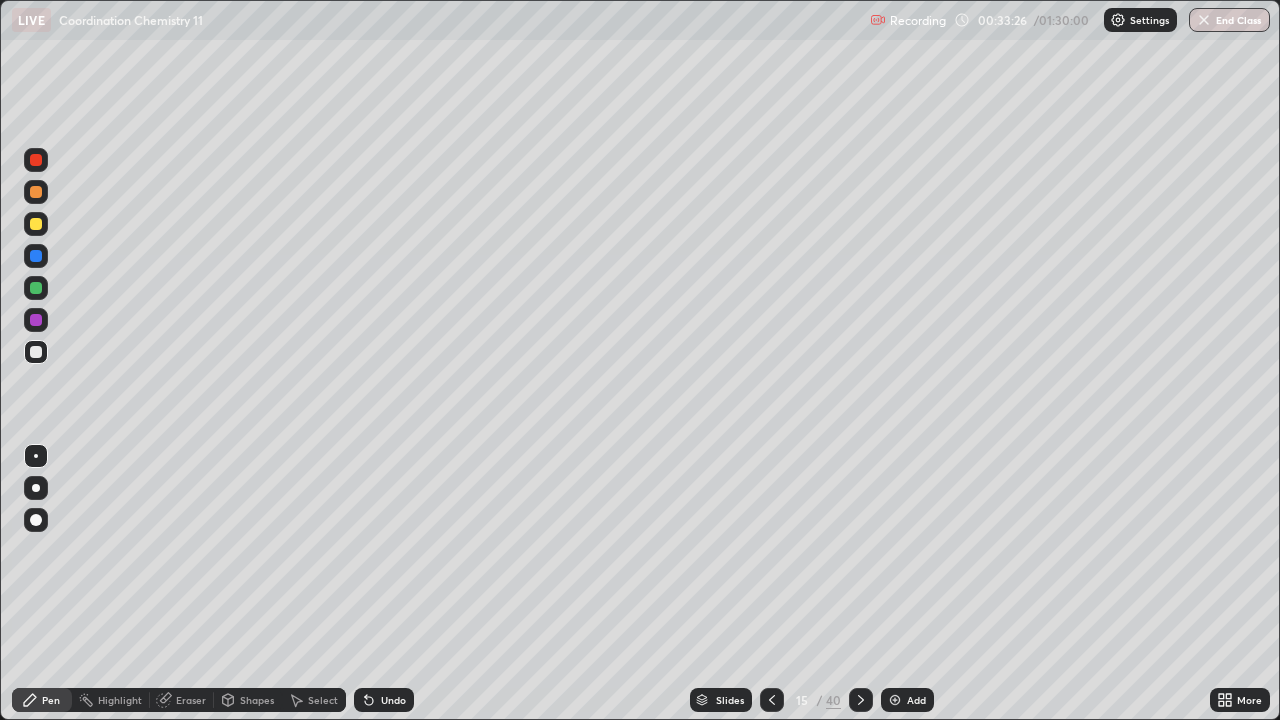 click at bounding box center [36, 288] 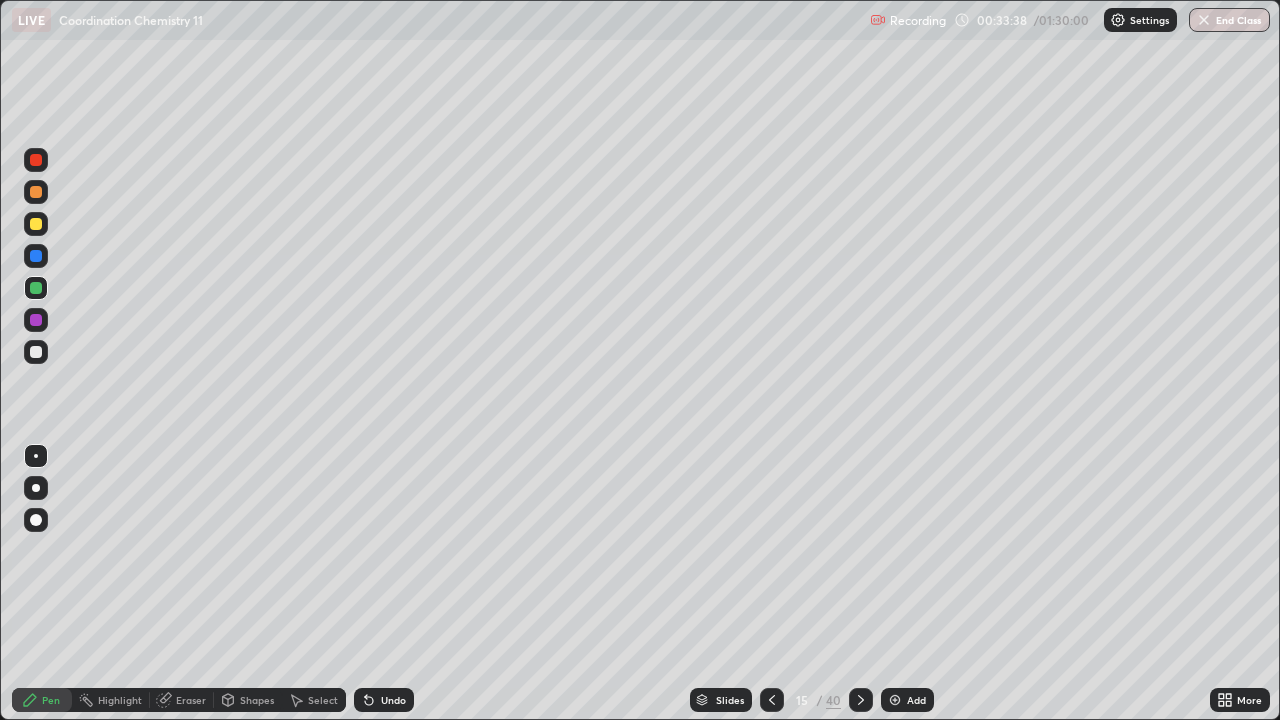 click at bounding box center [36, 224] 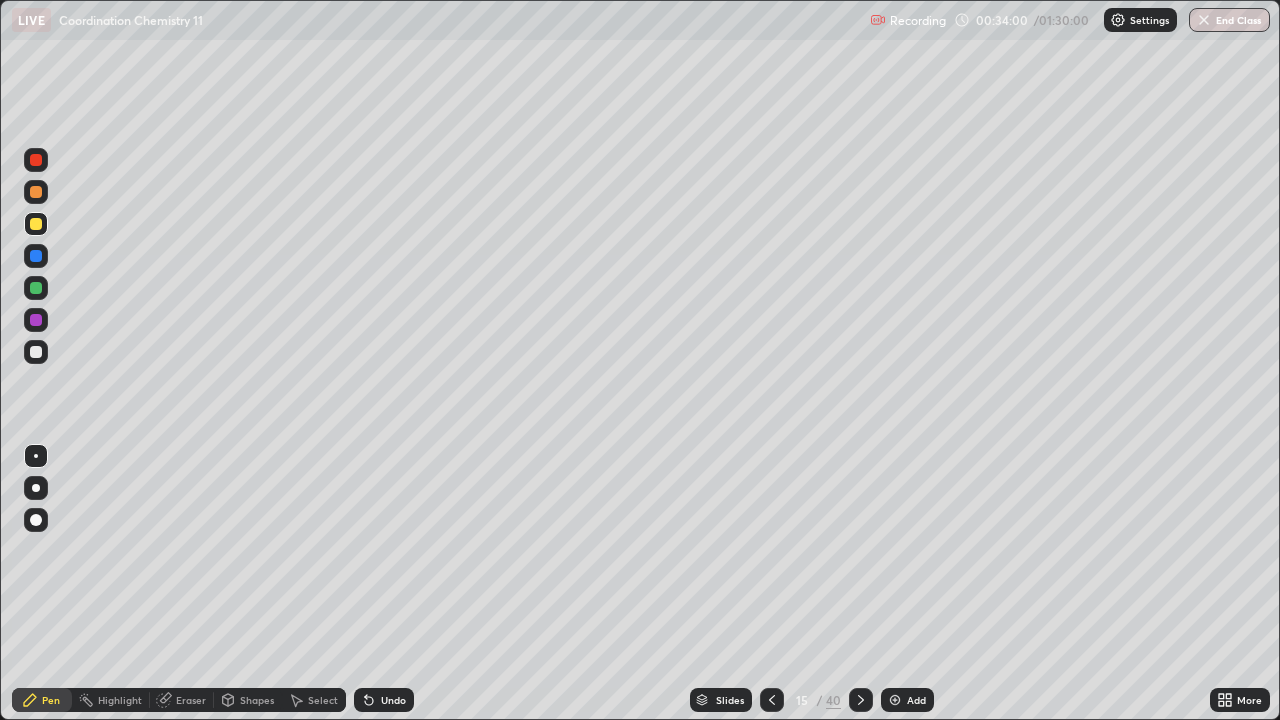 click at bounding box center (36, 320) 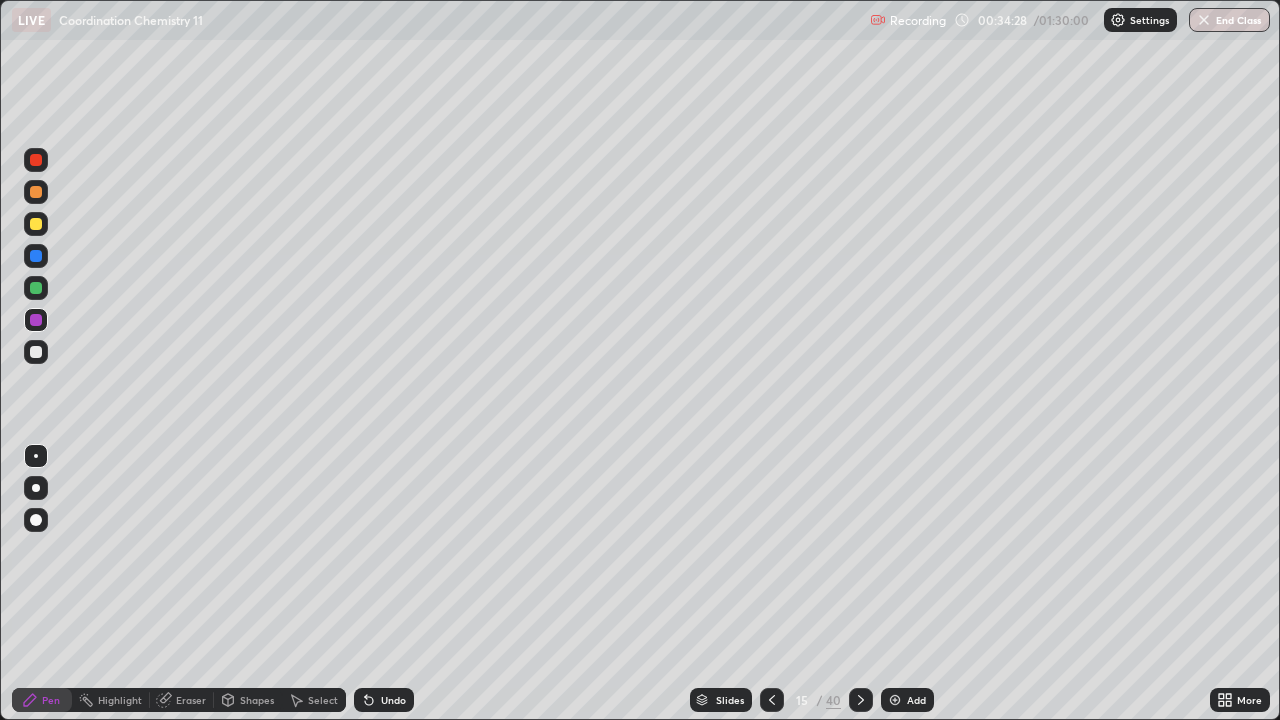 click at bounding box center [36, 288] 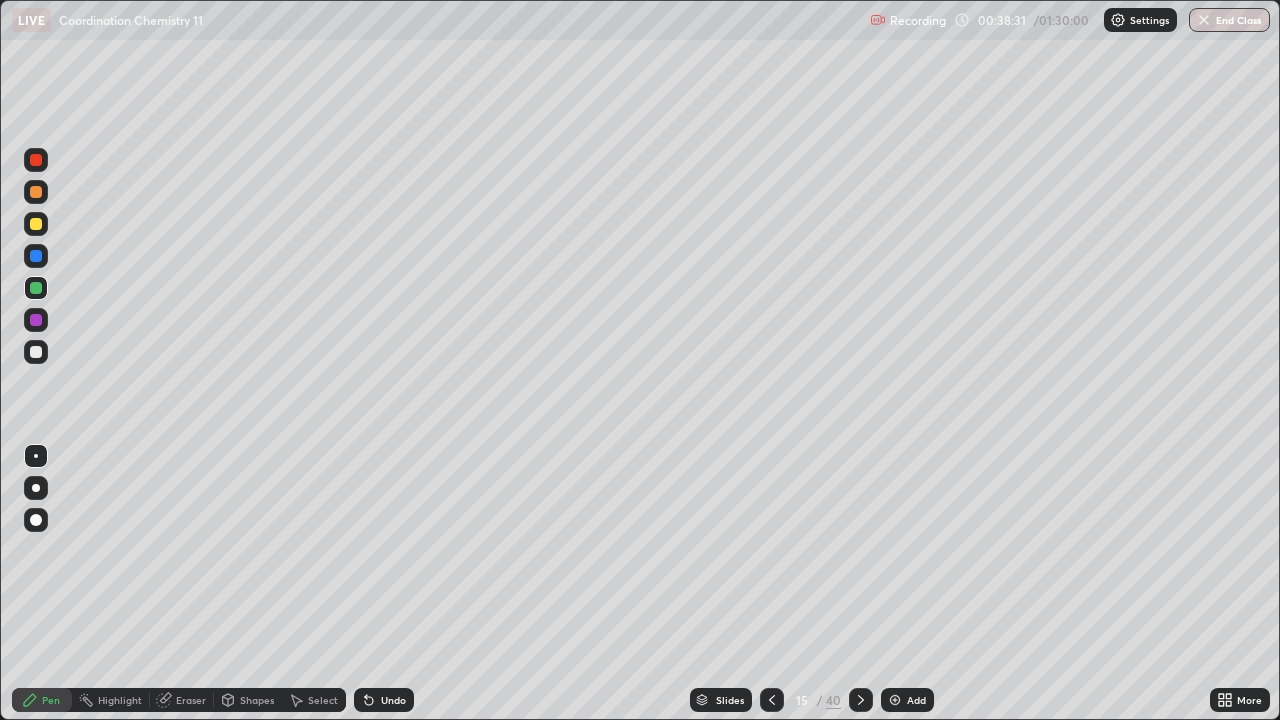 click 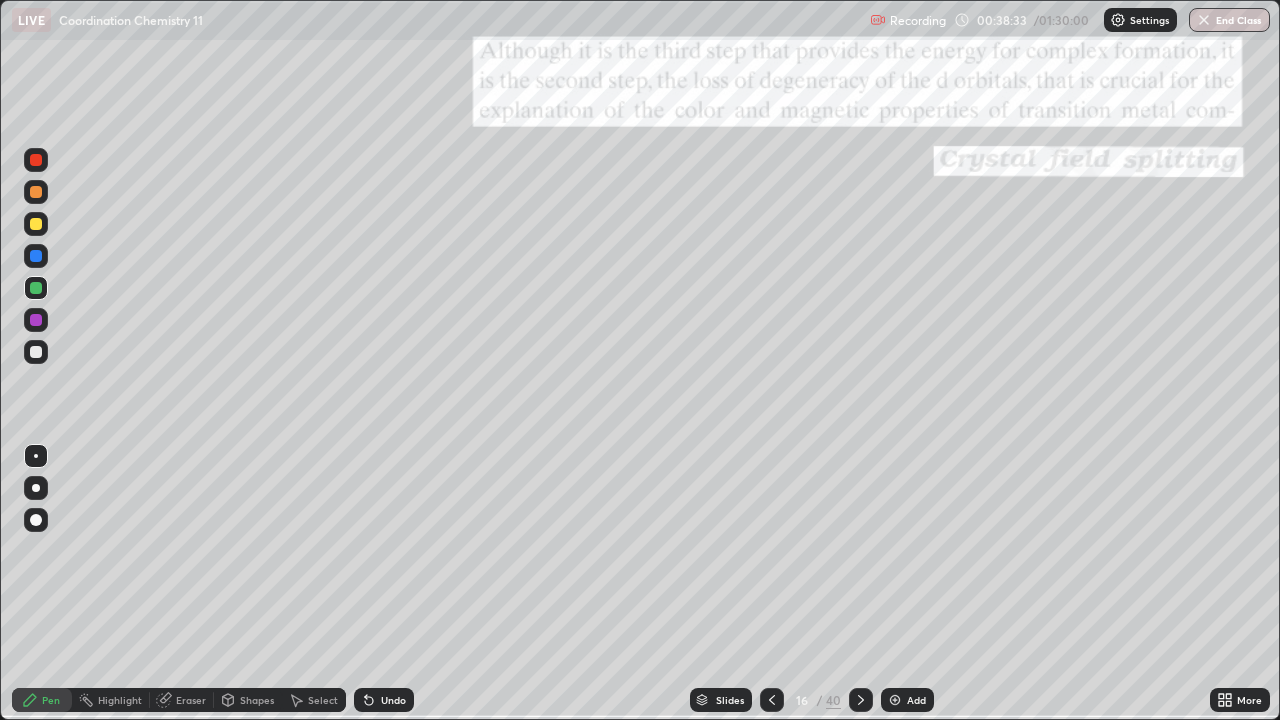 click at bounding box center (772, 700) 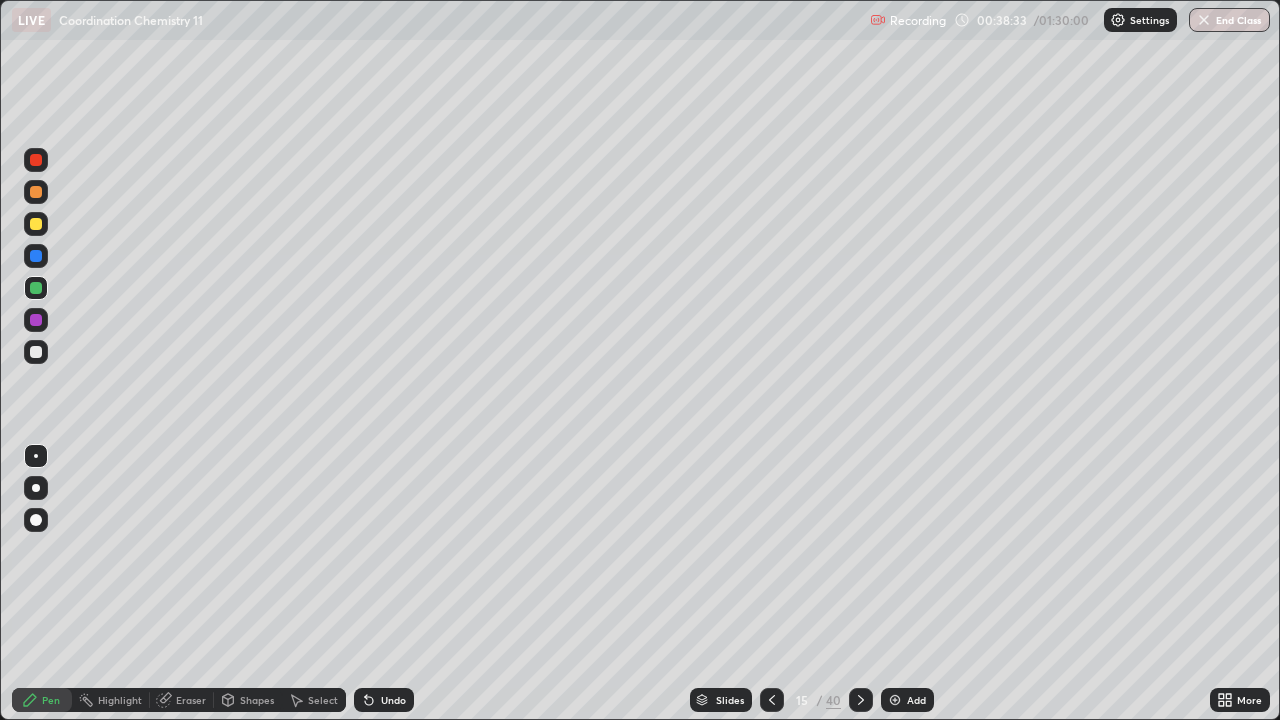 click on "Add" at bounding box center [907, 700] 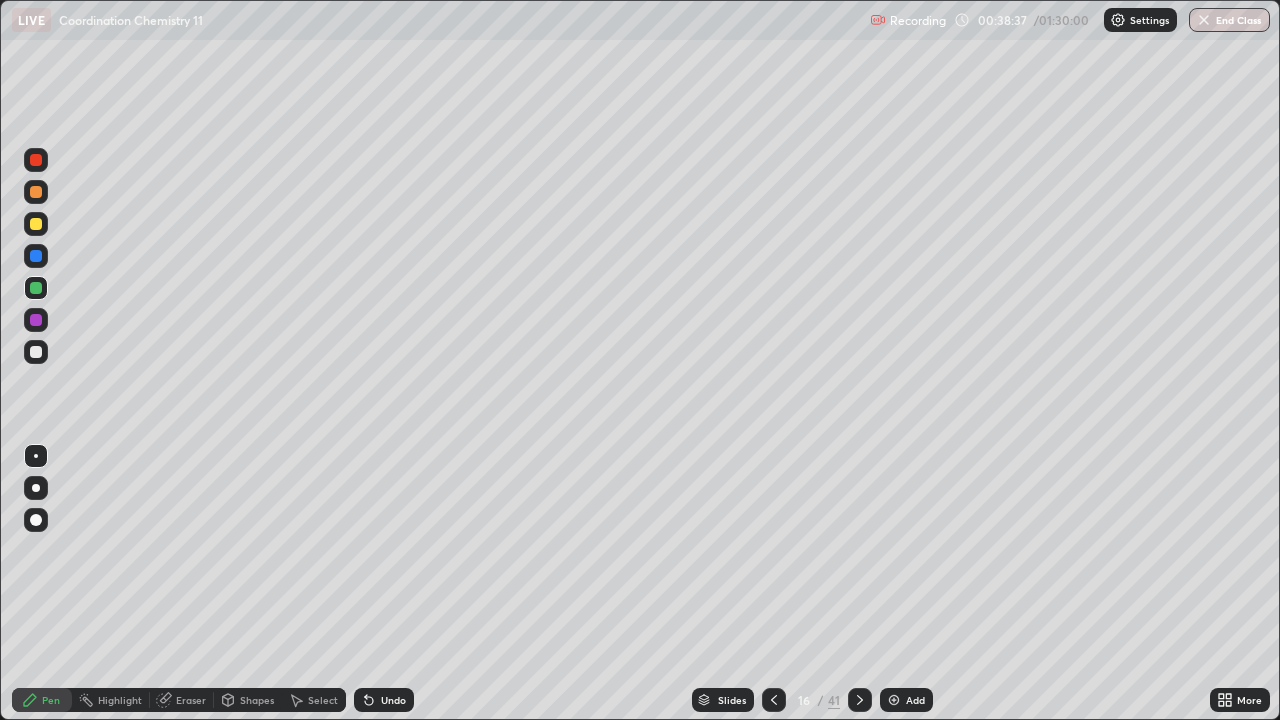 click on "/" at bounding box center [821, 700] 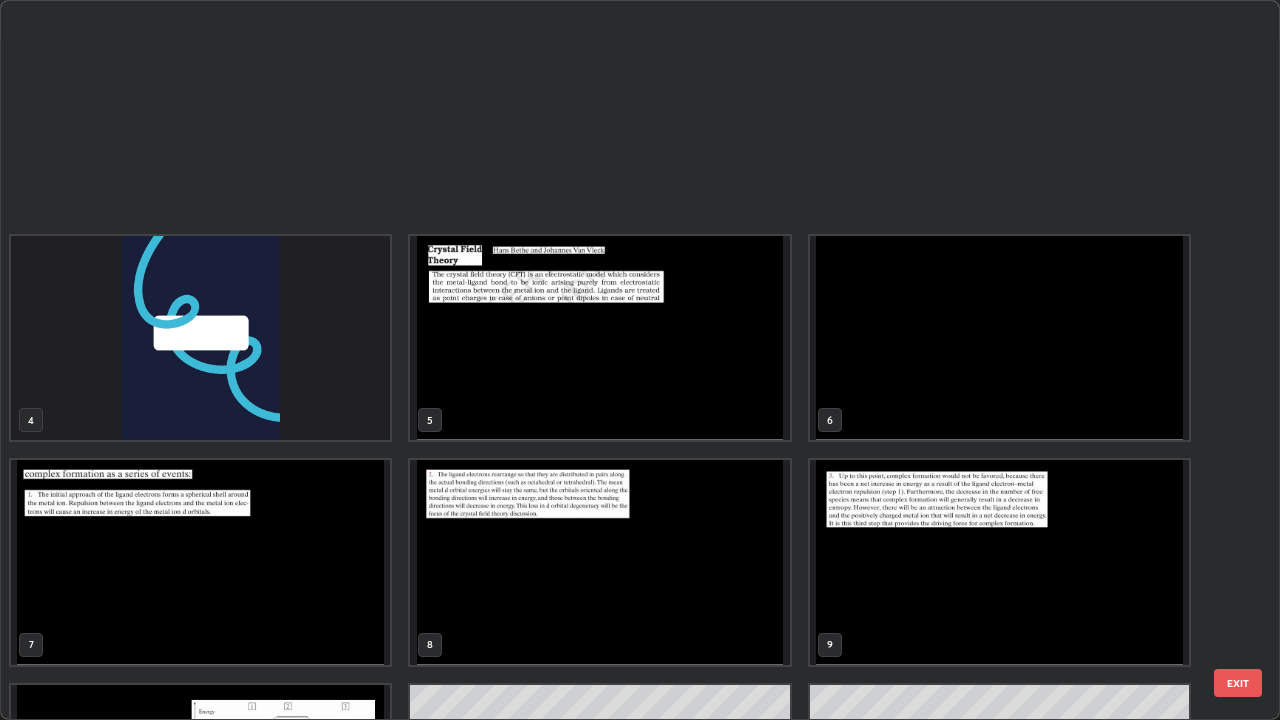 scroll, scrollTop: 629, scrollLeft: 0, axis: vertical 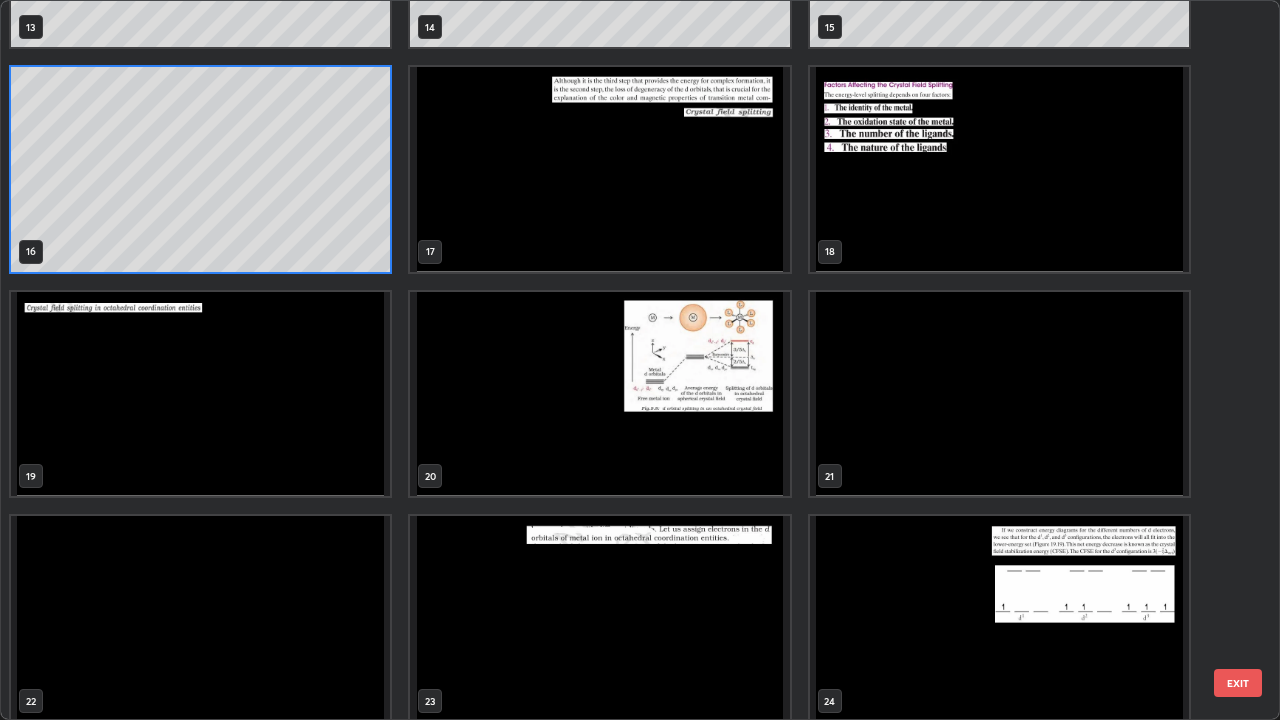click at bounding box center [599, 394] 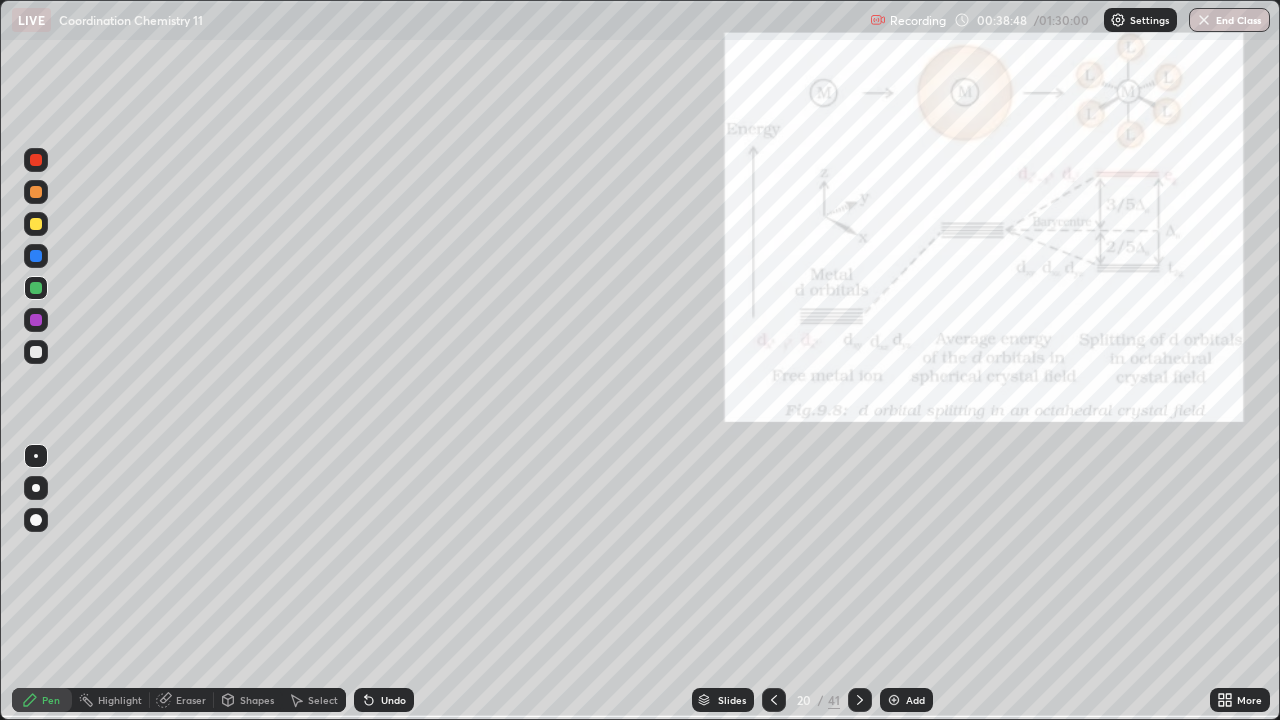 click at bounding box center (599, 394) 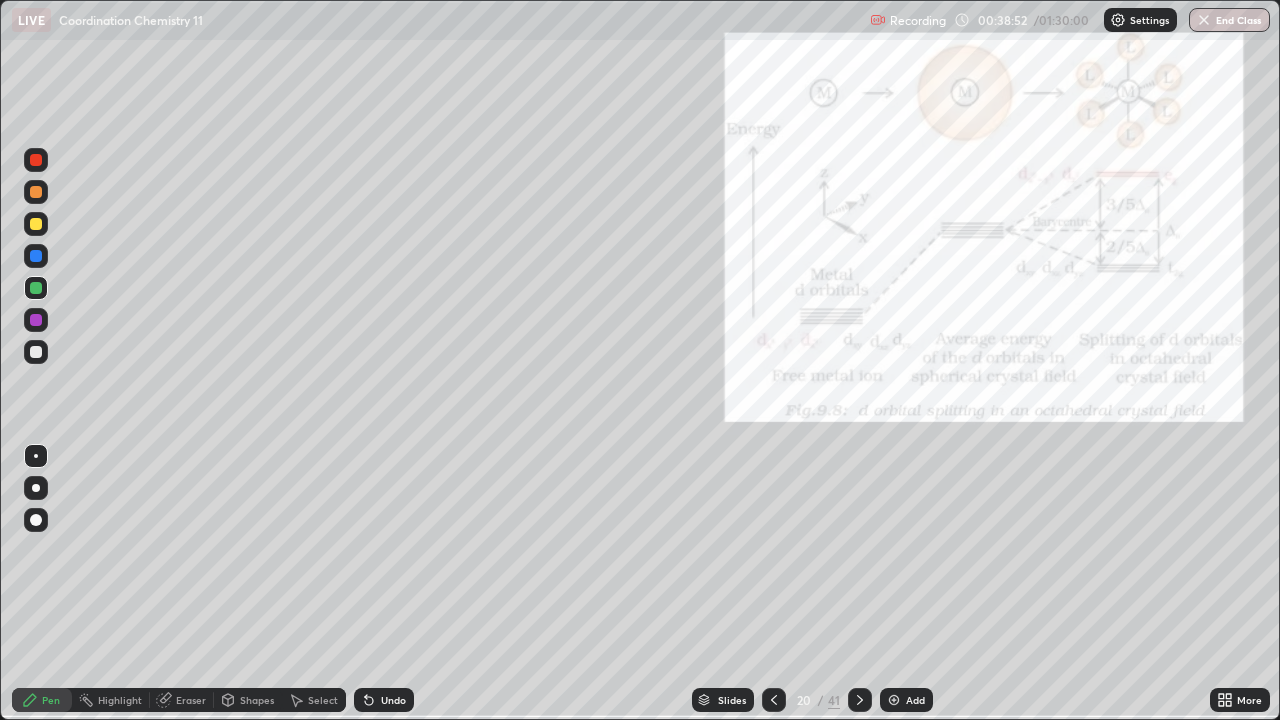 click 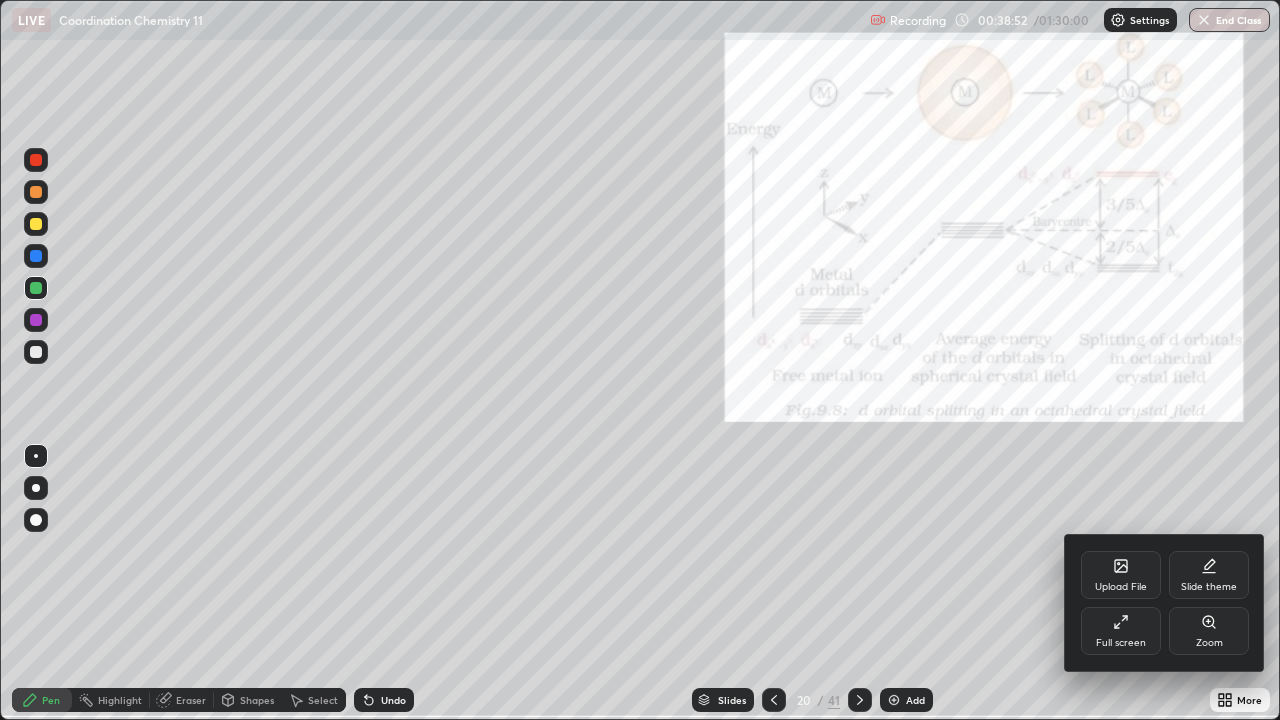 click 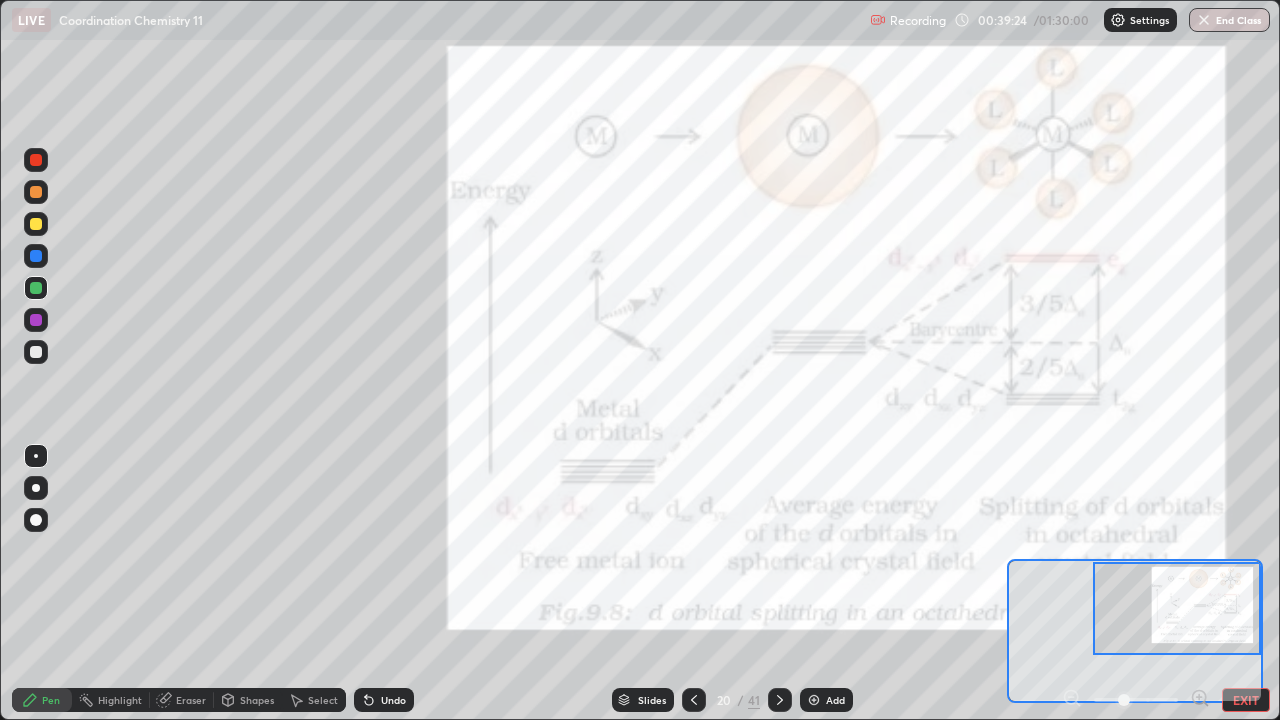 click at bounding box center (36, 320) 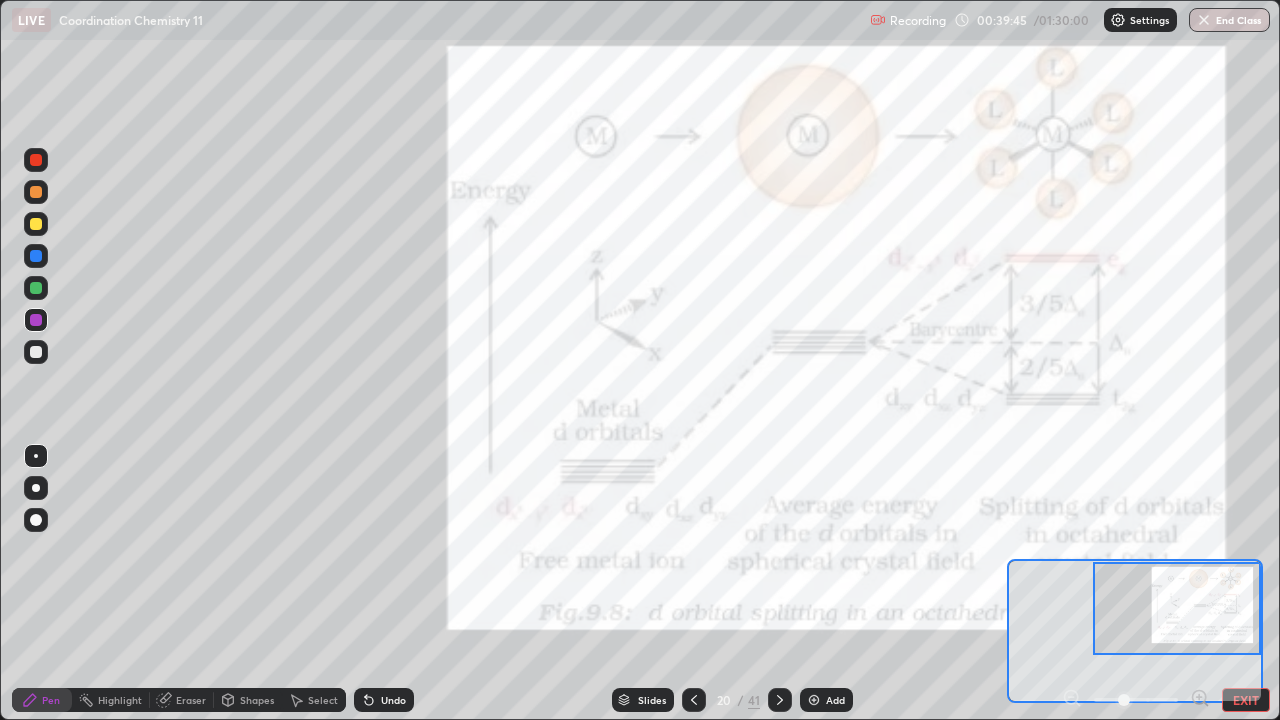 click at bounding box center (36, 288) 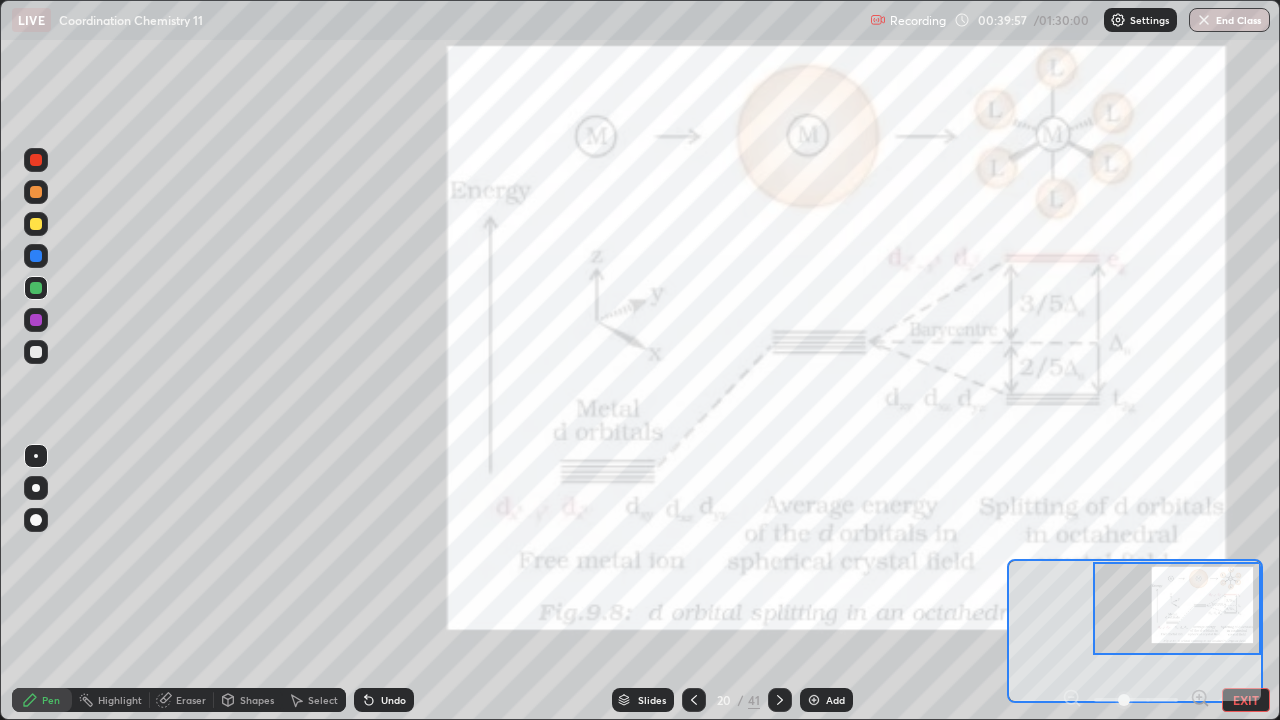 click at bounding box center (814, 700) 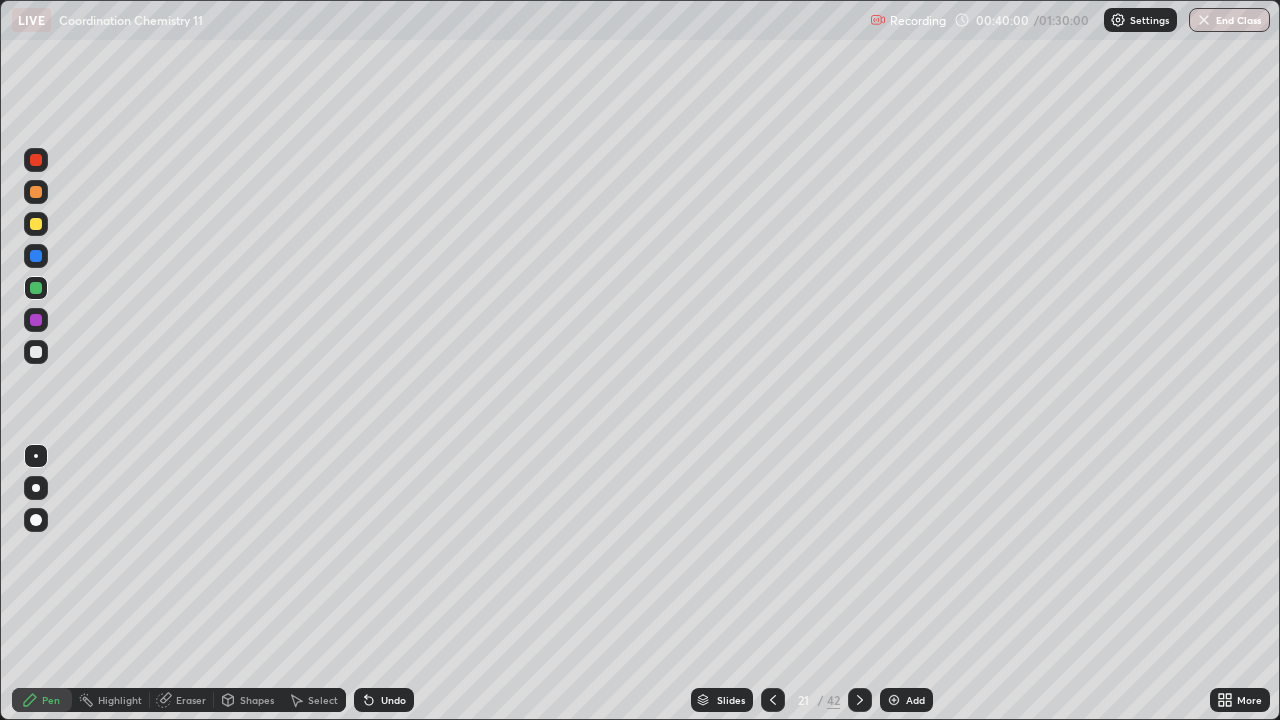click at bounding box center (36, 352) 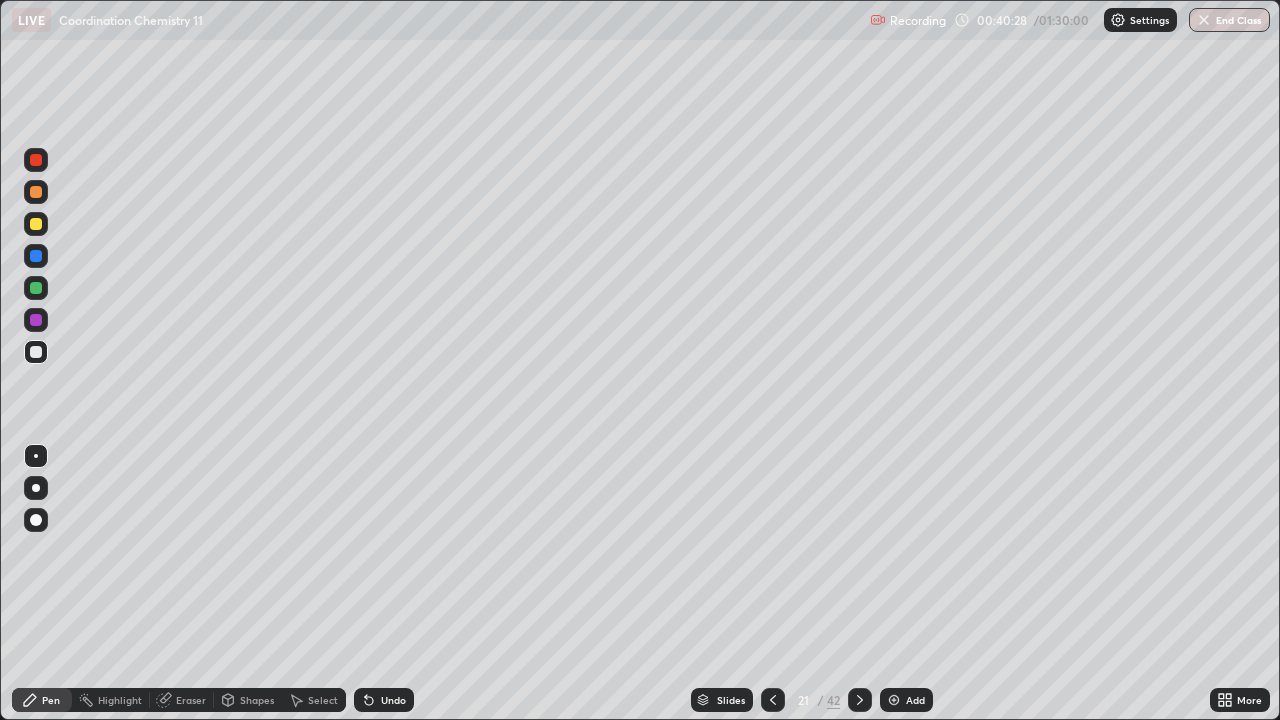 click at bounding box center [36, 224] 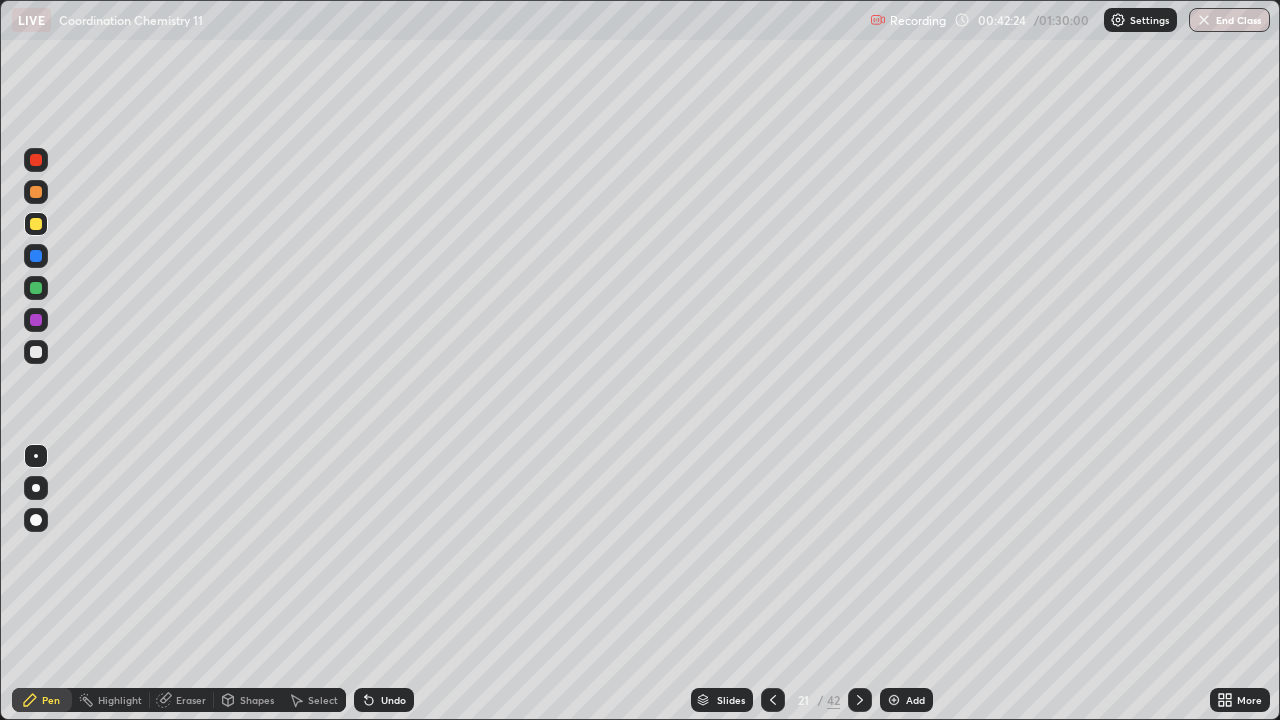 click on "Undo" at bounding box center (393, 700) 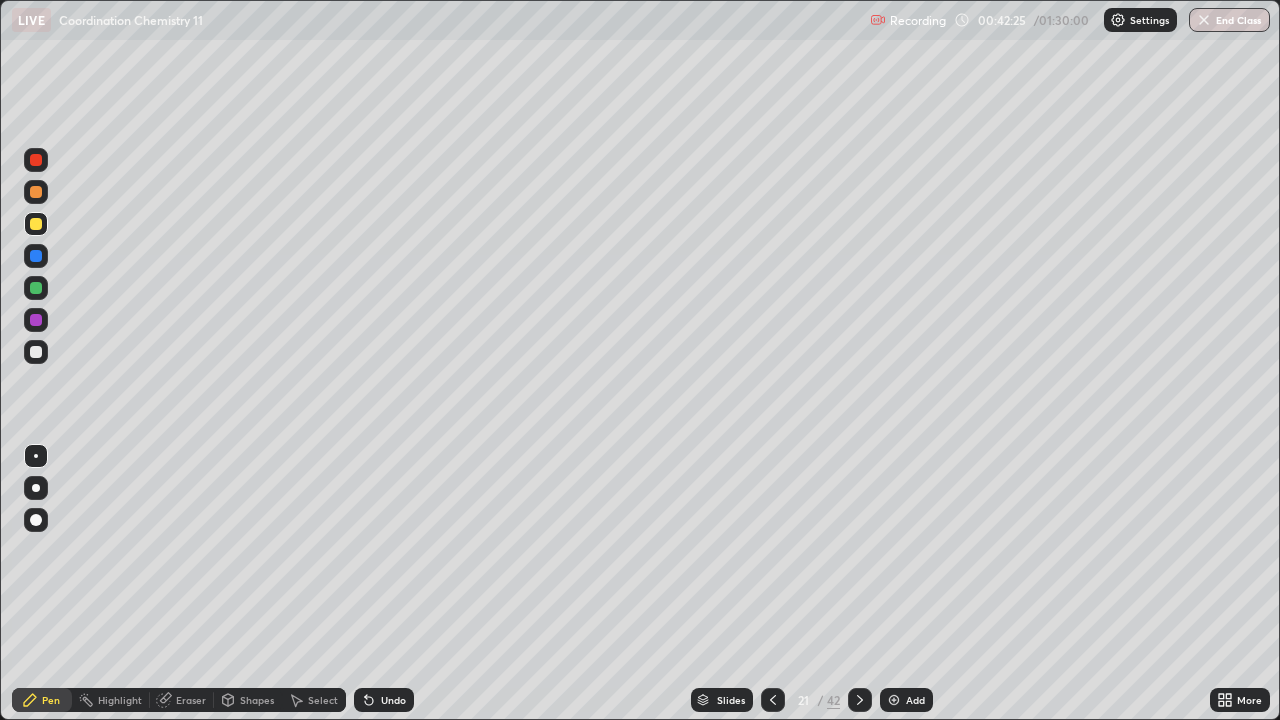 click on "Undo" at bounding box center (384, 700) 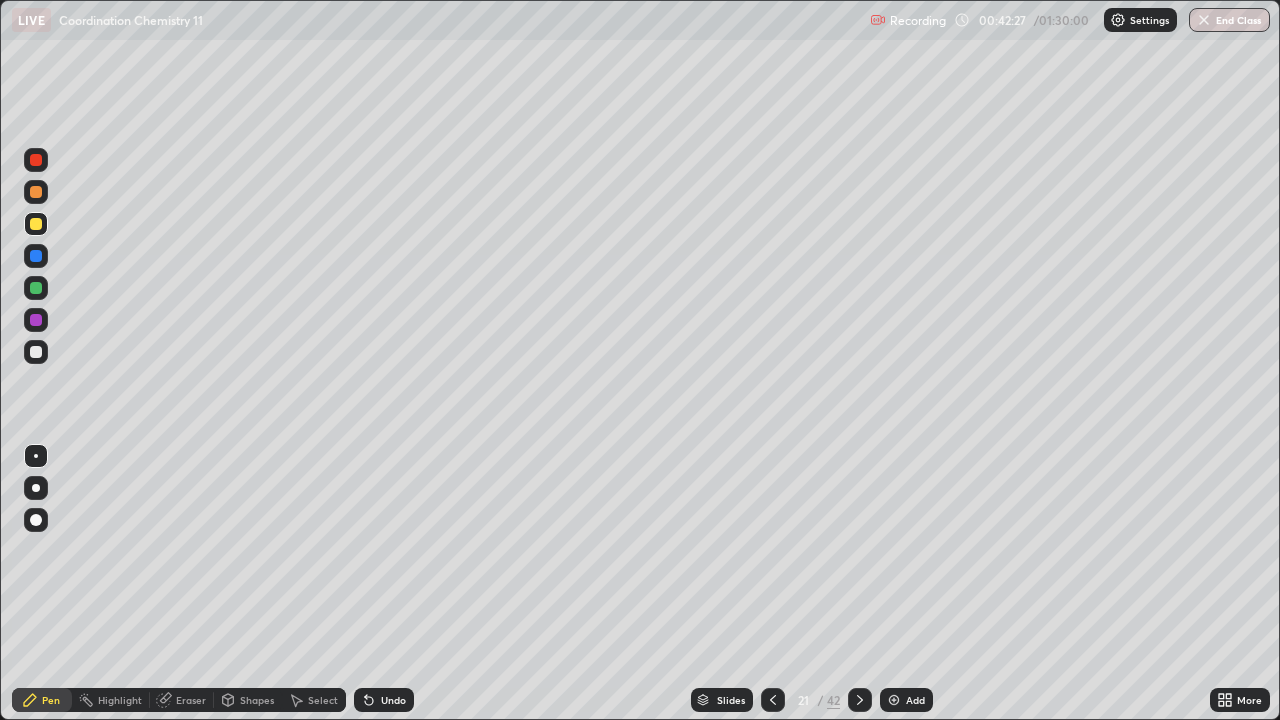 click at bounding box center (36, 352) 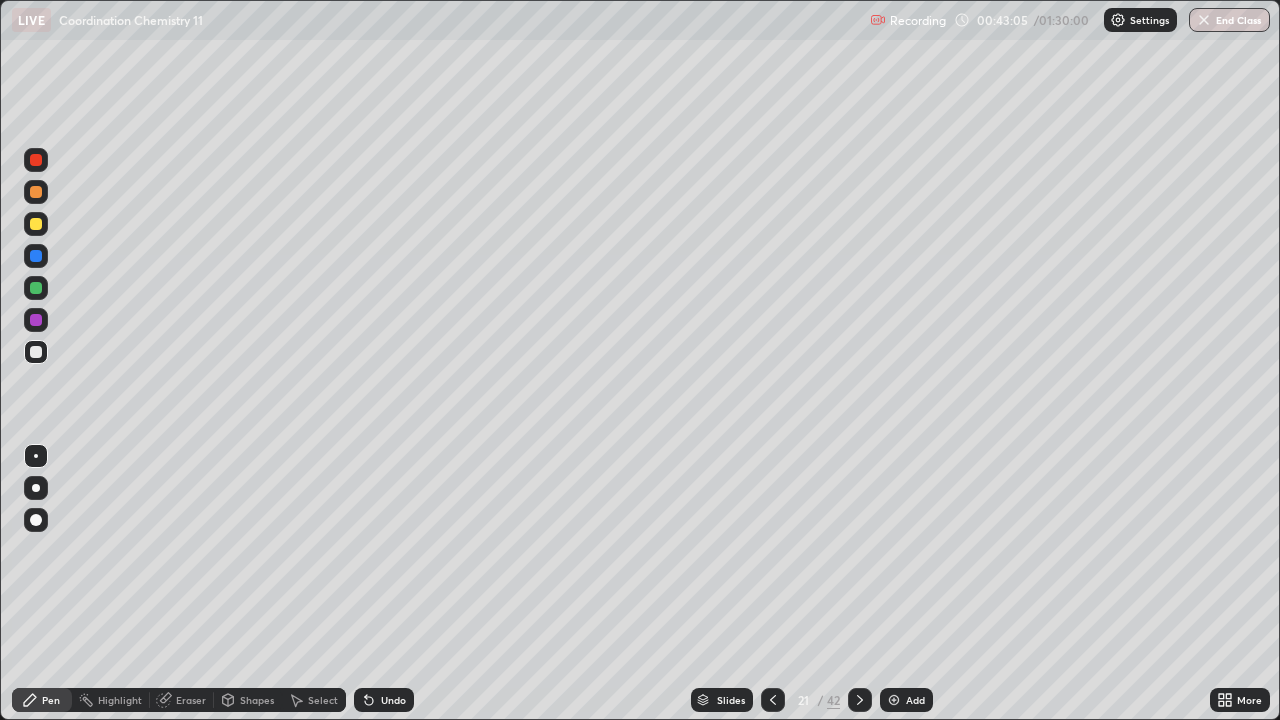 click at bounding box center [36, 288] 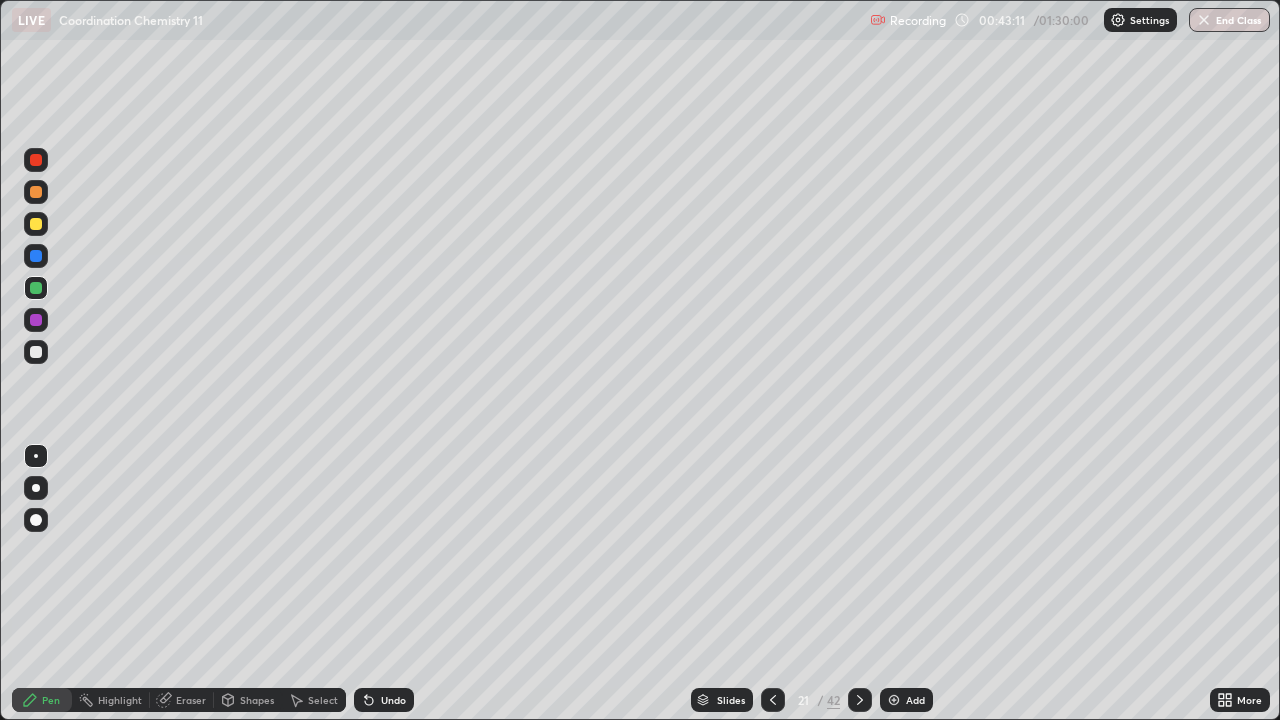 click at bounding box center [36, 256] 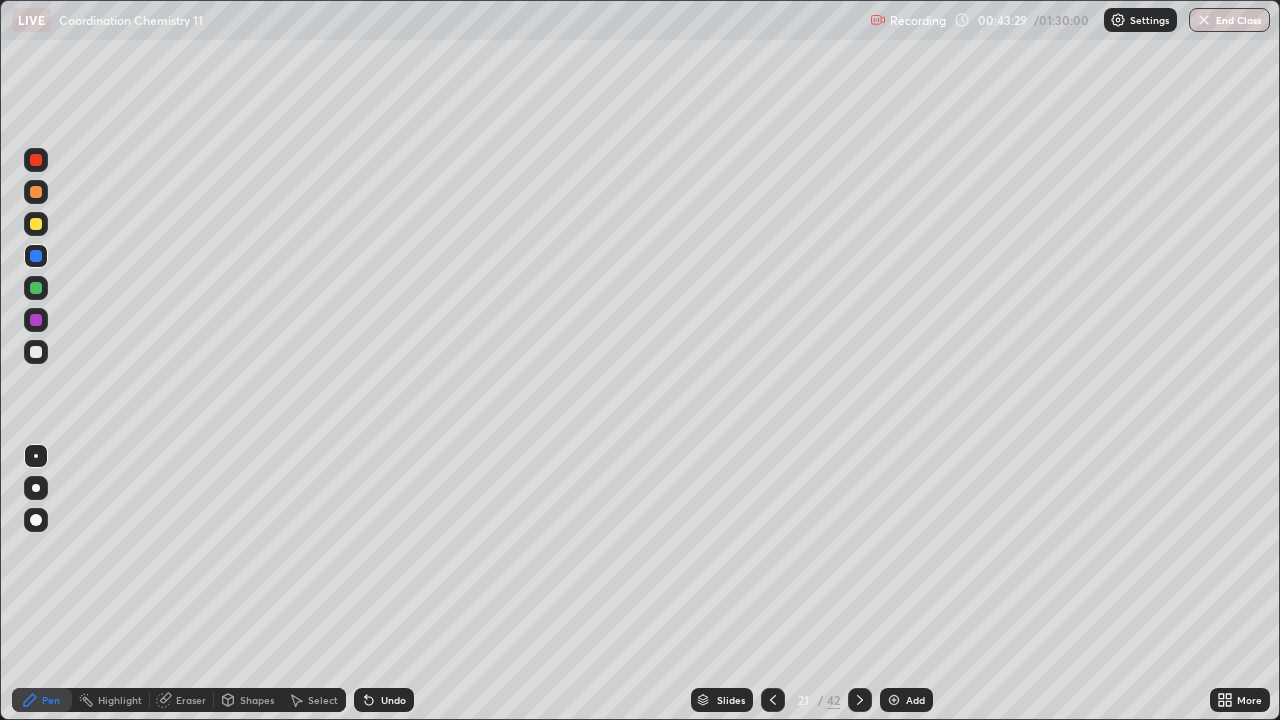 click at bounding box center (36, 160) 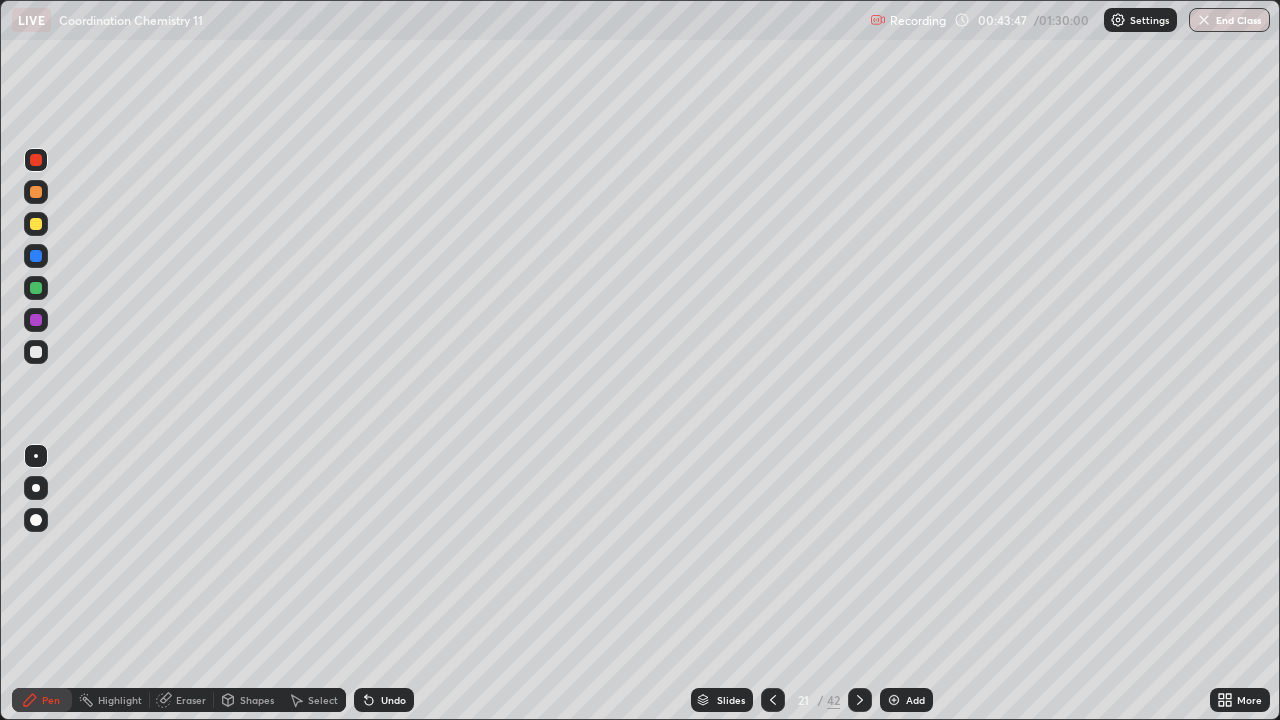 click at bounding box center (36, 352) 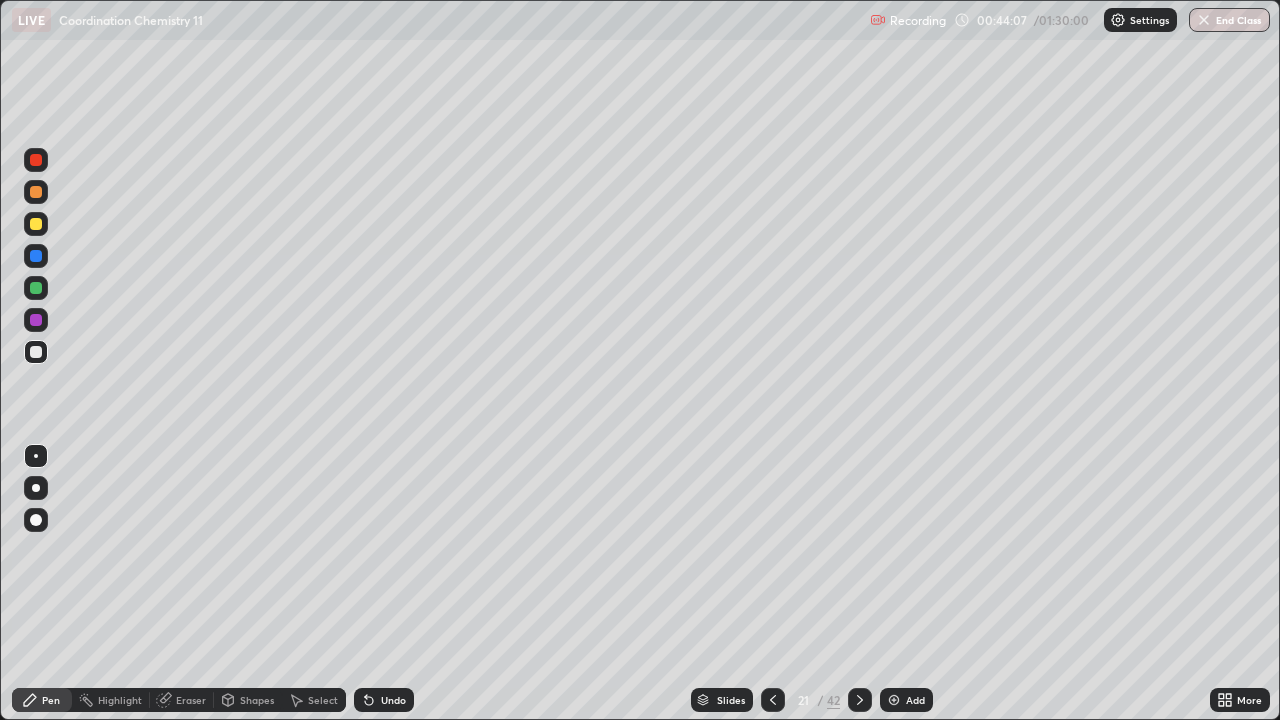 click 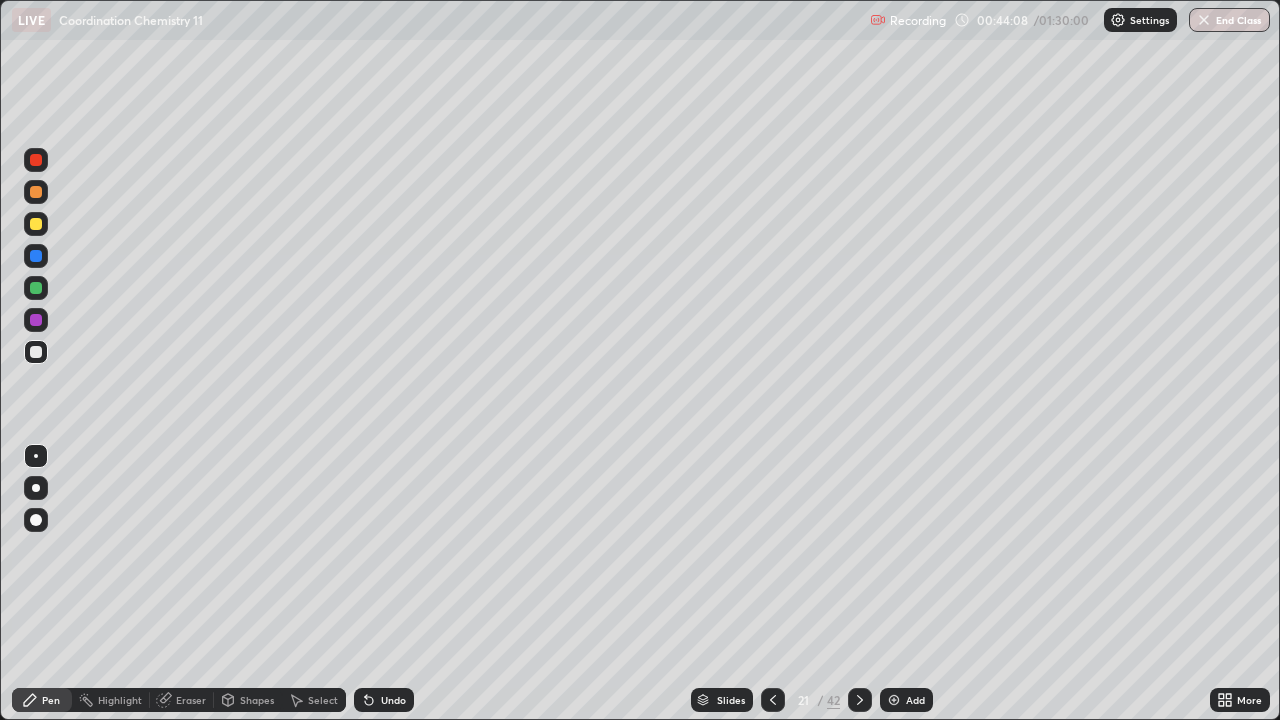 click 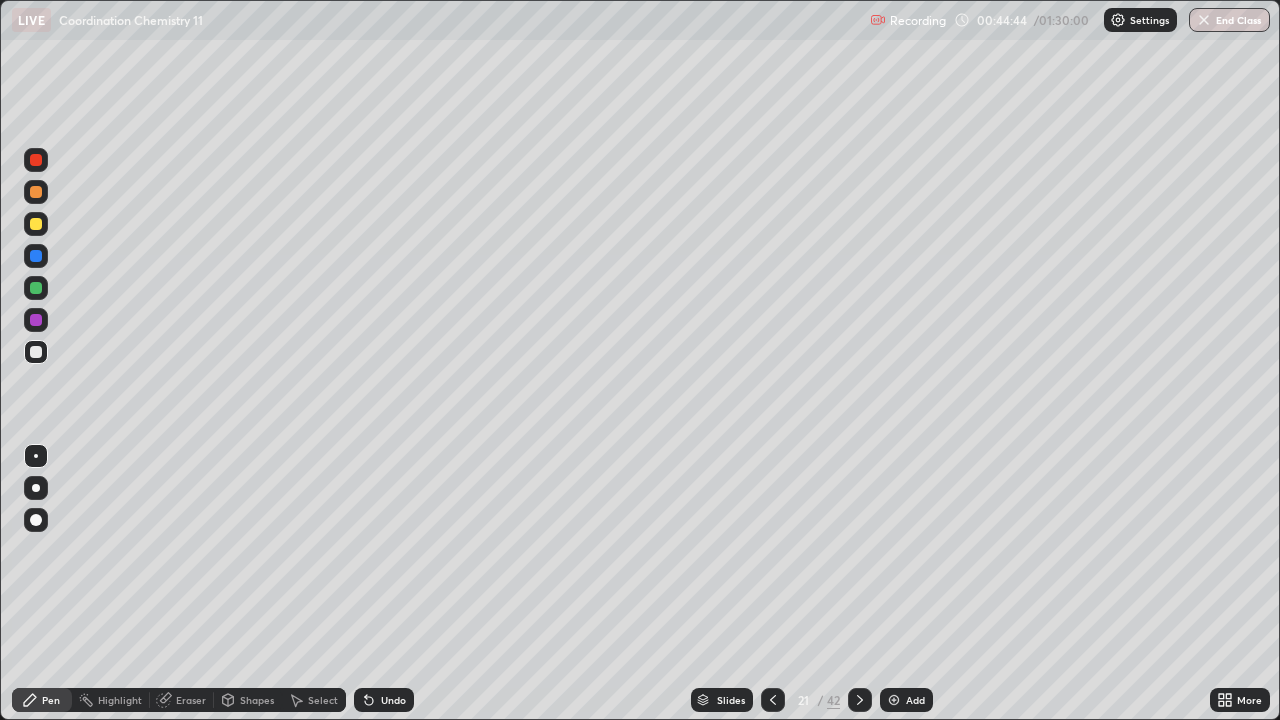 click 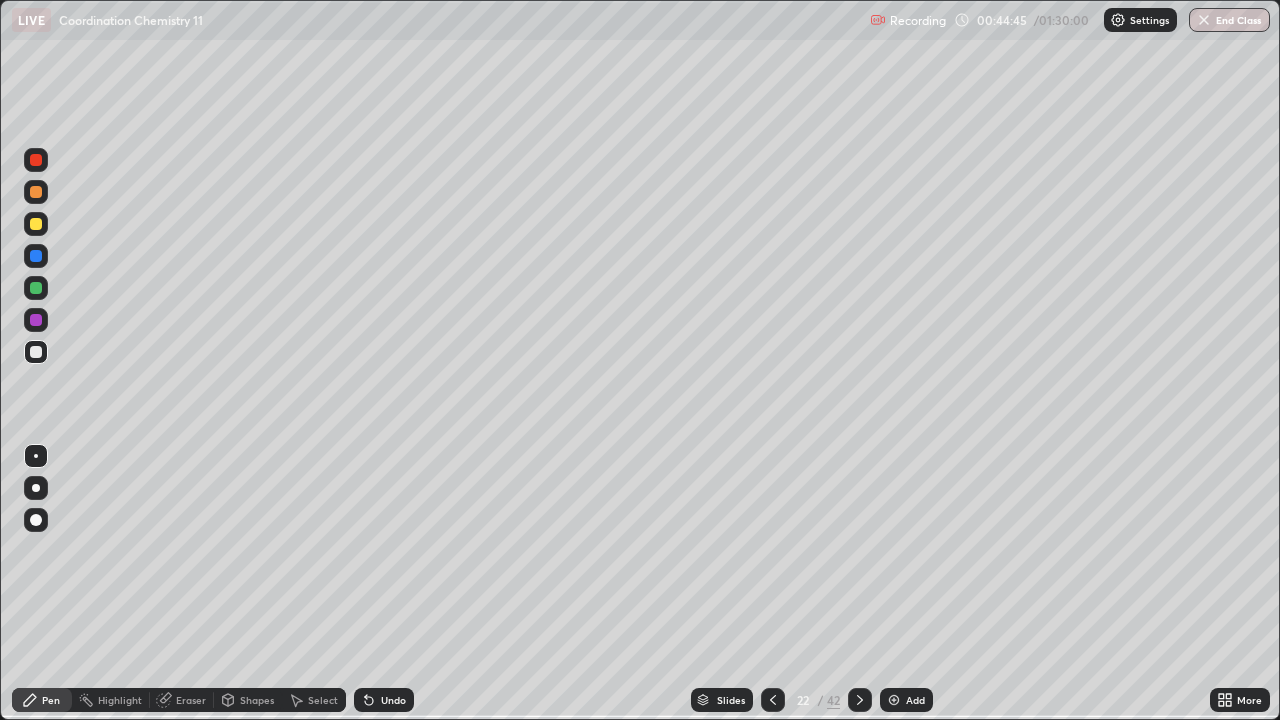 click 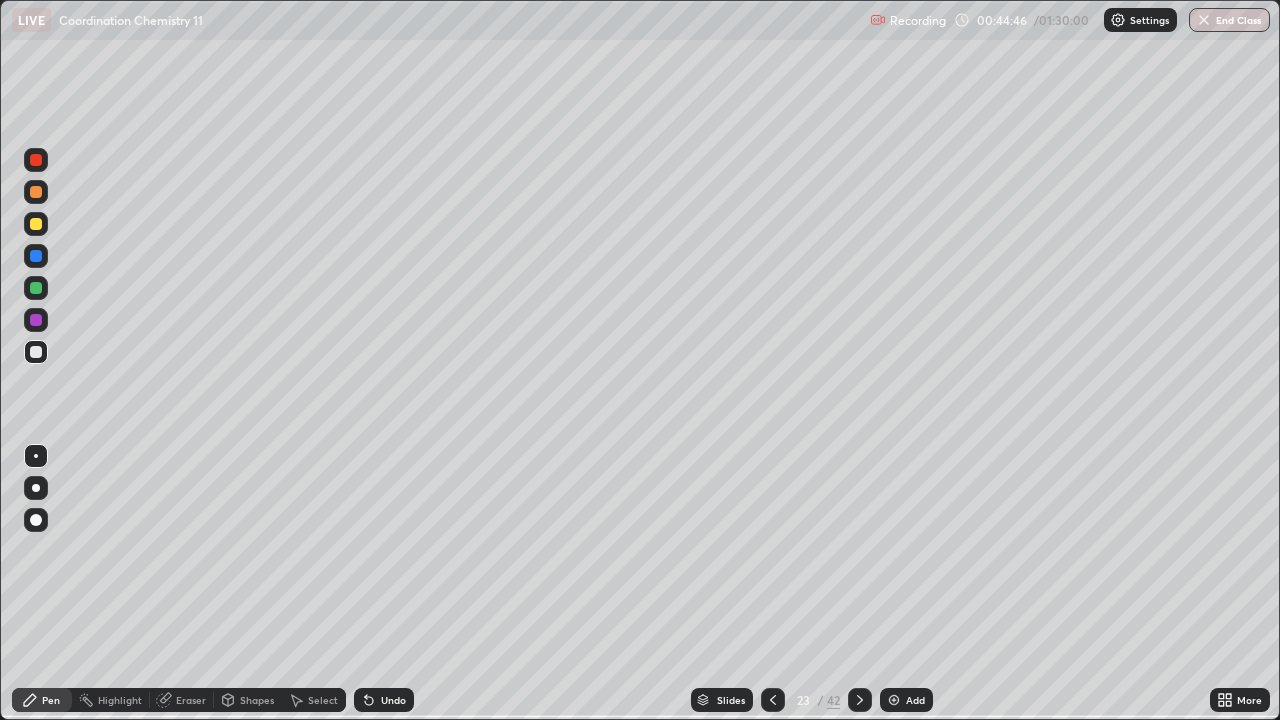 click on "23" at bounding box center [803, 700] 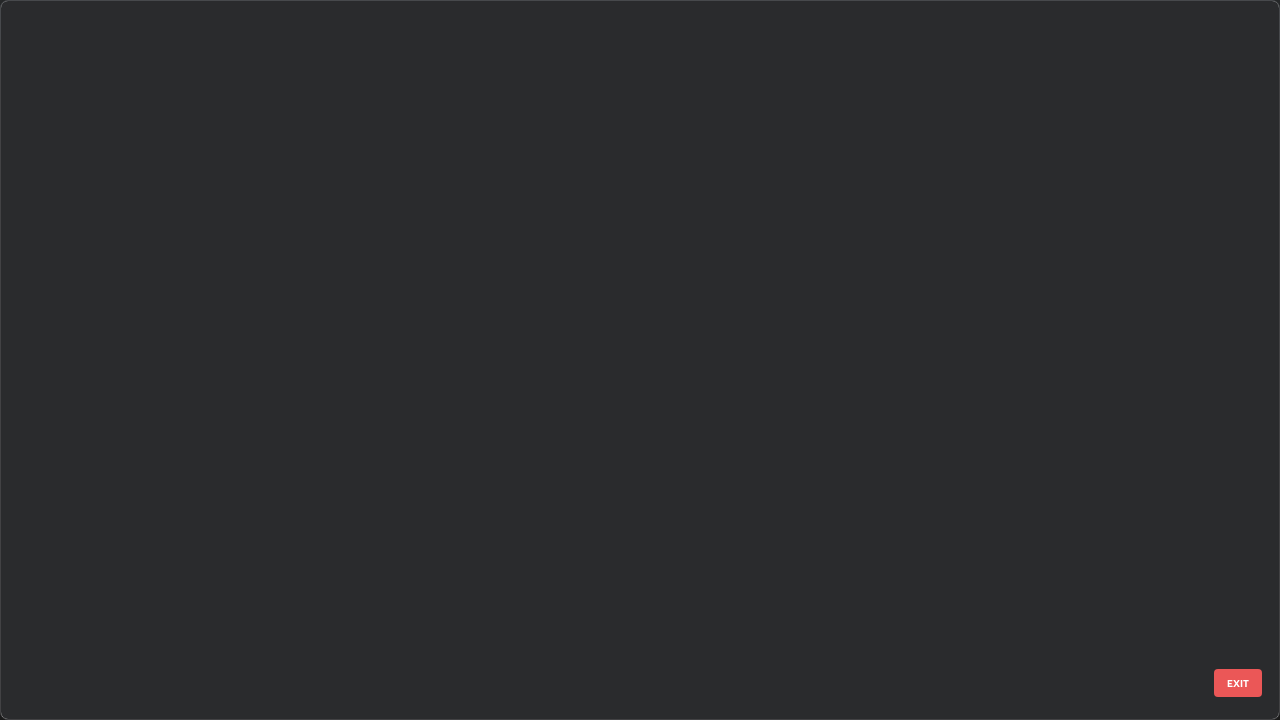 scroll, scrollTop: 1079, scrollLeft: 0, axis: vertical 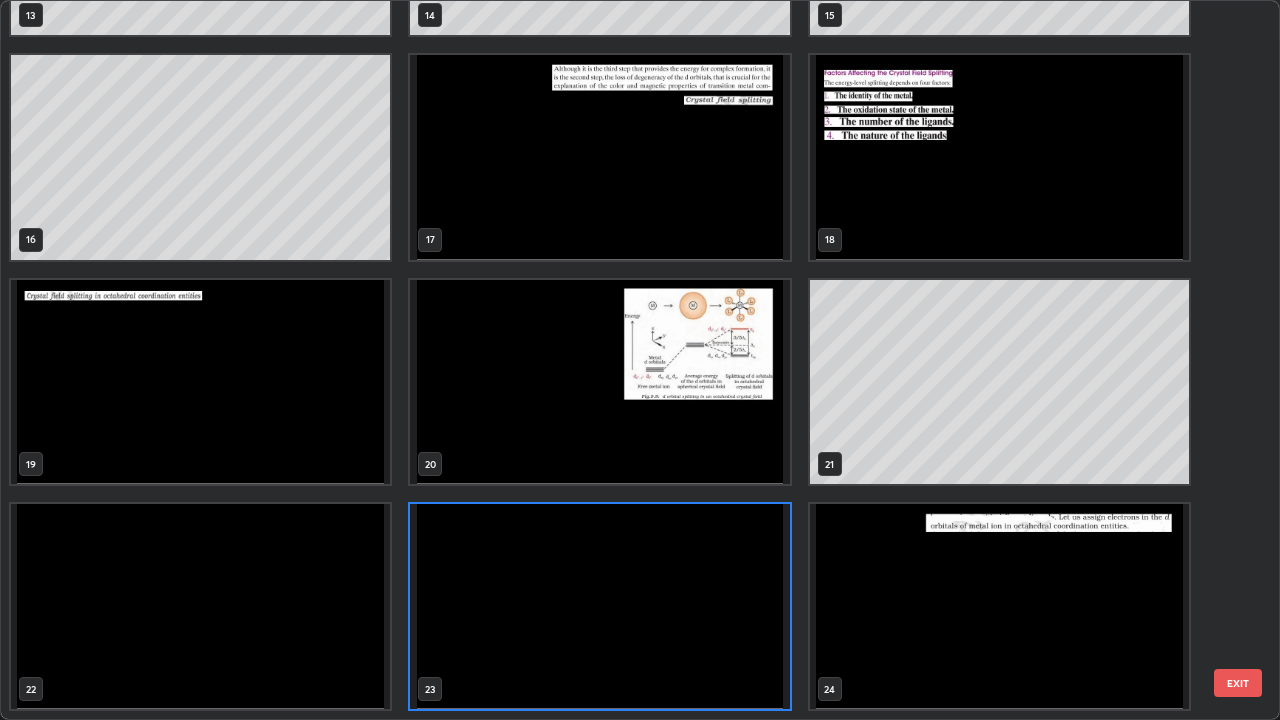 click at bounding box center (599, 382) 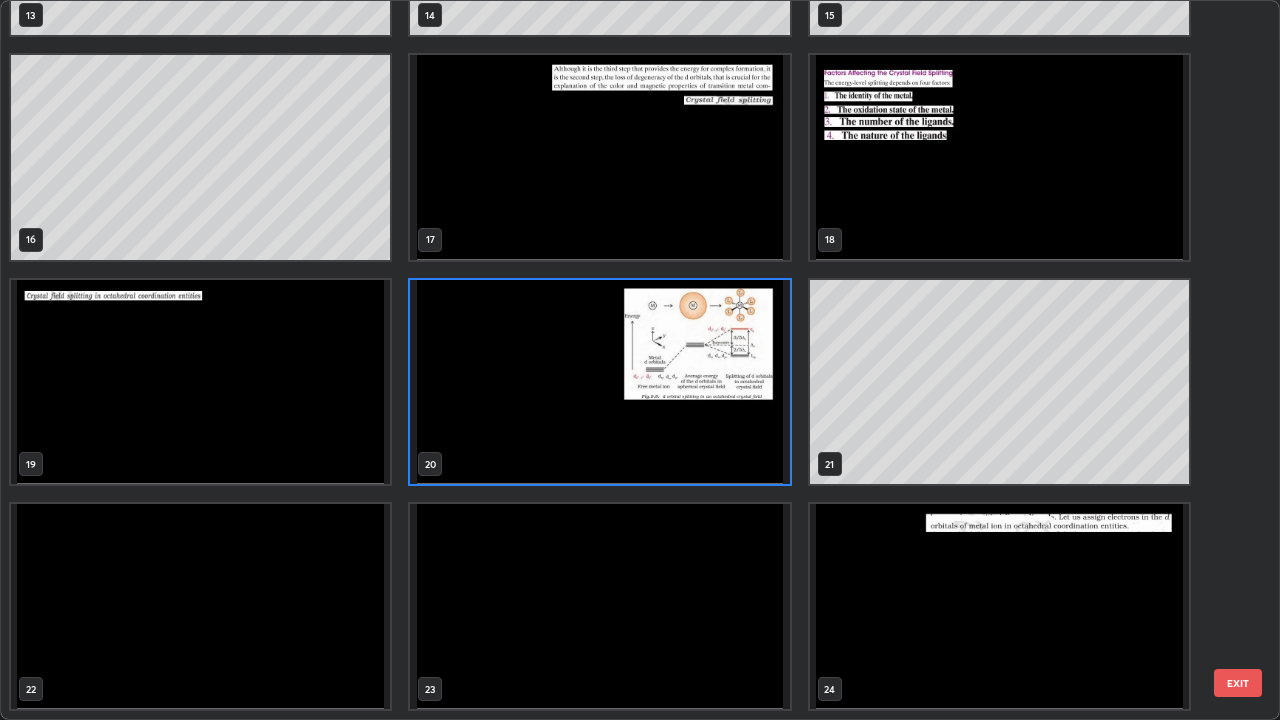 click at bounding box center (599, 382) 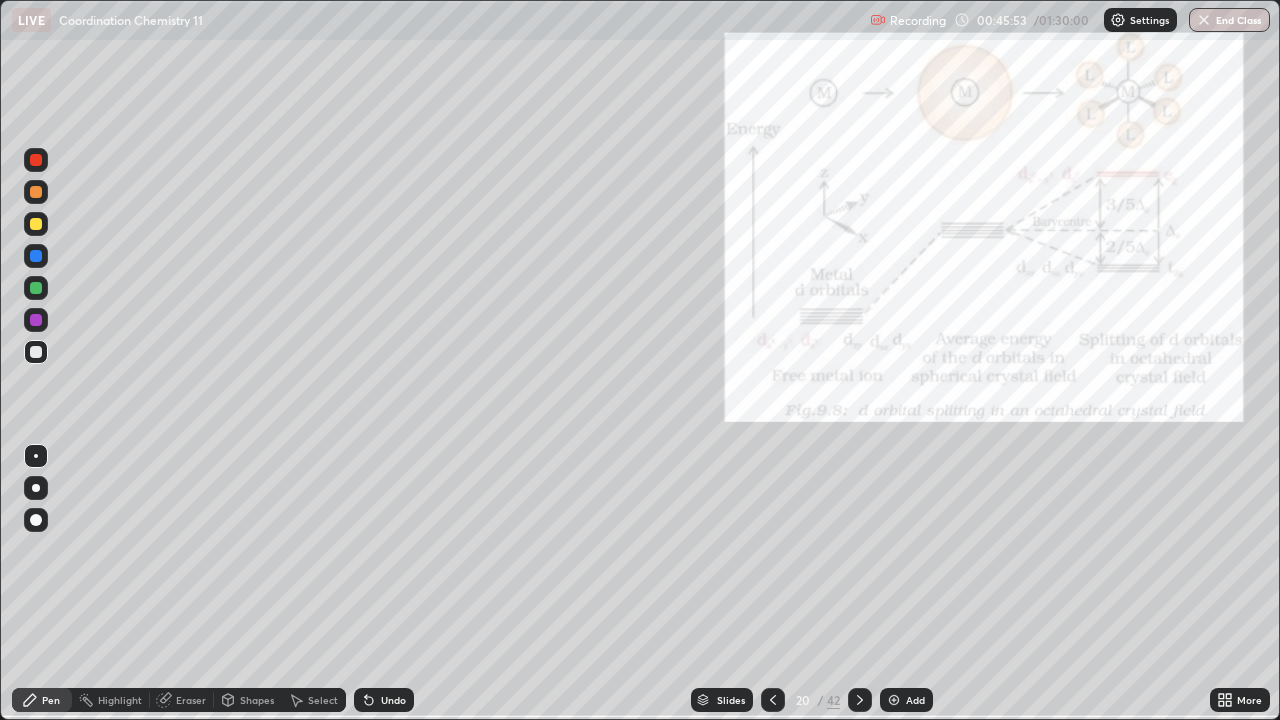 click 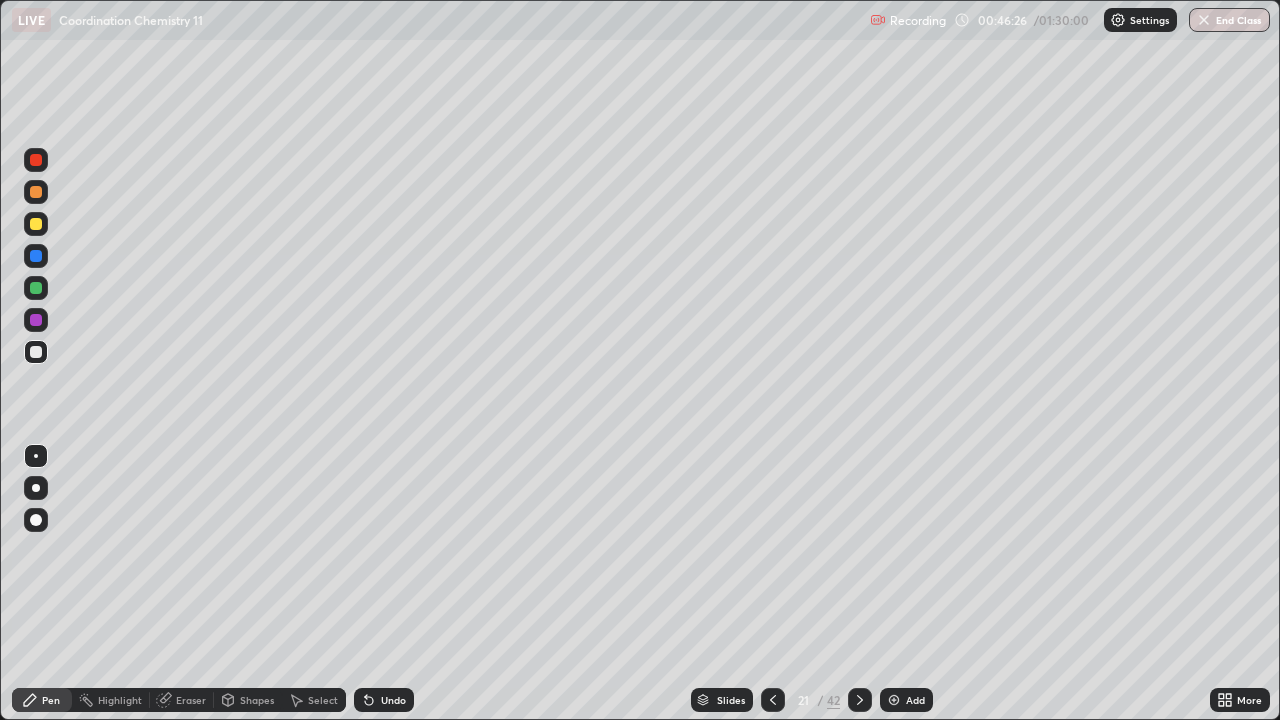 click at bounding box center (36, 224) 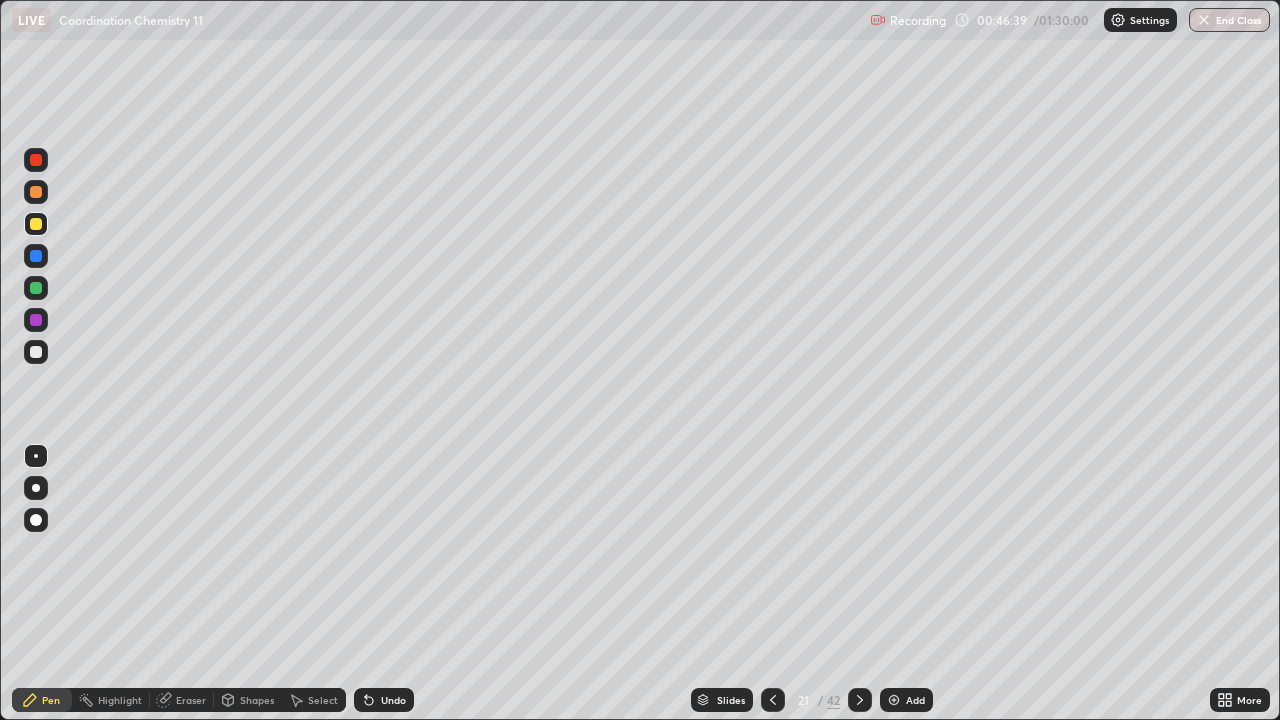 click at bounding box center (36, 192) 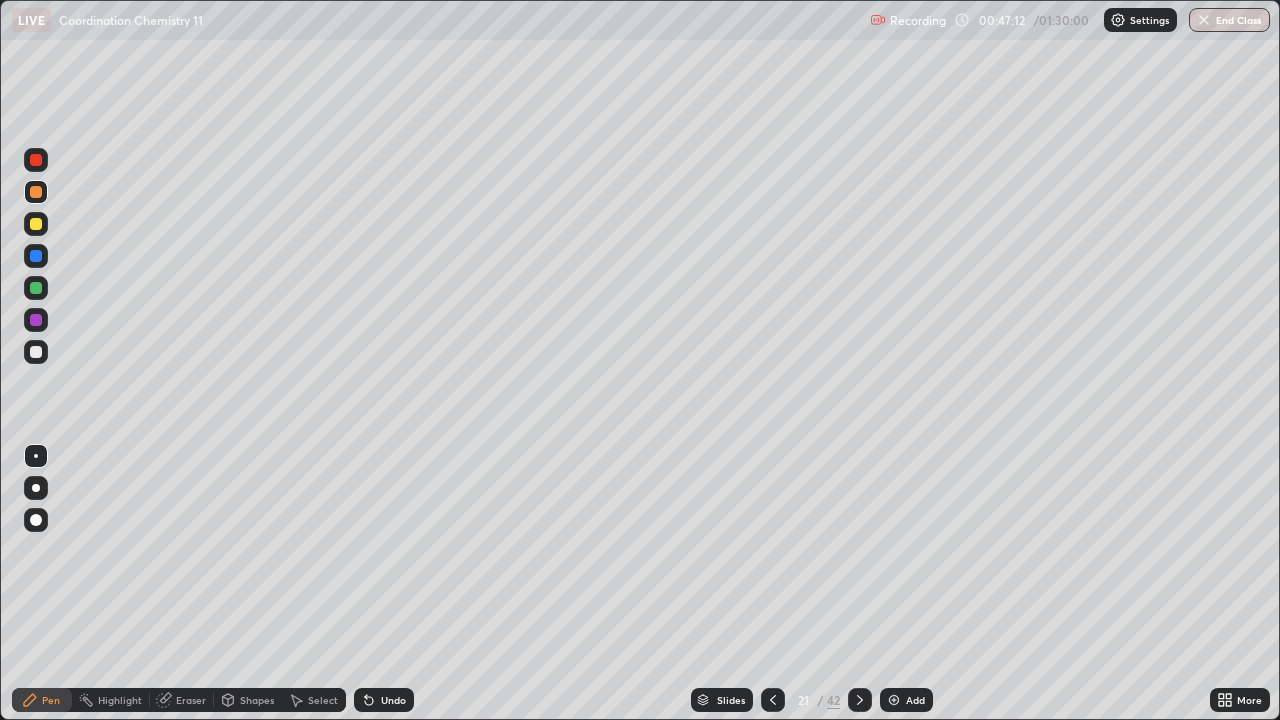 click at bounding box center [36, 320] 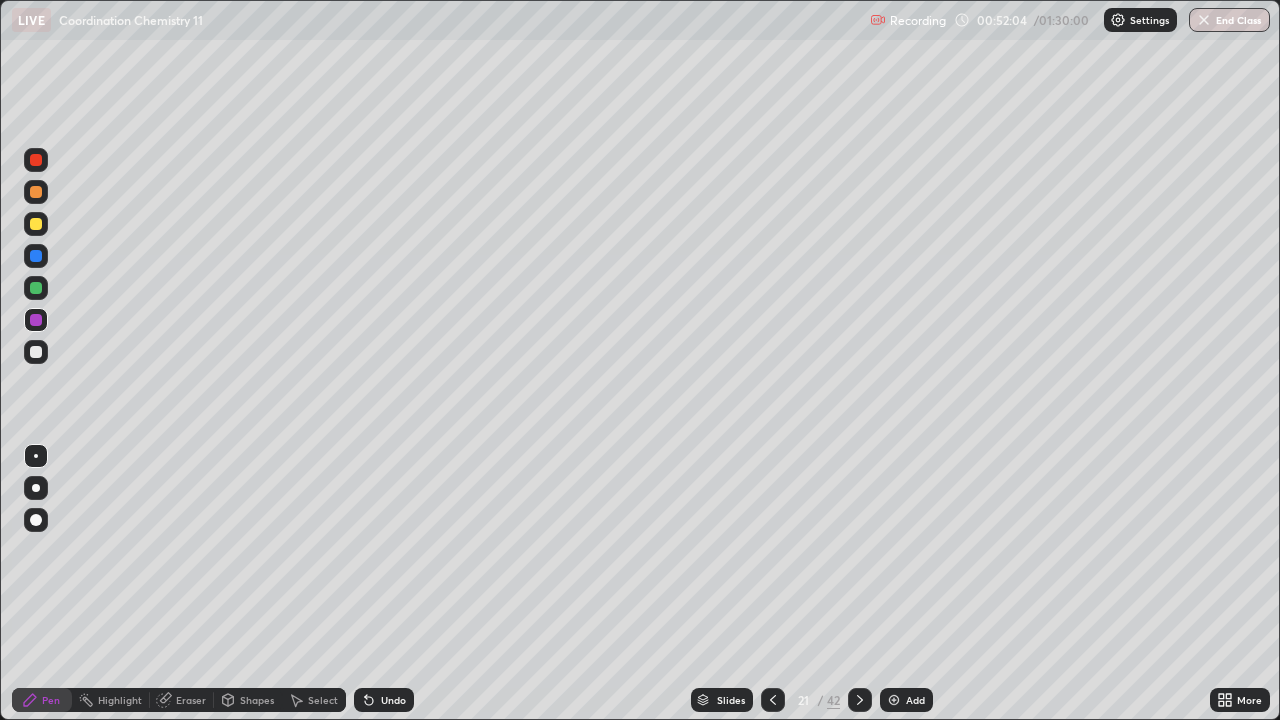 click at bounding box center [36, 288] 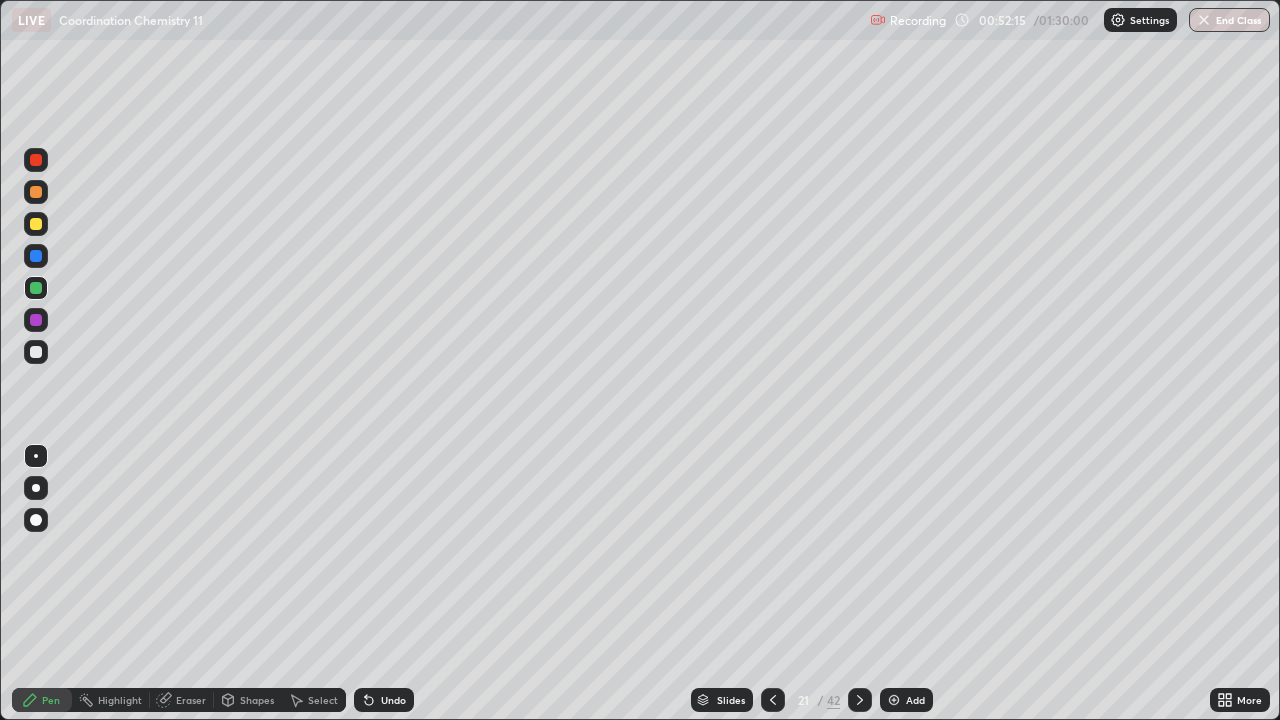 click 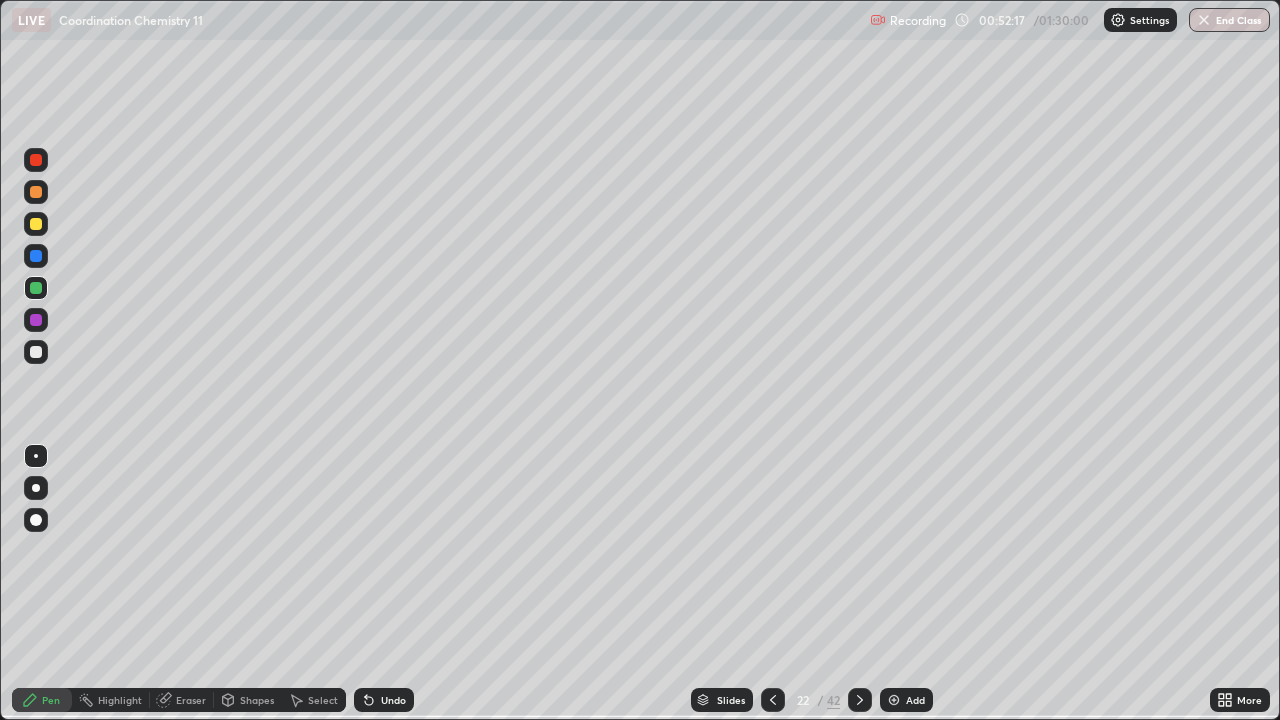 click 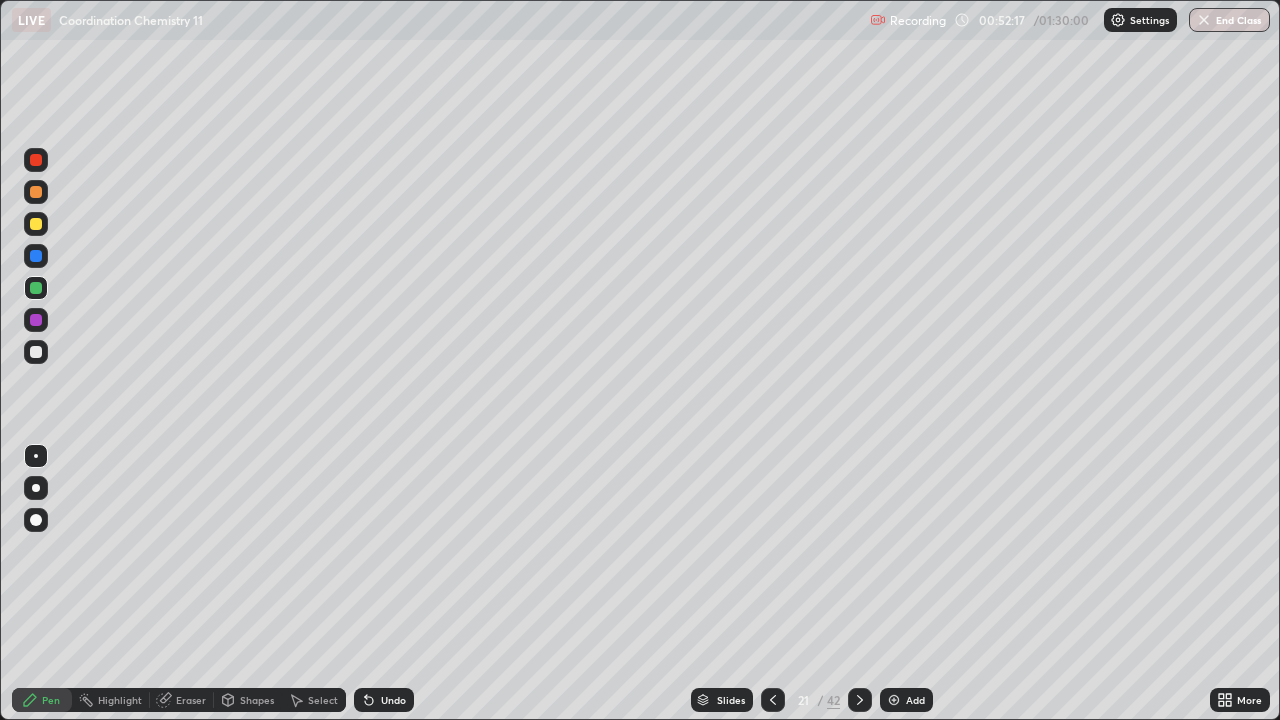 click 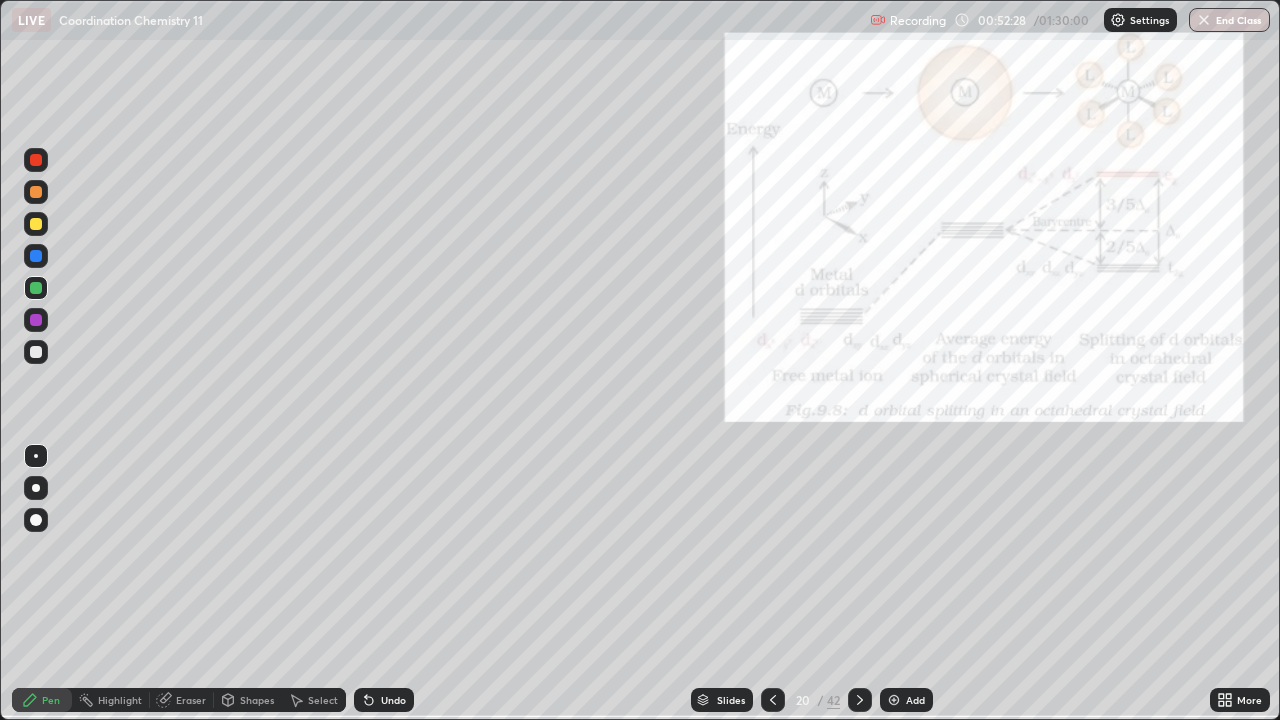 click 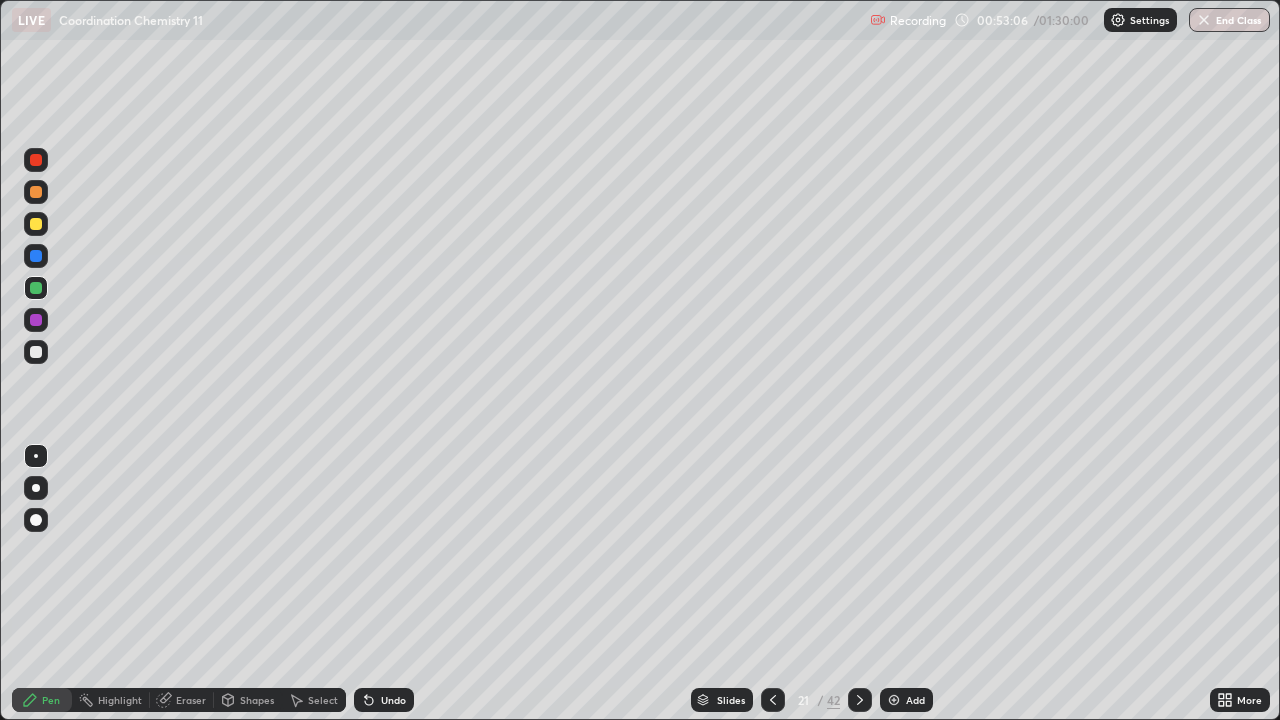 click 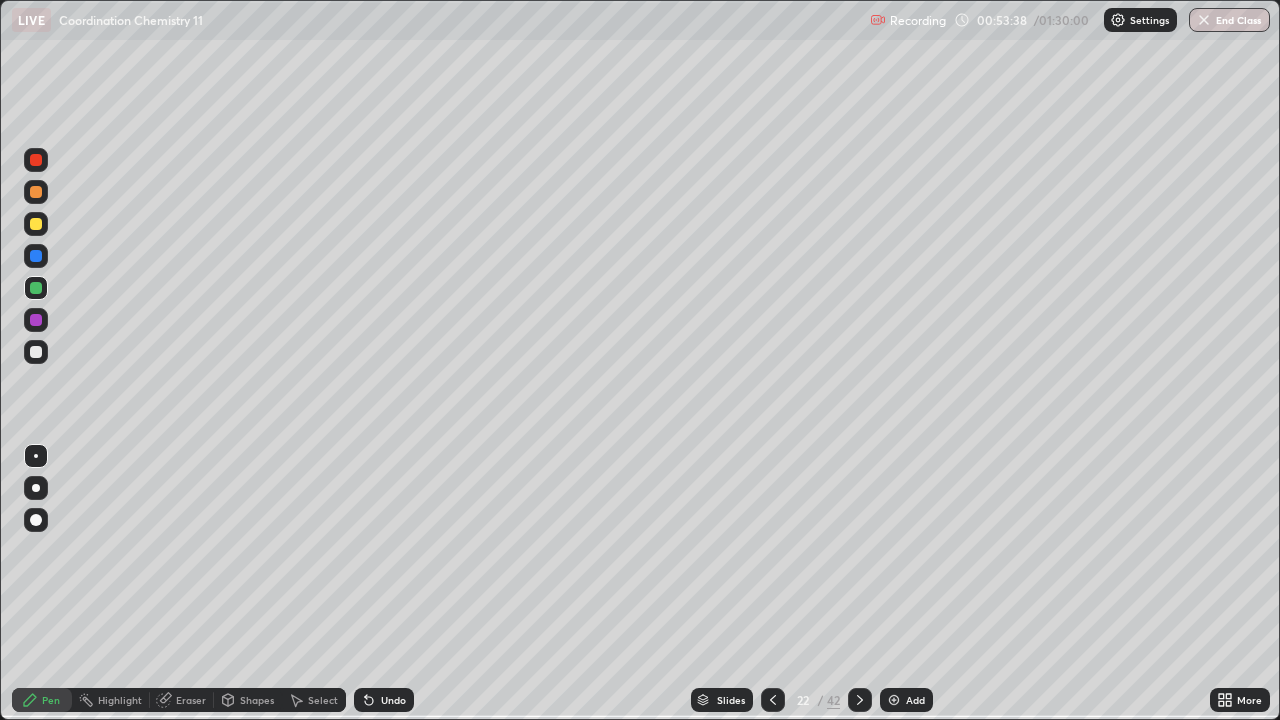 click 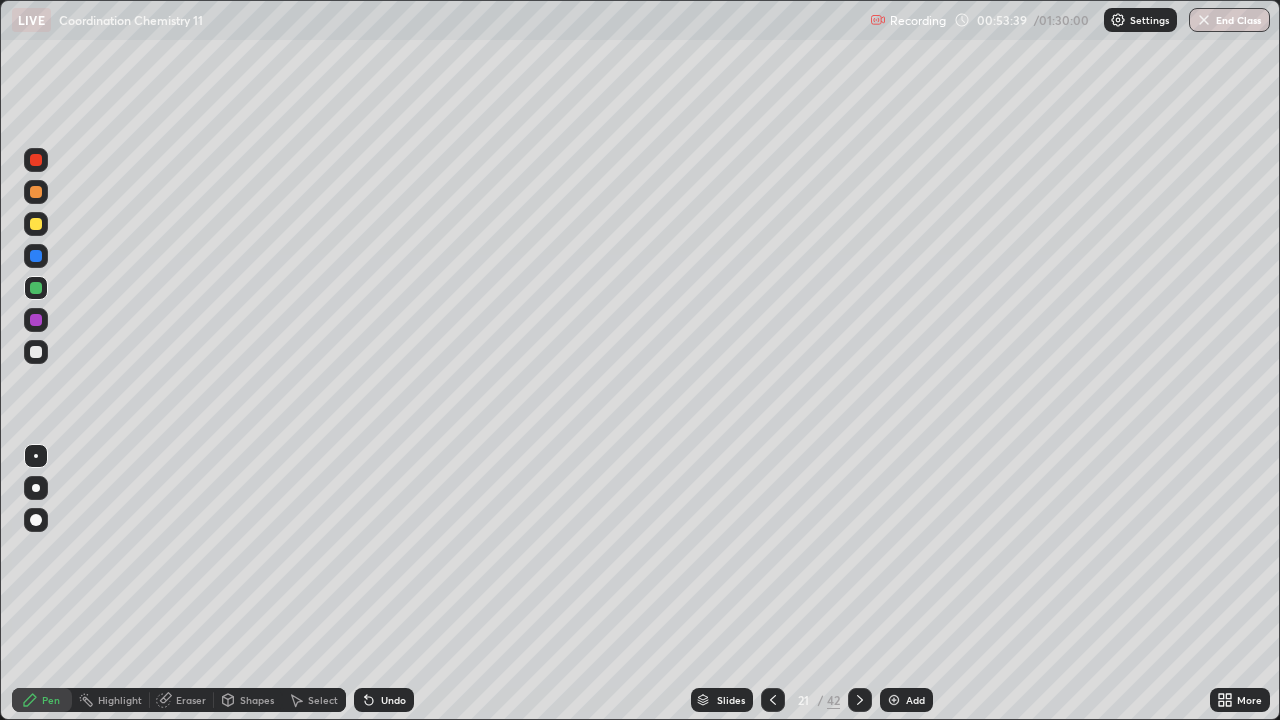 click 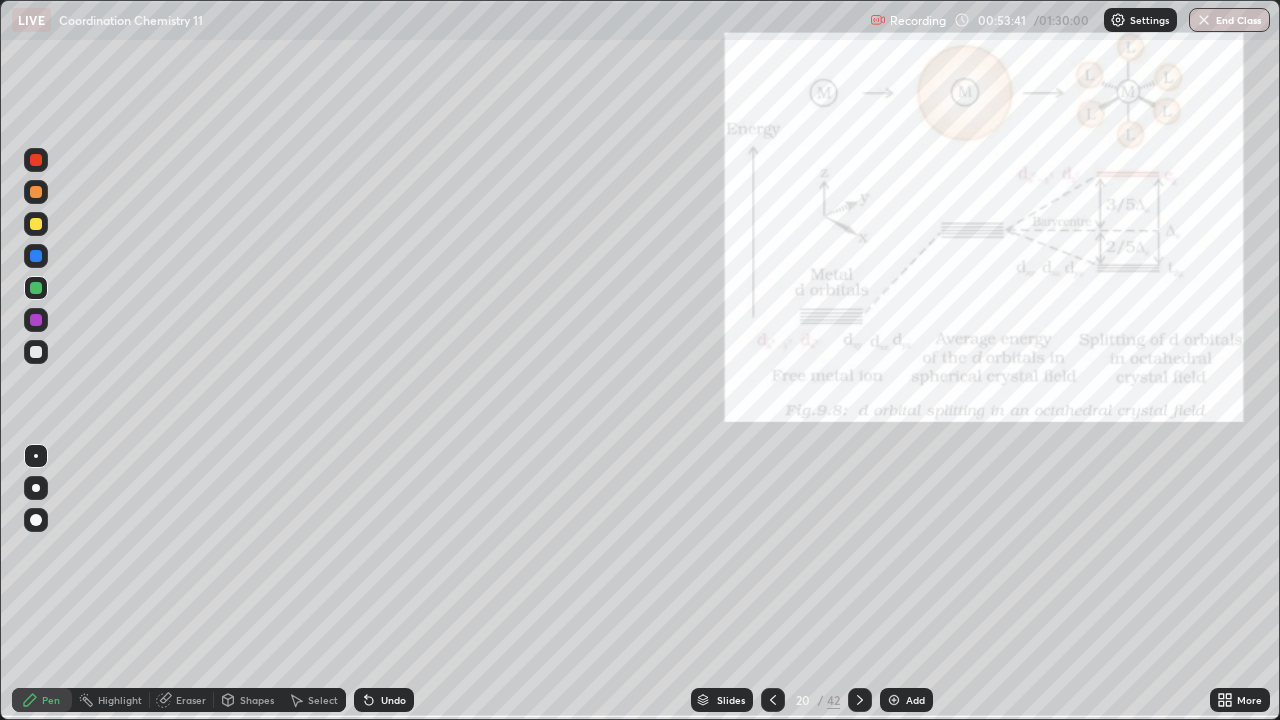 click on "42" at bounding box center (833, 700) 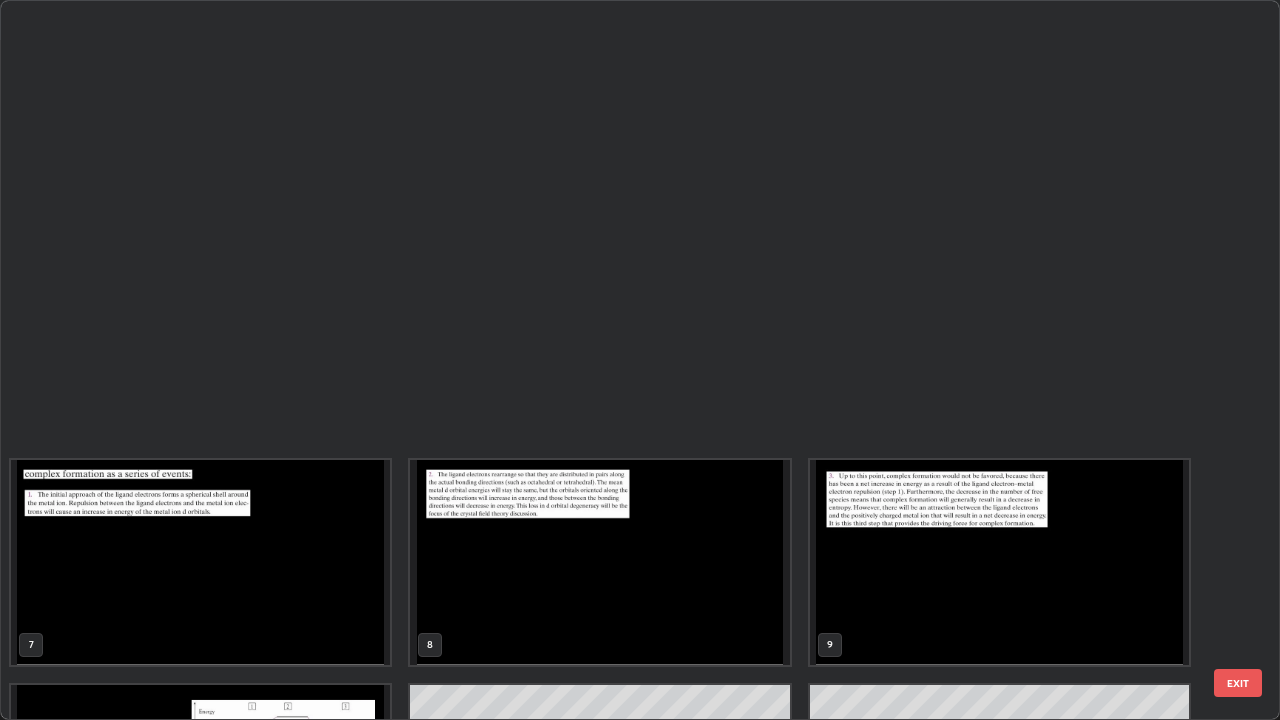 scroll, scrollTop: 854, scrollLeft: 0, axis: vertical 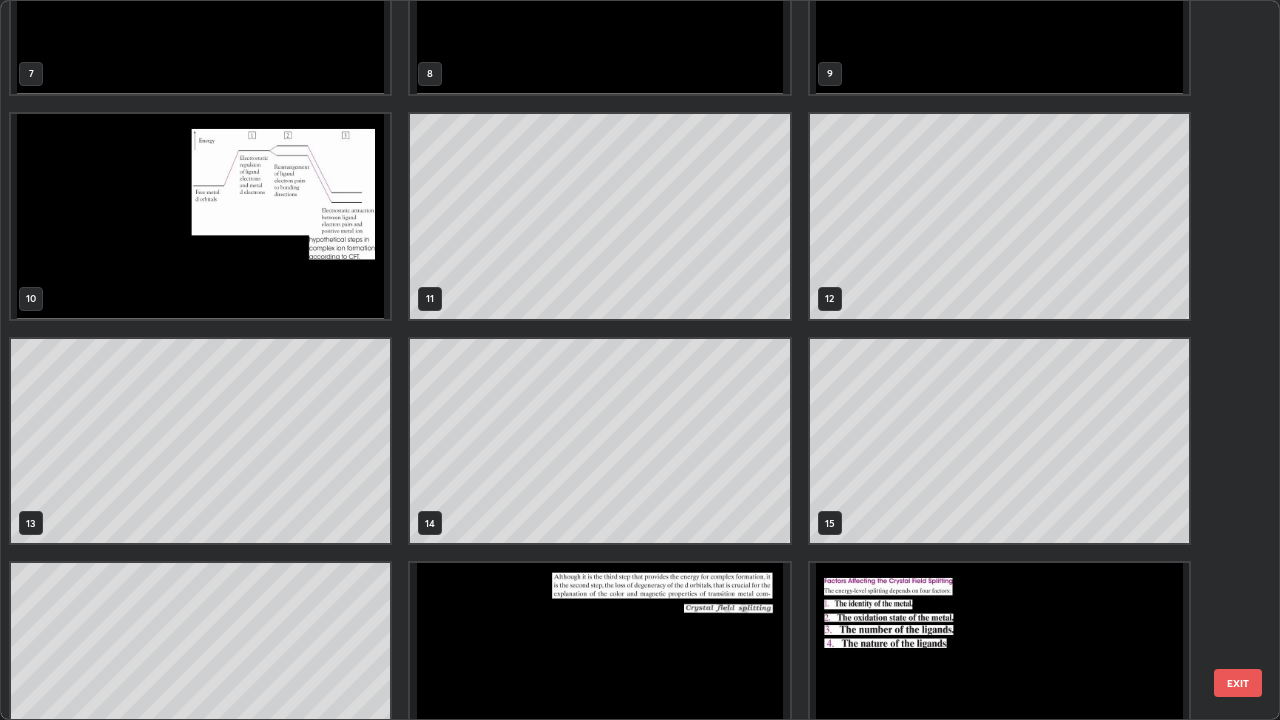 click at bounding box center [200, 216] 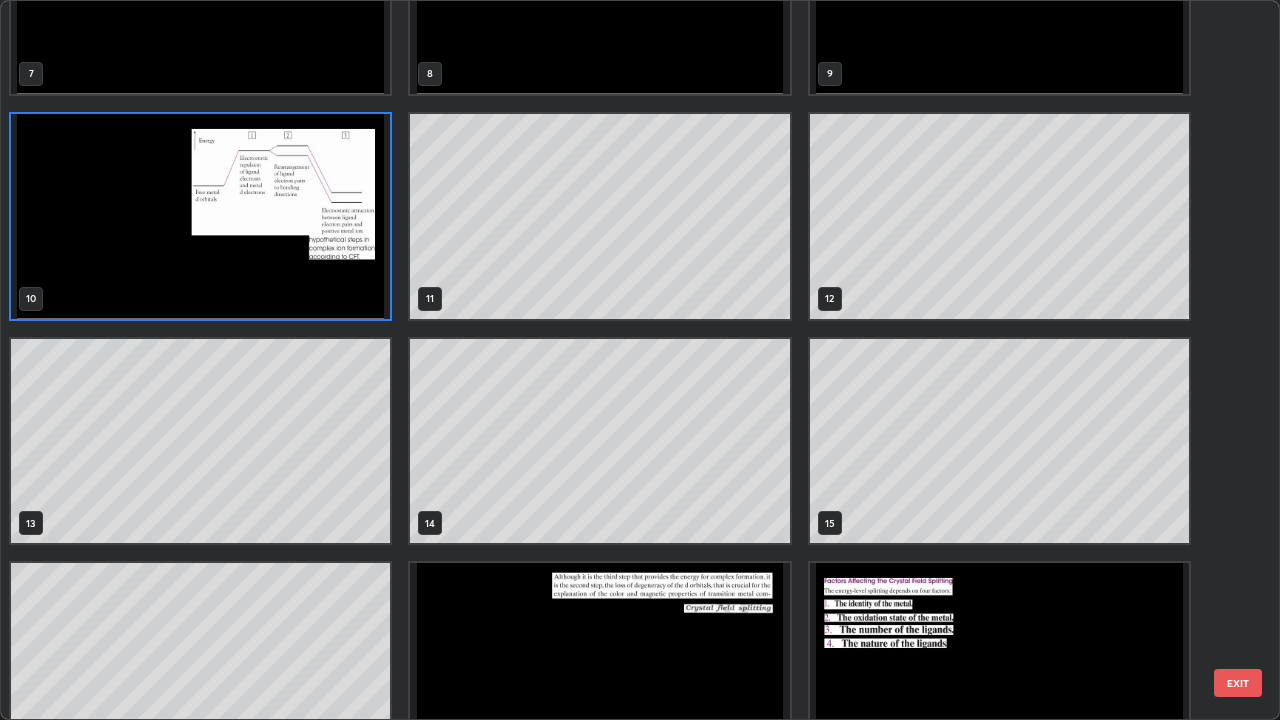 click at bounding box center (200, 216) 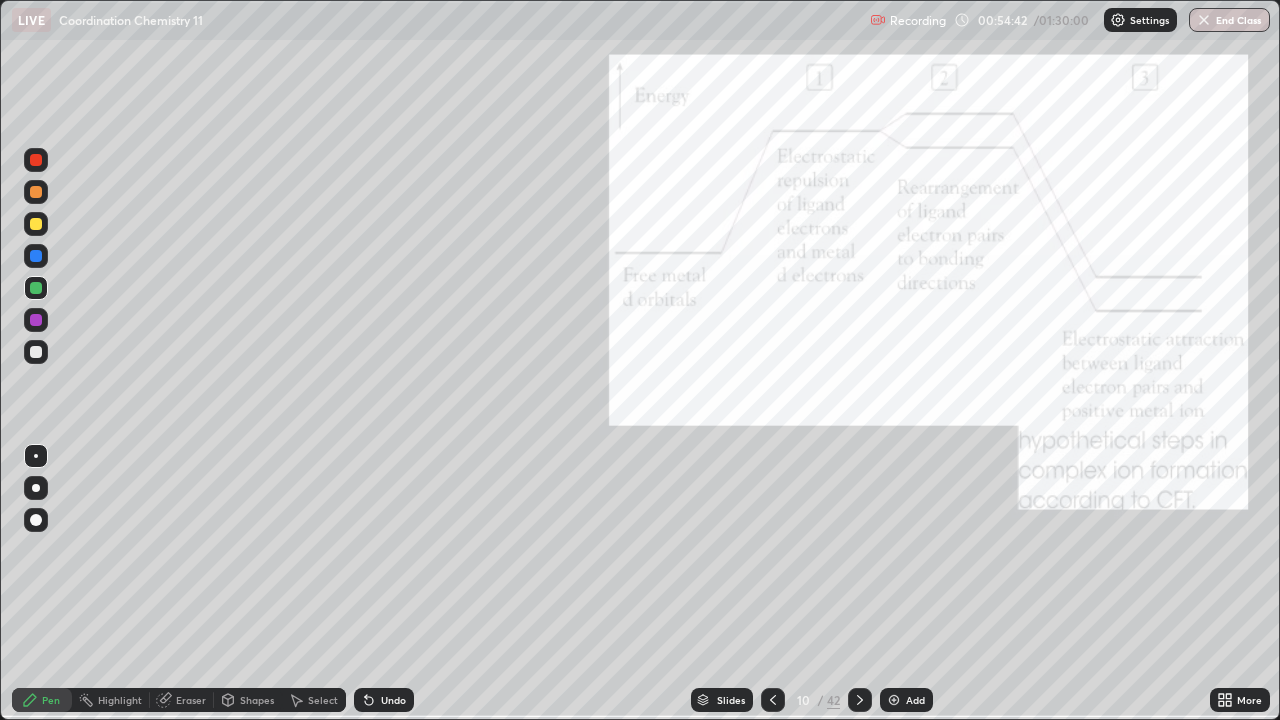 click at bounding box center [36, 192] 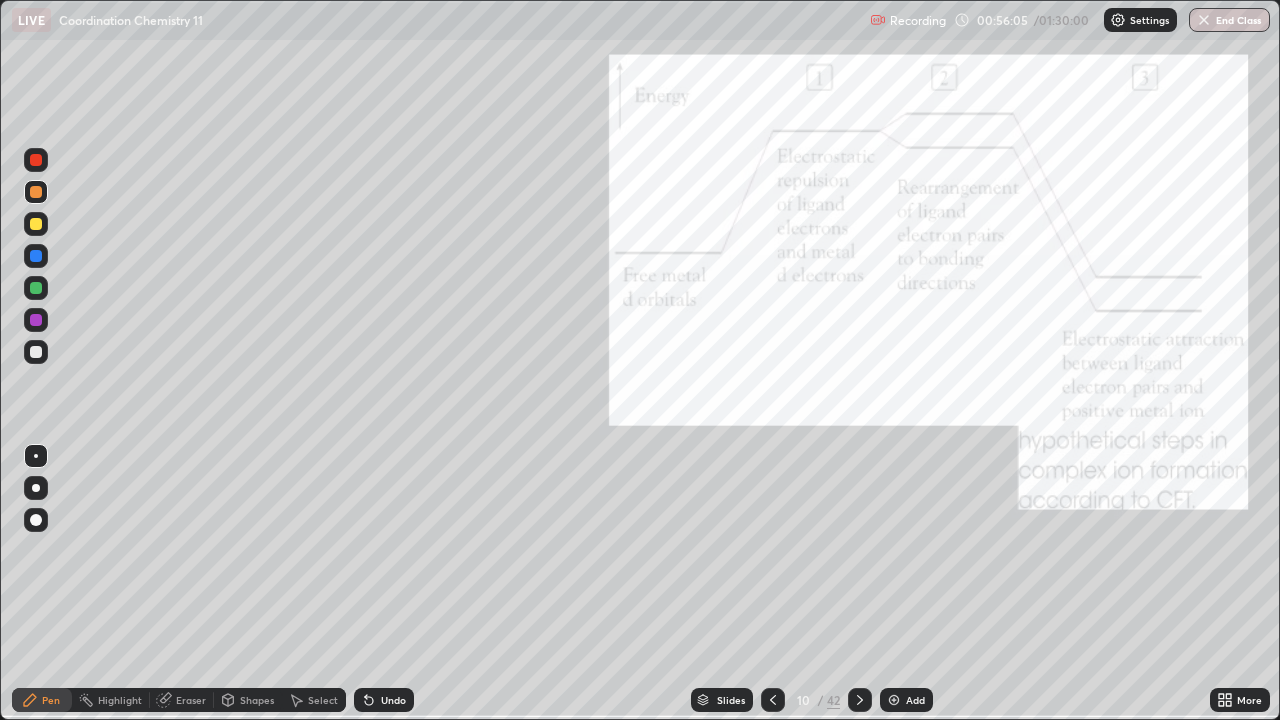 click 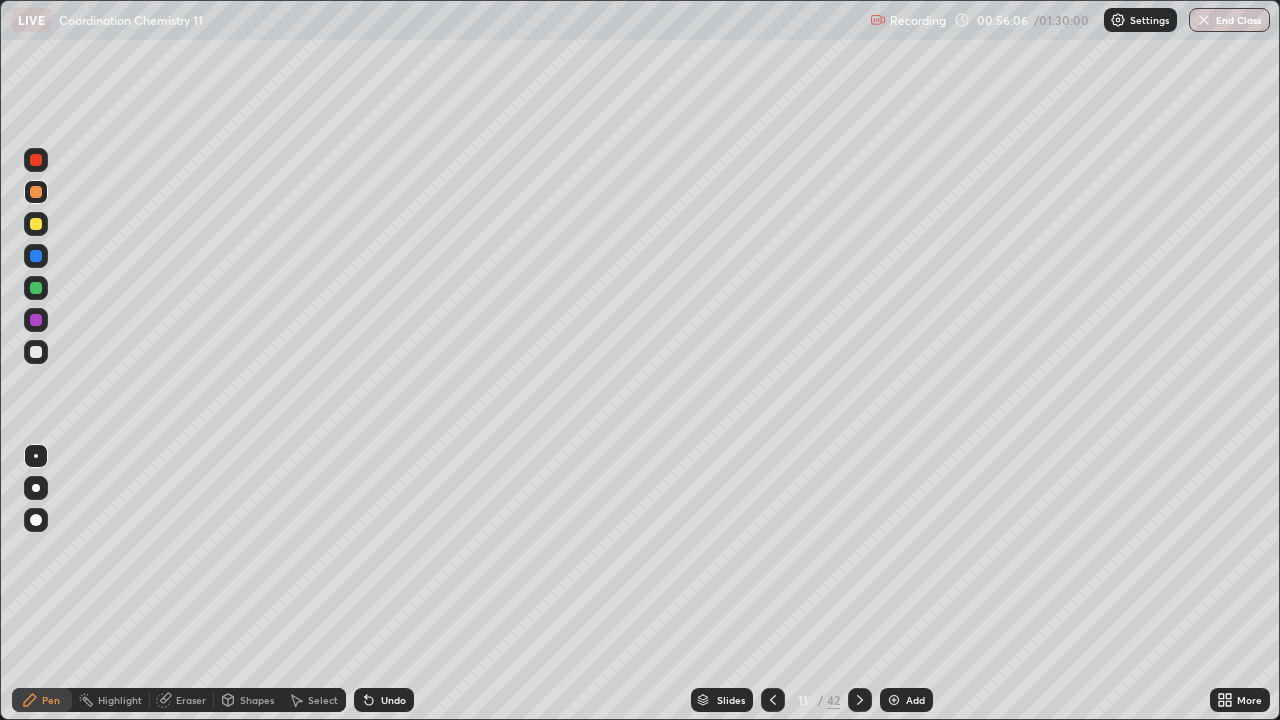 click 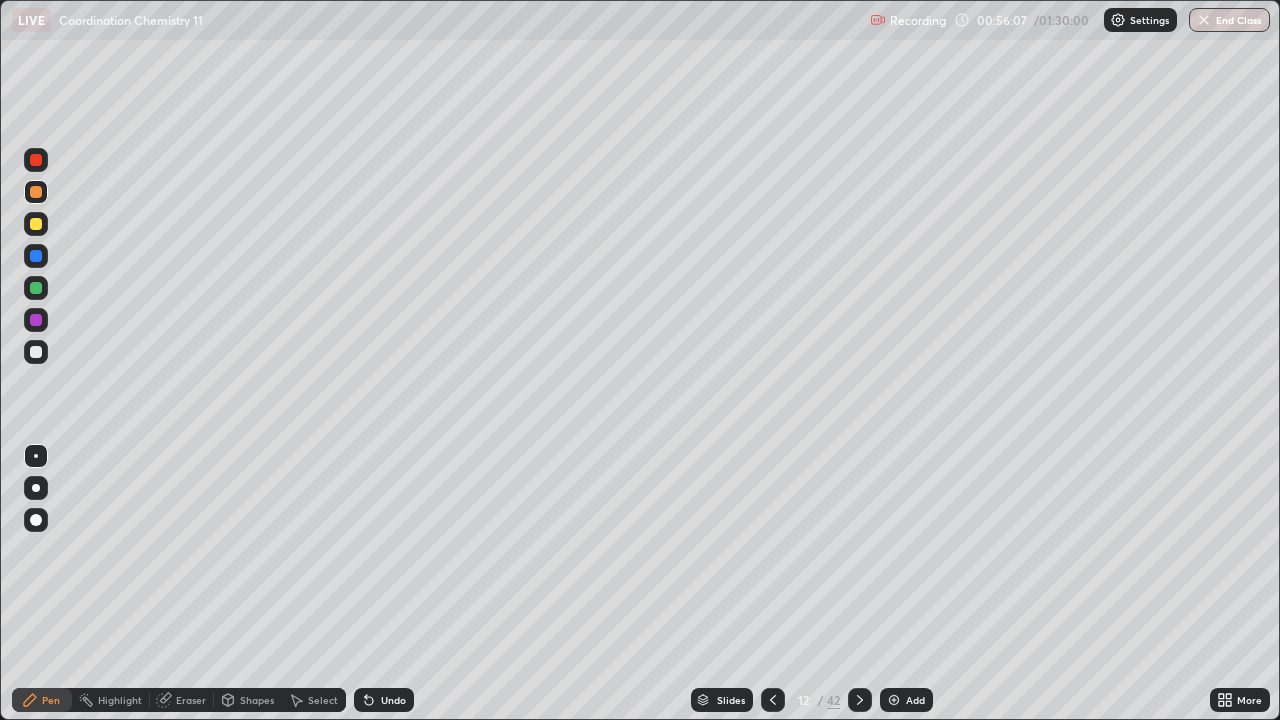 click 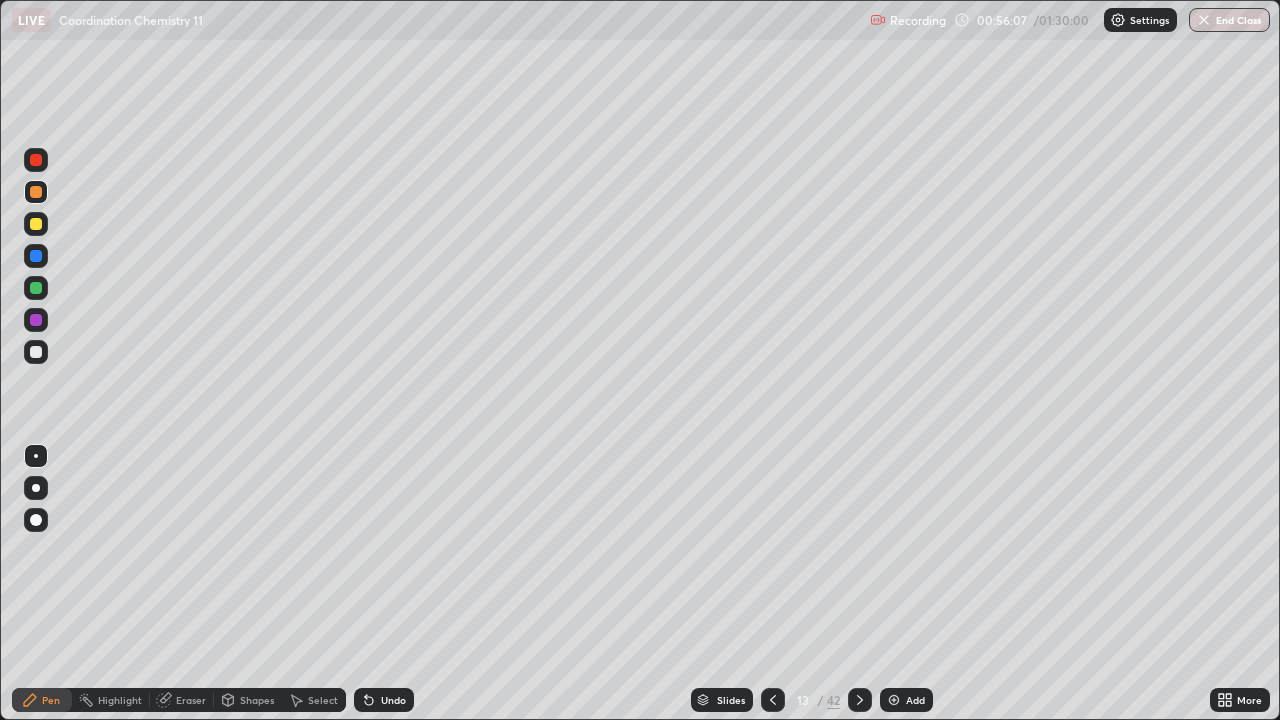 click 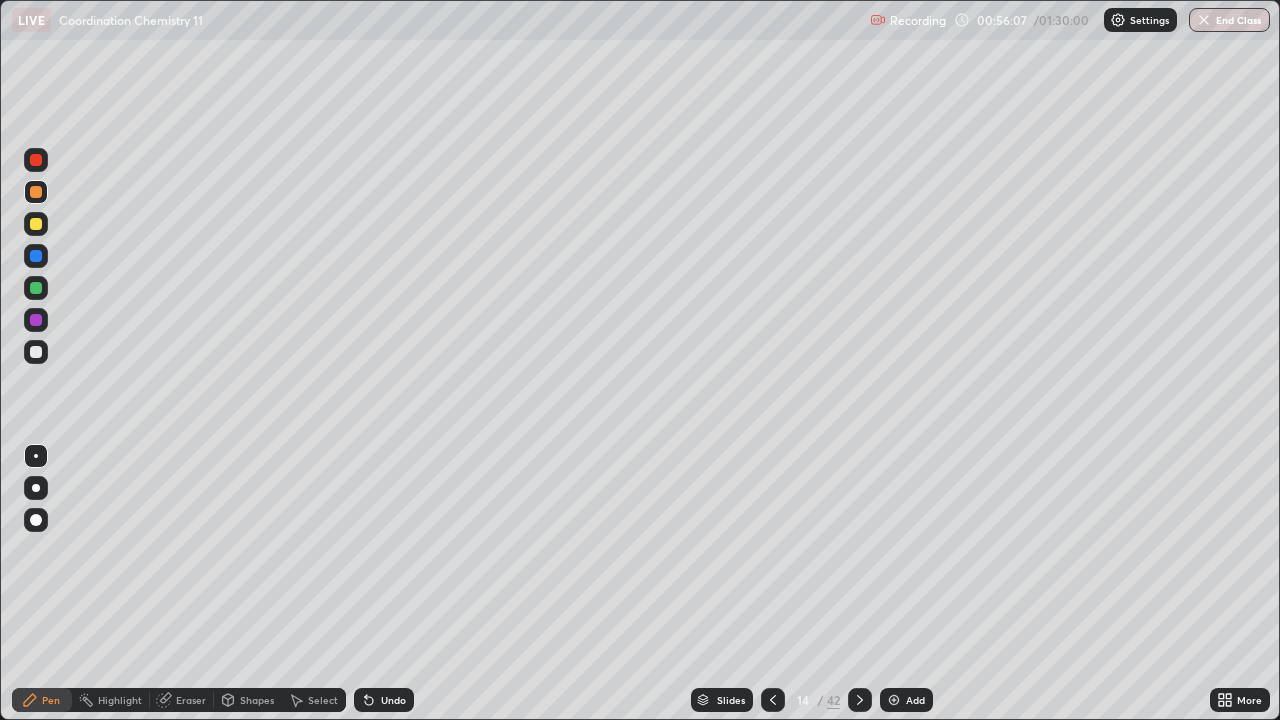 click at bounding box center [860, 700] 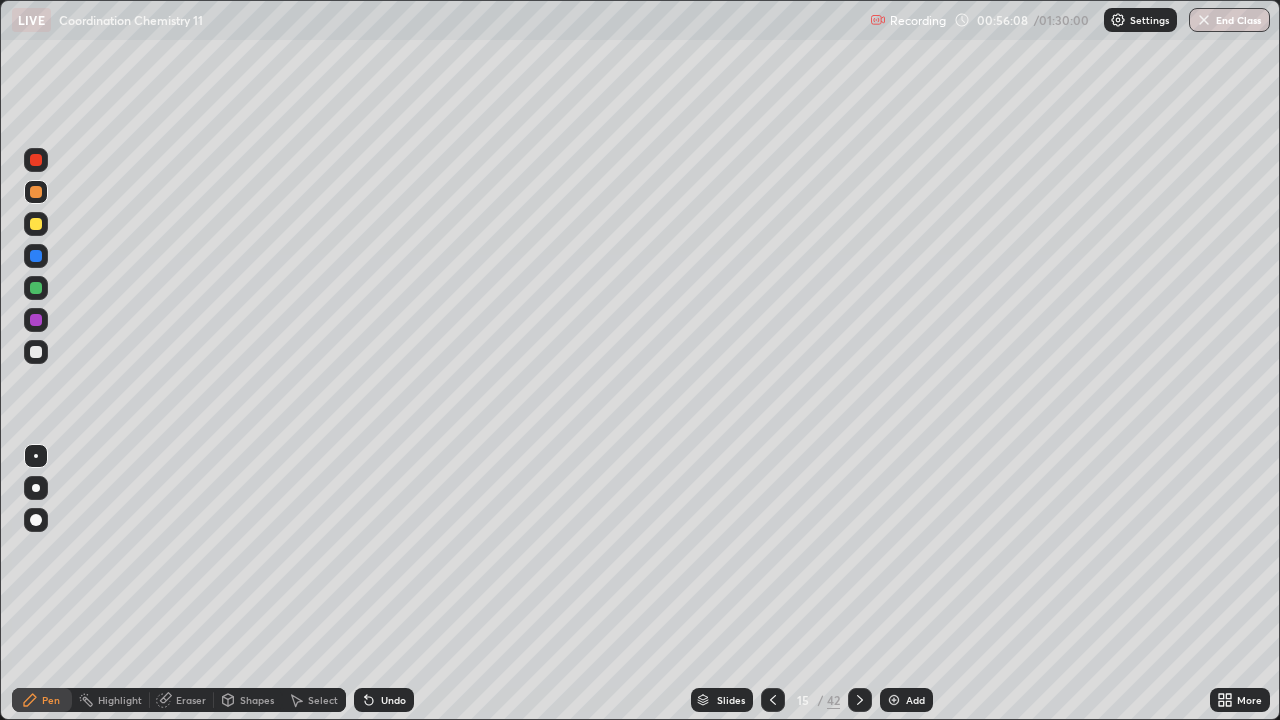 click 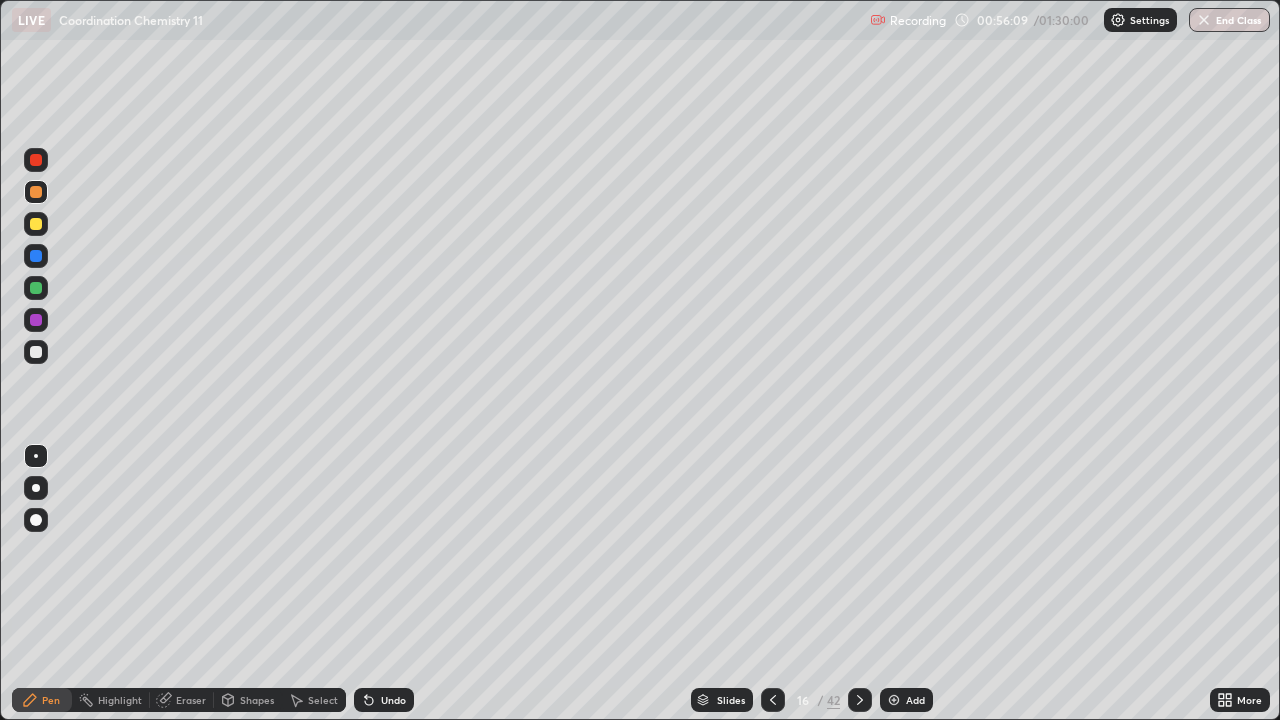 click 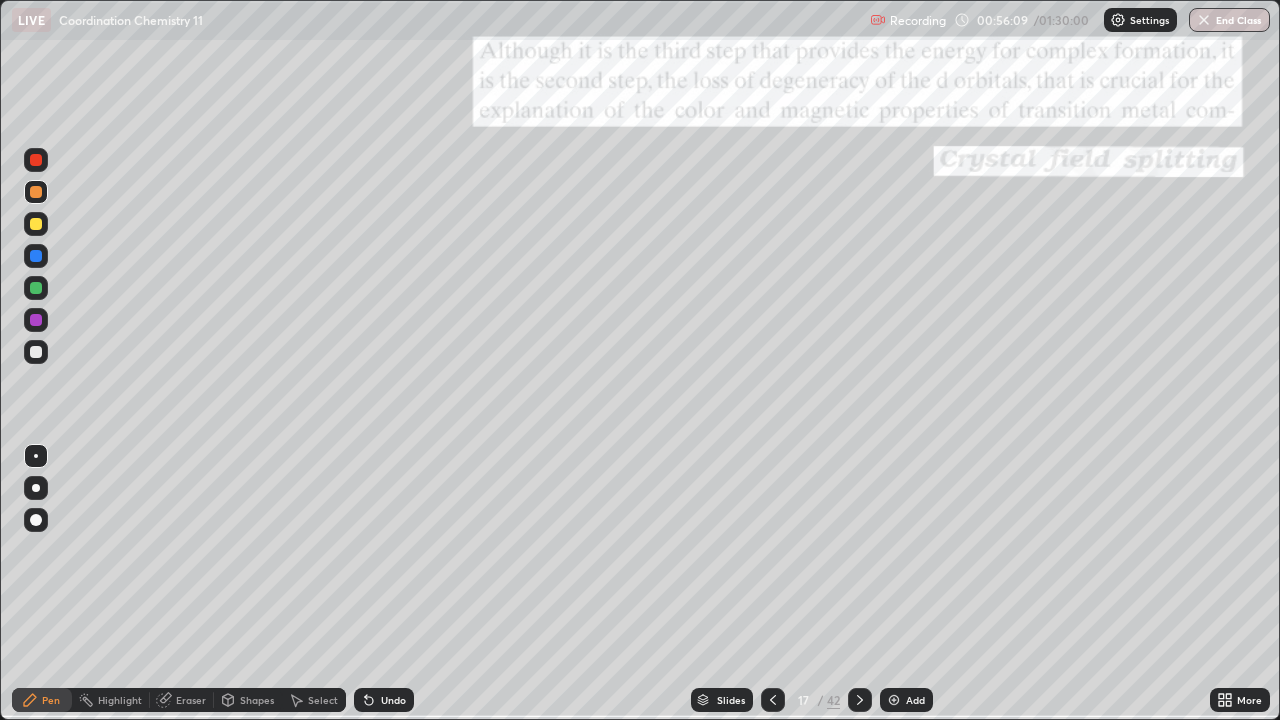 click 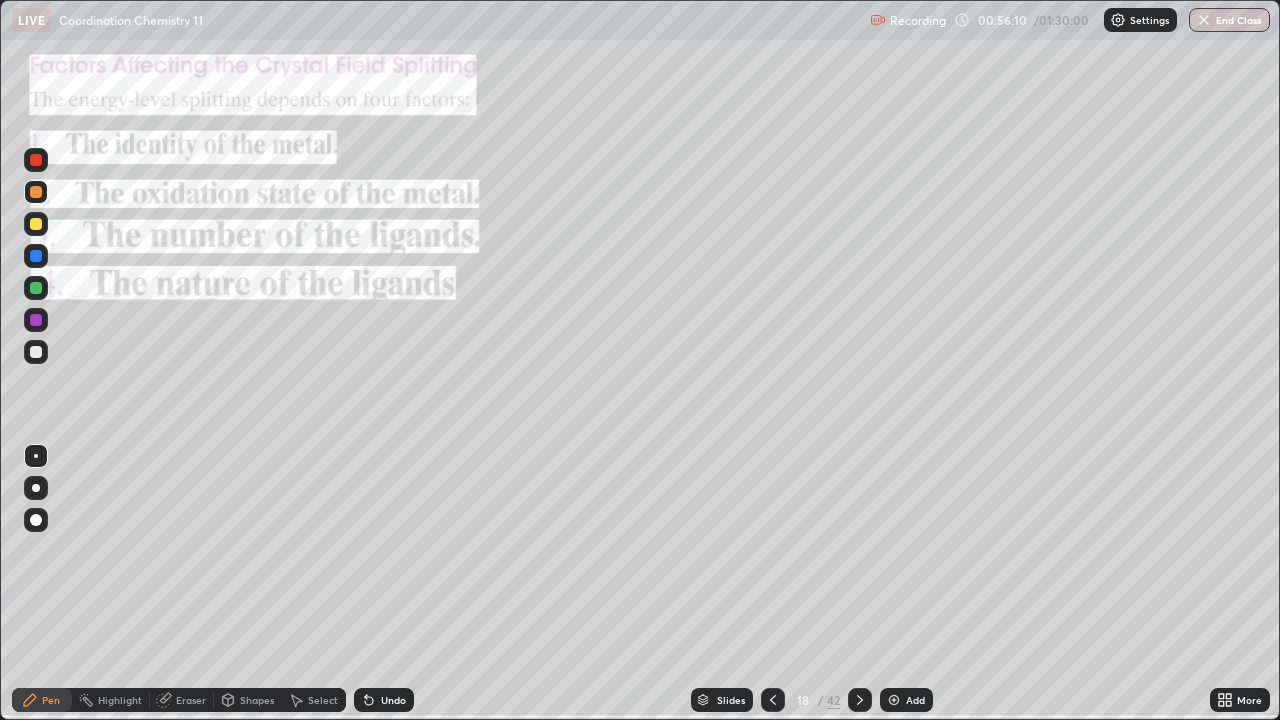 click 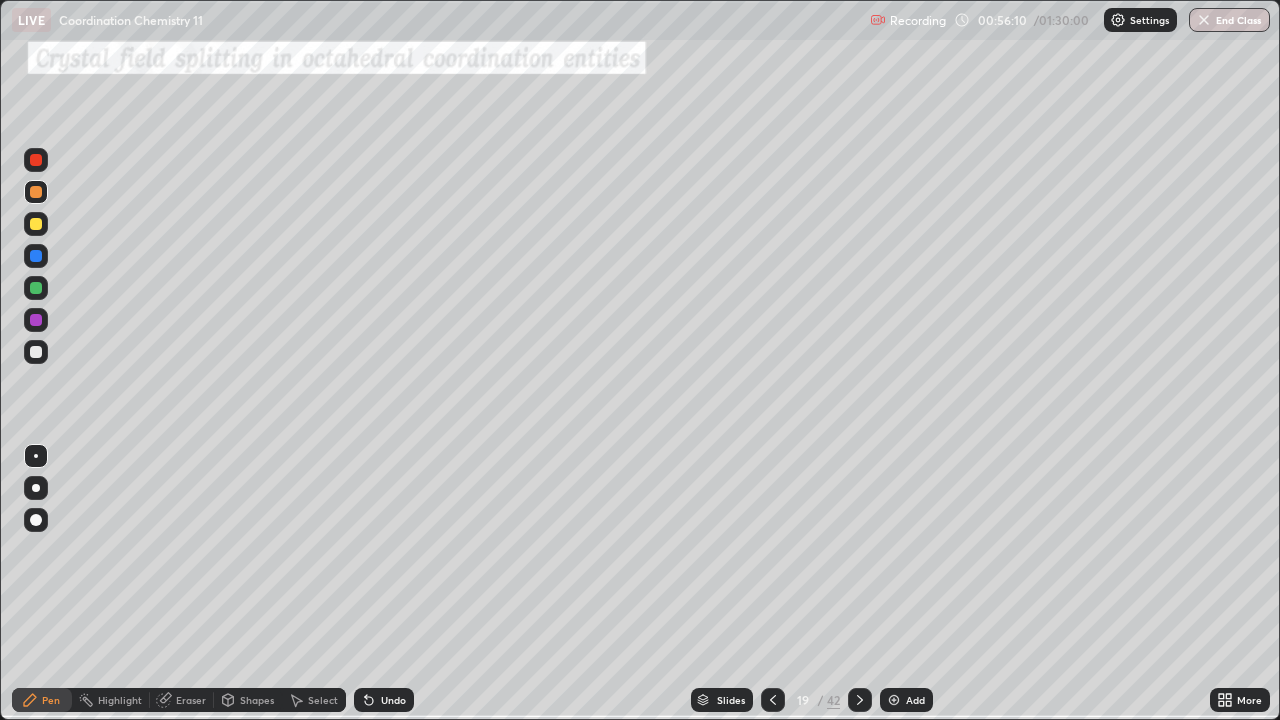 click on "42" at bounding box center [833, 700] 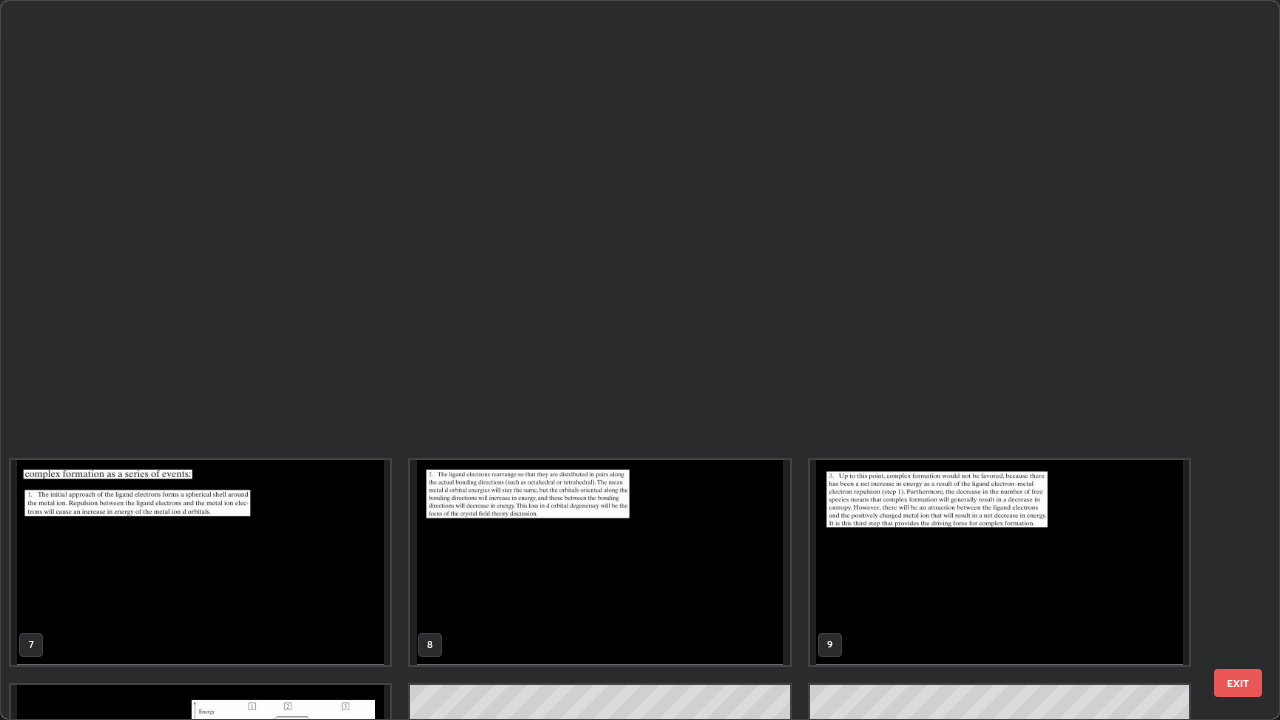 scroll, scrollTop: 854, scrollLeft: 0, axis: vertical 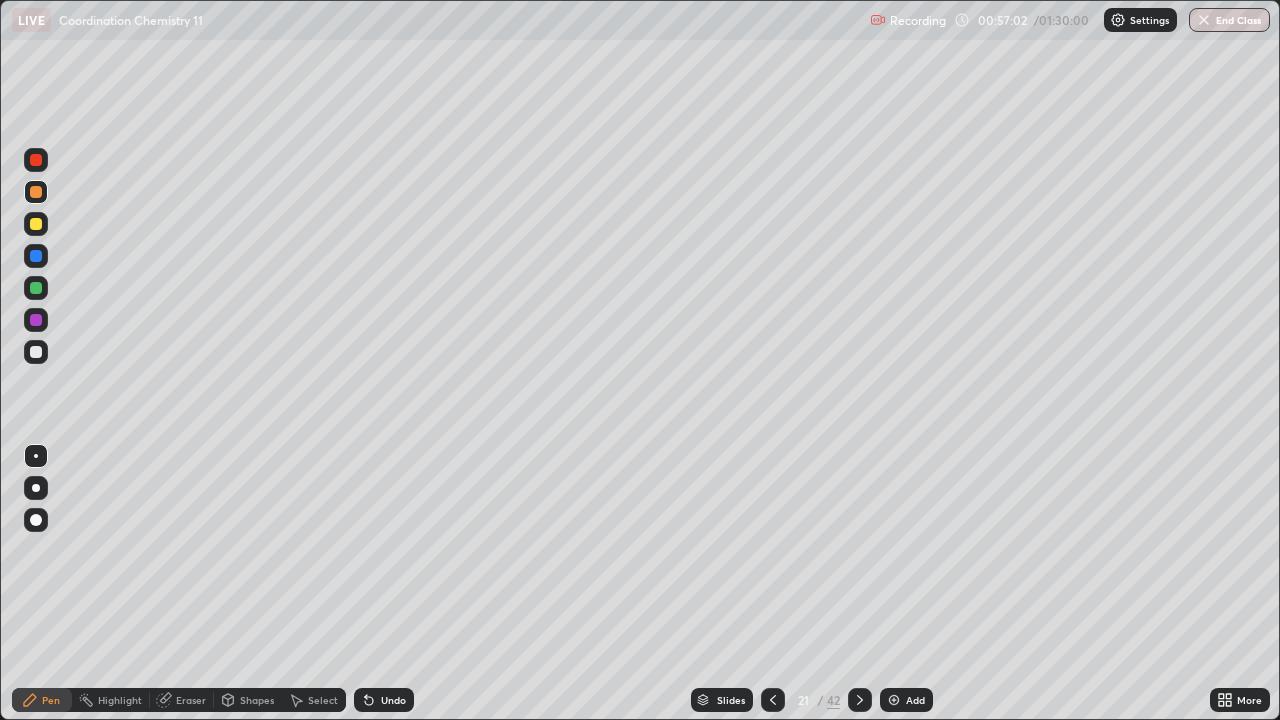 click on "21 / 42" at bounding box center (816, 700) 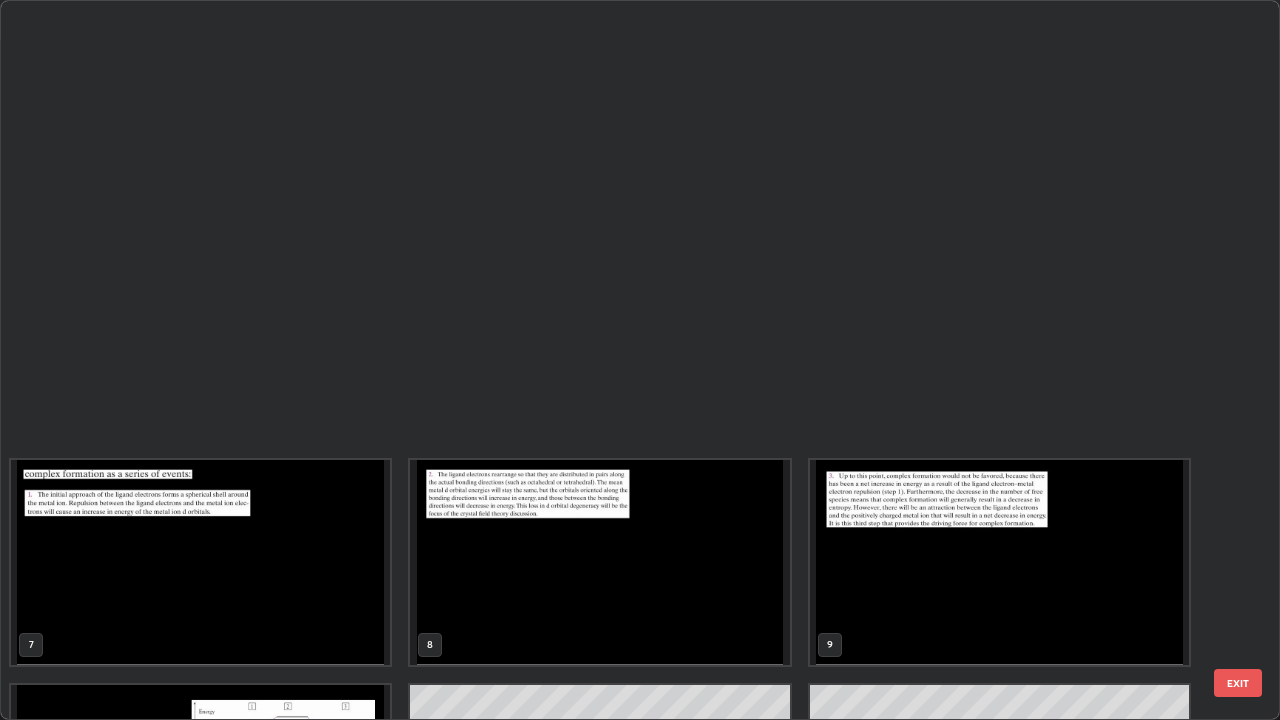 scroll, scrollTop: 854, scrollLeft: 0, axis: vertical 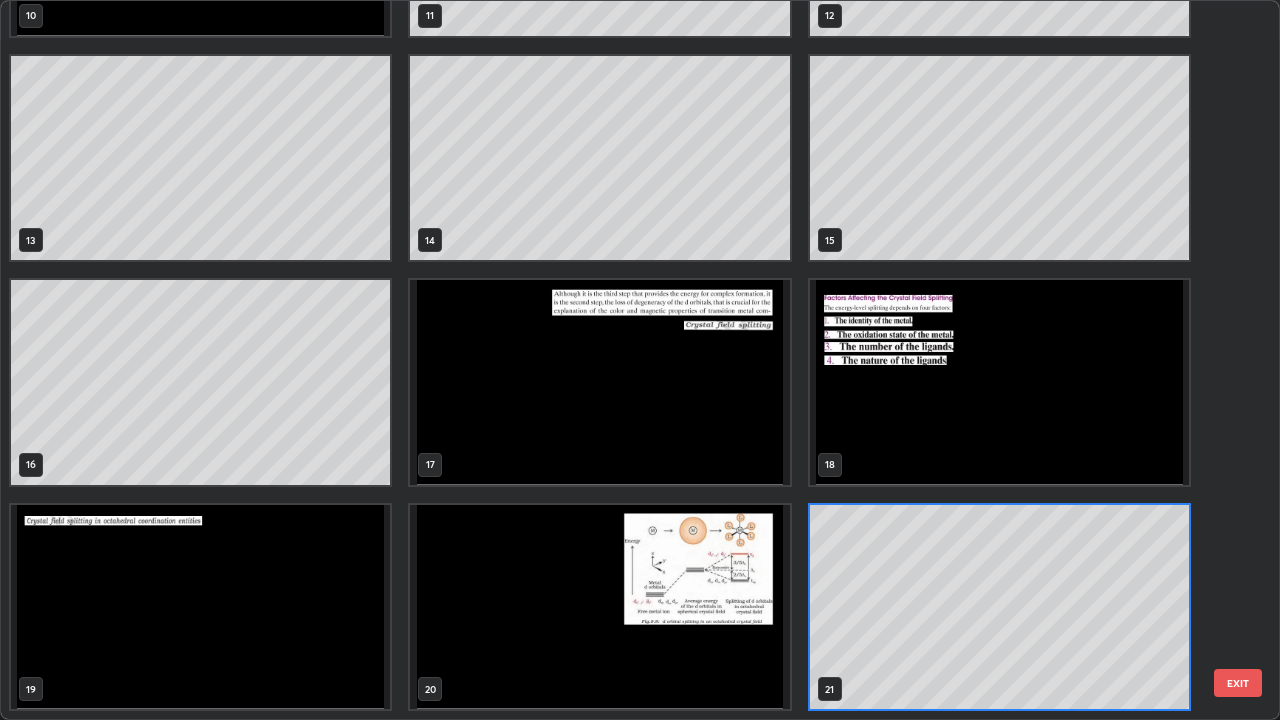 click at bounding box center [999, 382] 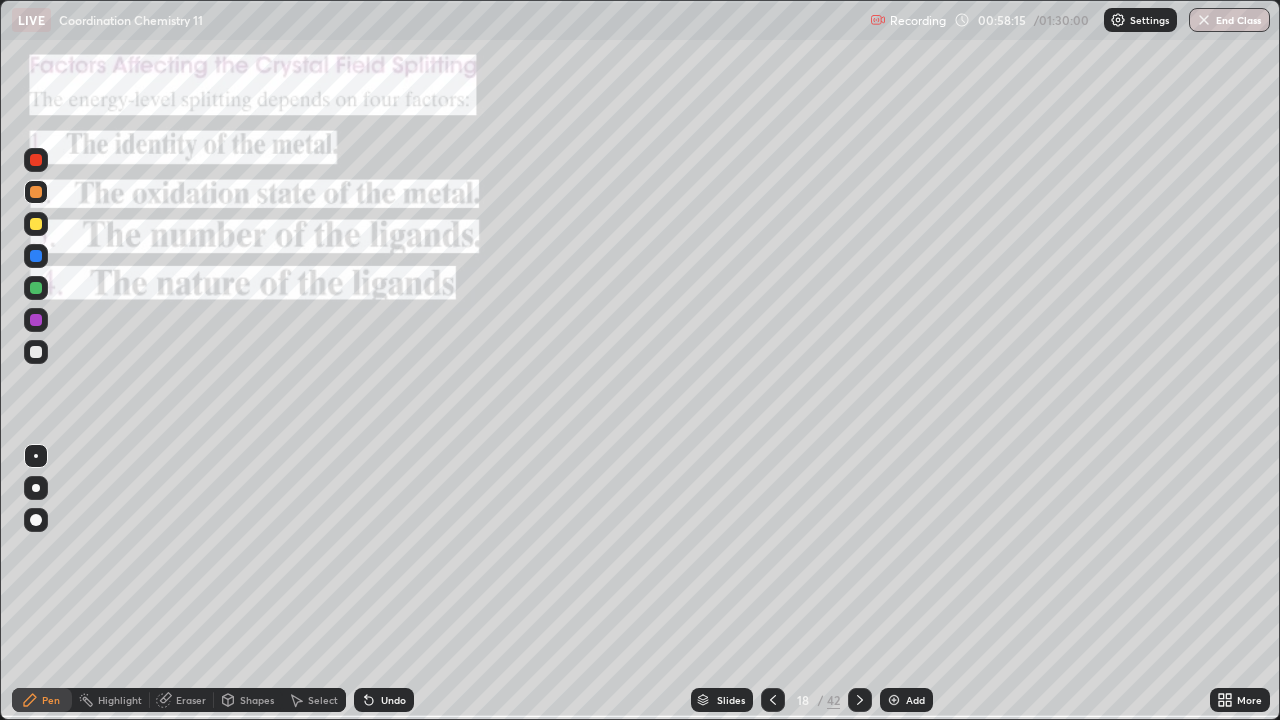 click at bounding box center (36, 288) 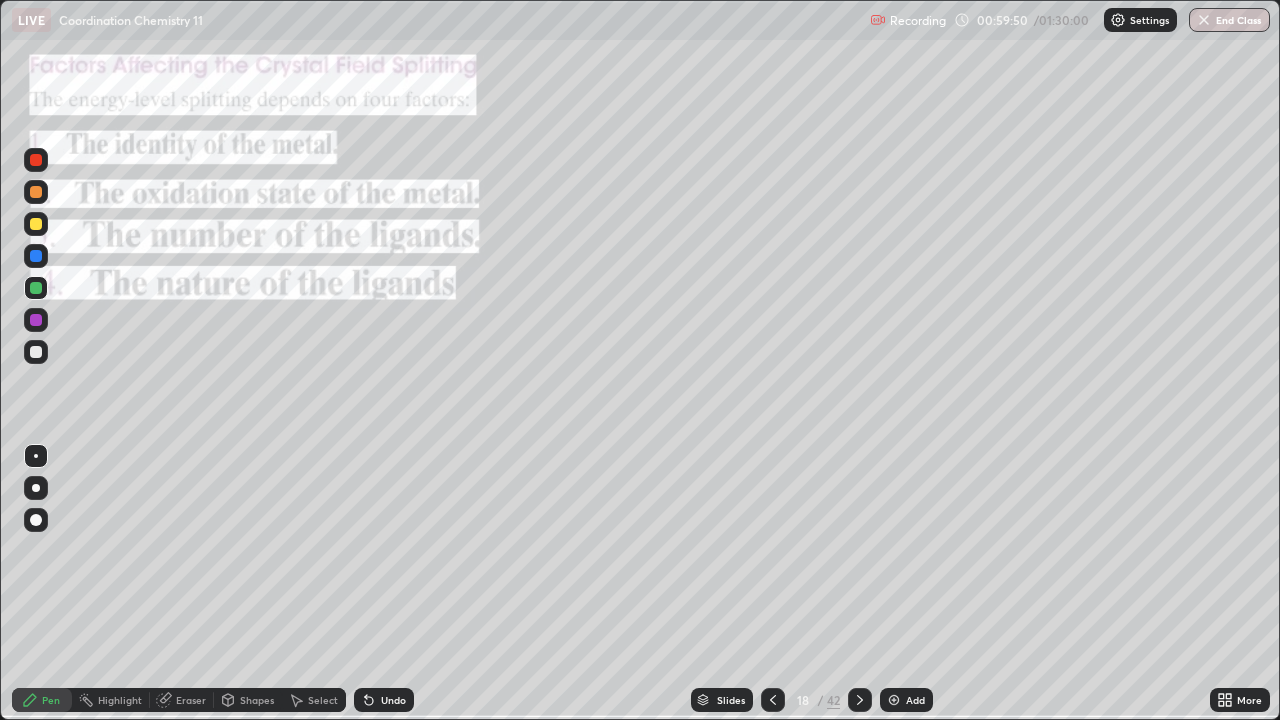 click at bounding box center [894, 700] 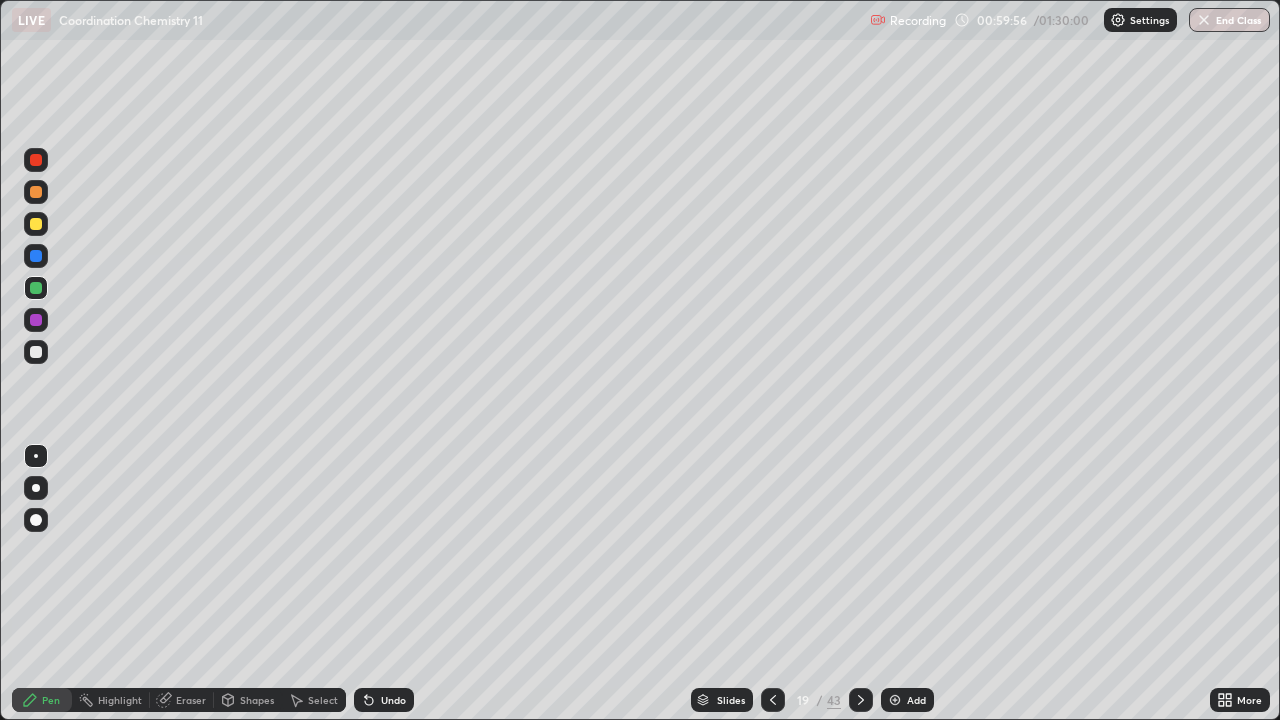 click at bounding box center [36, 352] 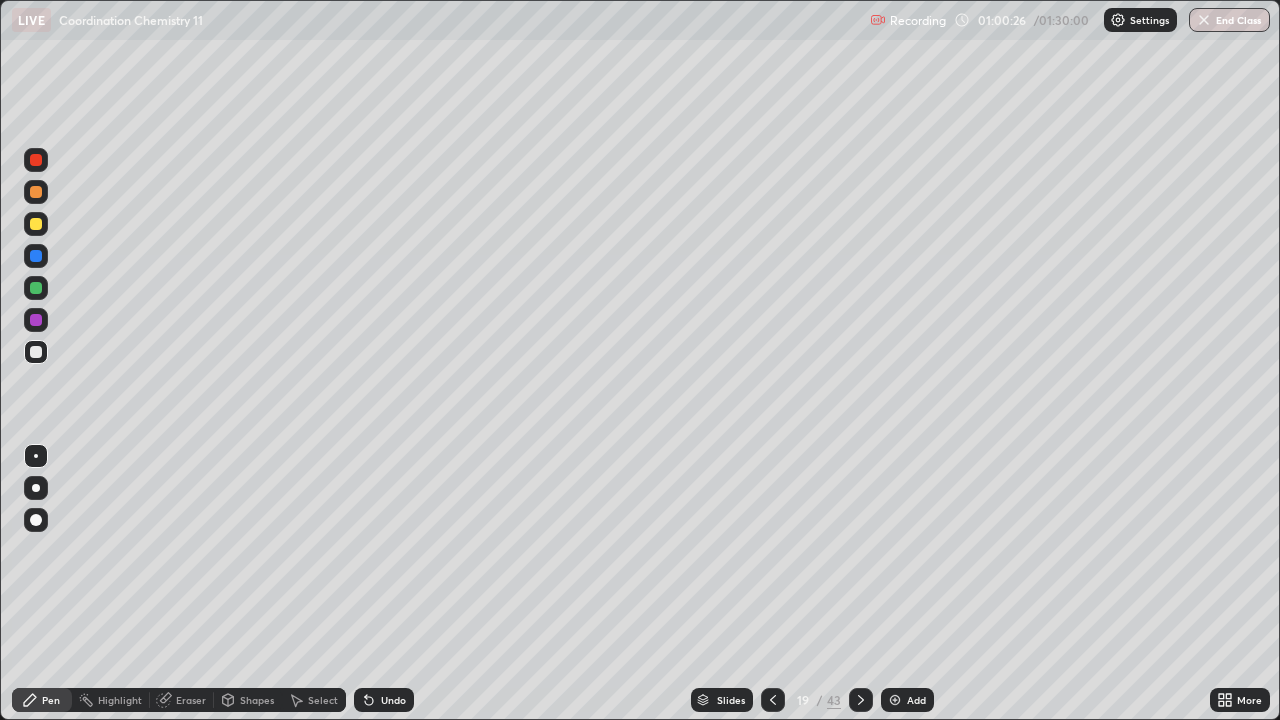 click on "Eraser" at bounding box center [191, 700] 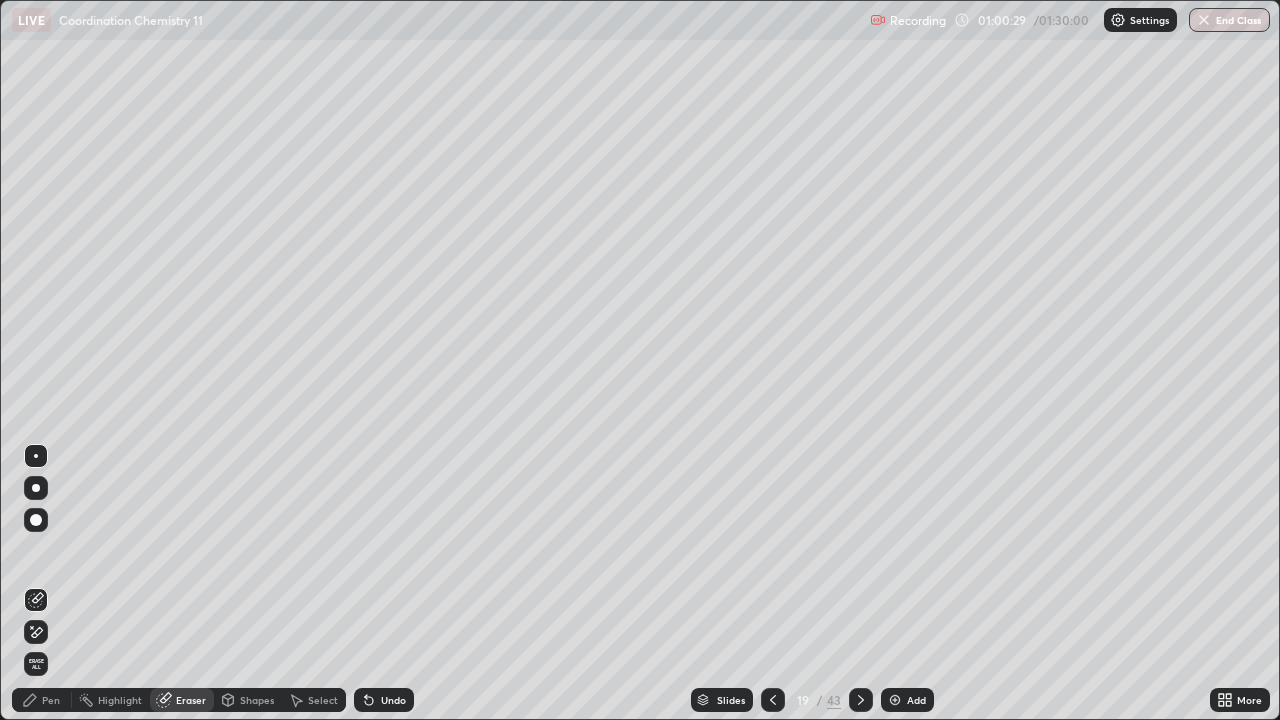 click on "Pen" at bounding box center [51, 700] 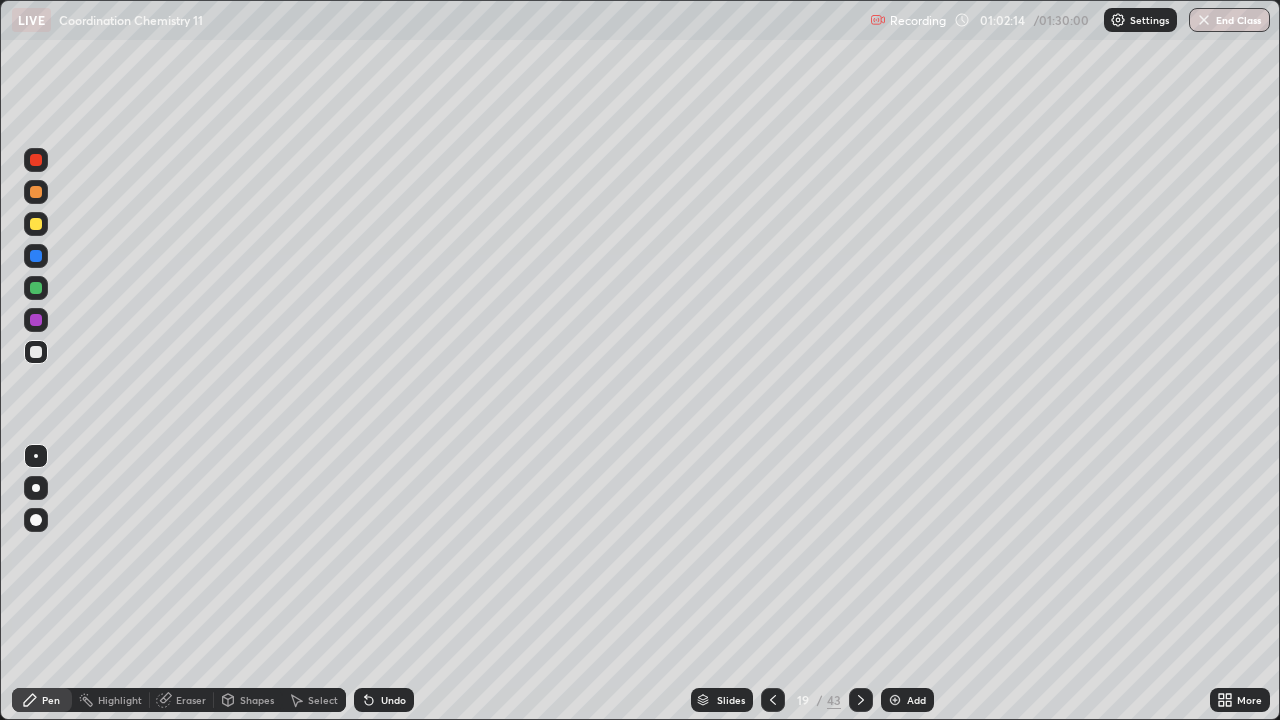 click on "Eraser" at bounding box center (182, 700) 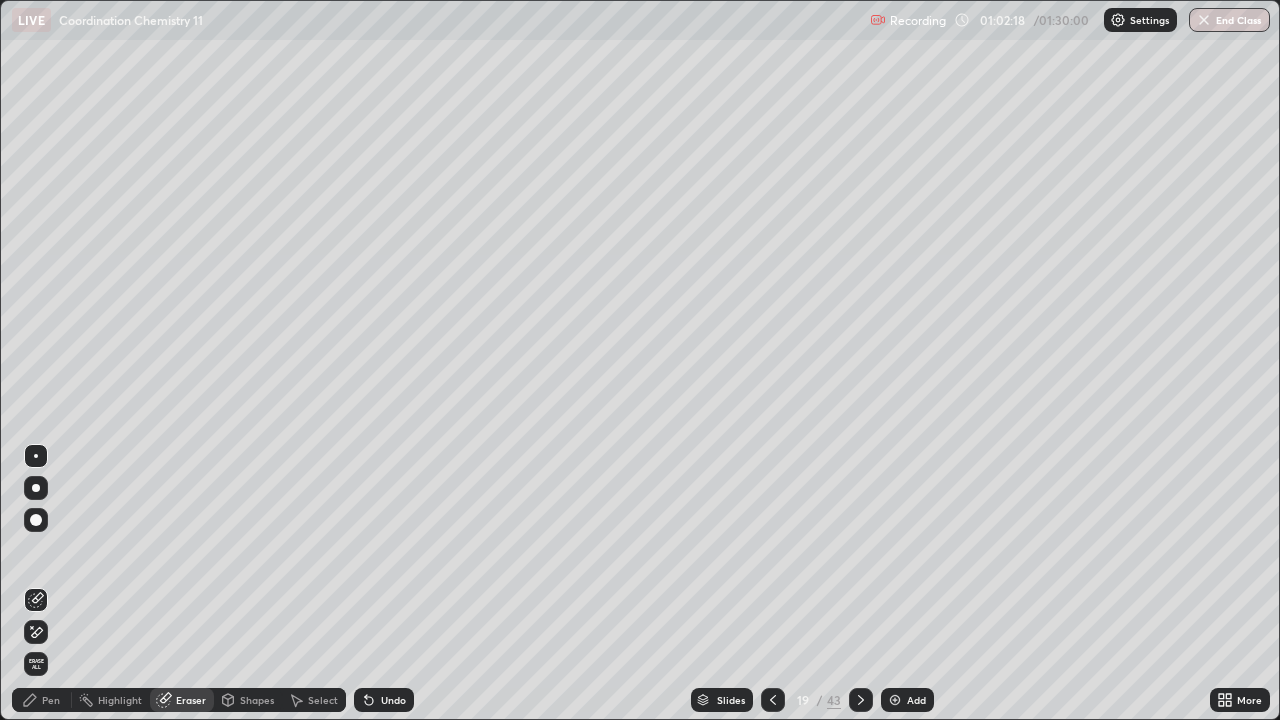 click on "Pen" at bounding box center (42, 700) 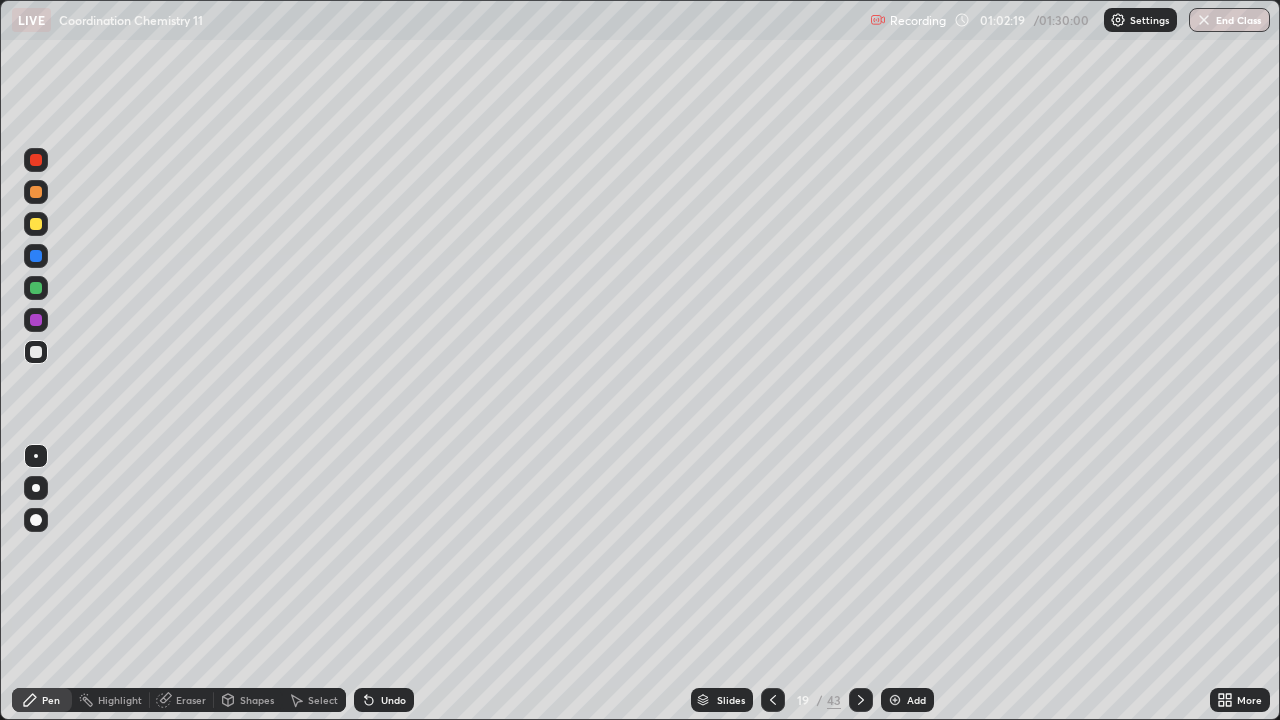 click at bounding box center [36, 352] 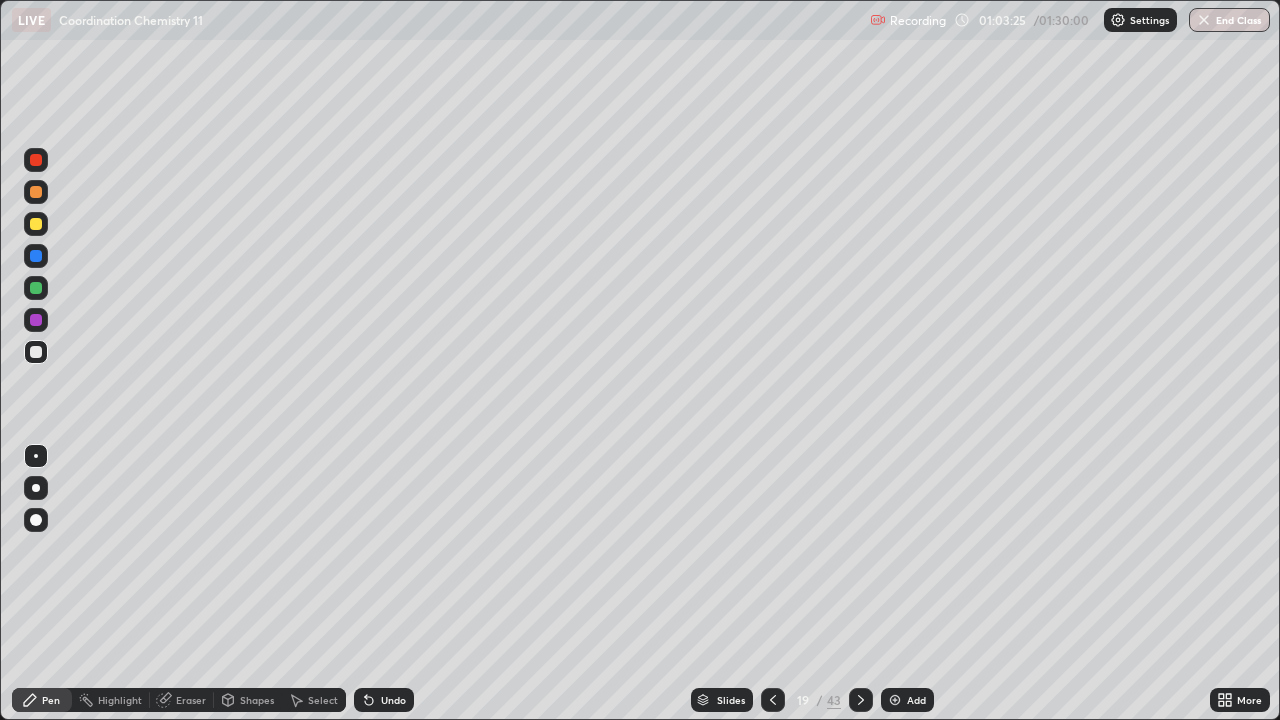click at bounding box center (36, 224) 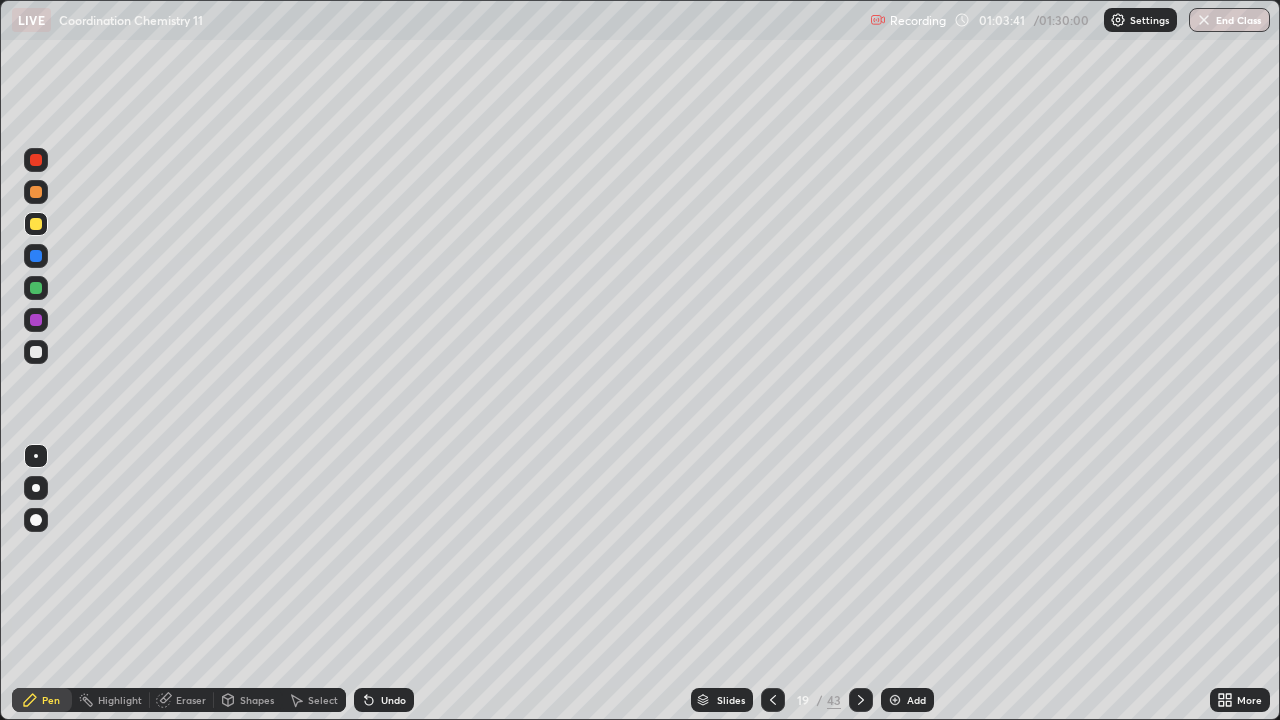 click at bounding box center (36, 192) 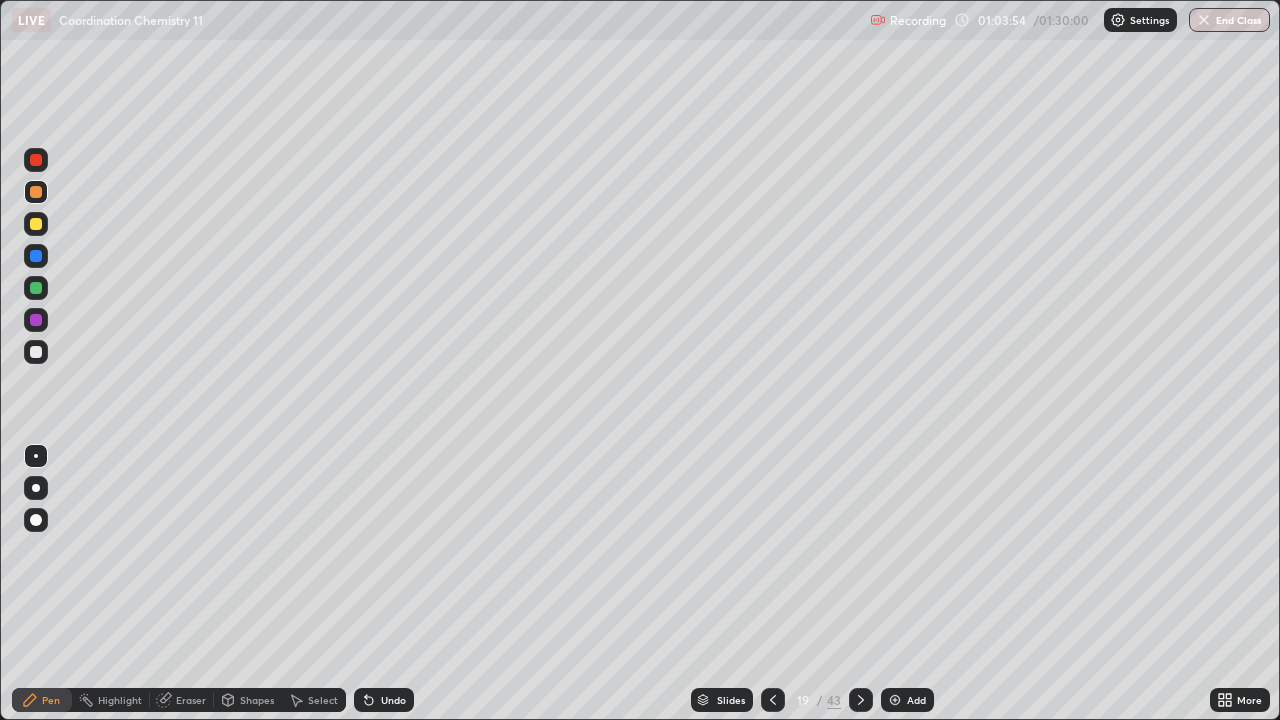 click at bounding box center (36, 352) 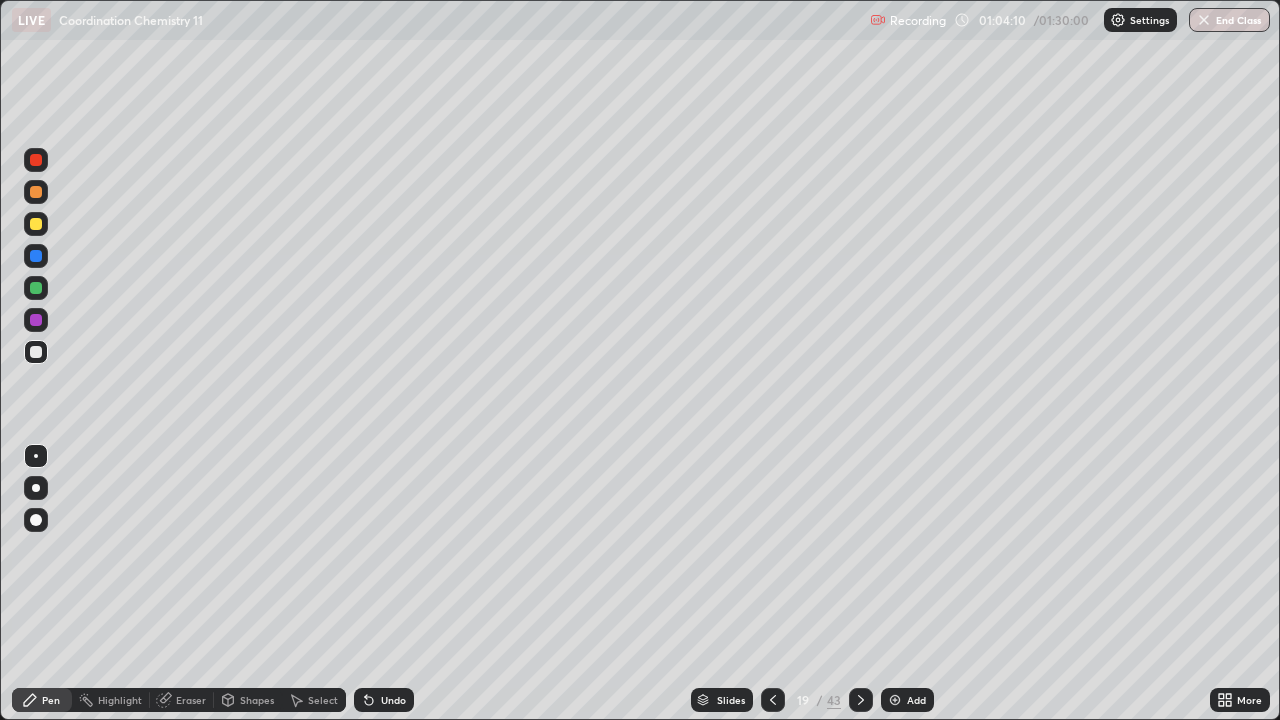 click at bounding box center (36, 288) 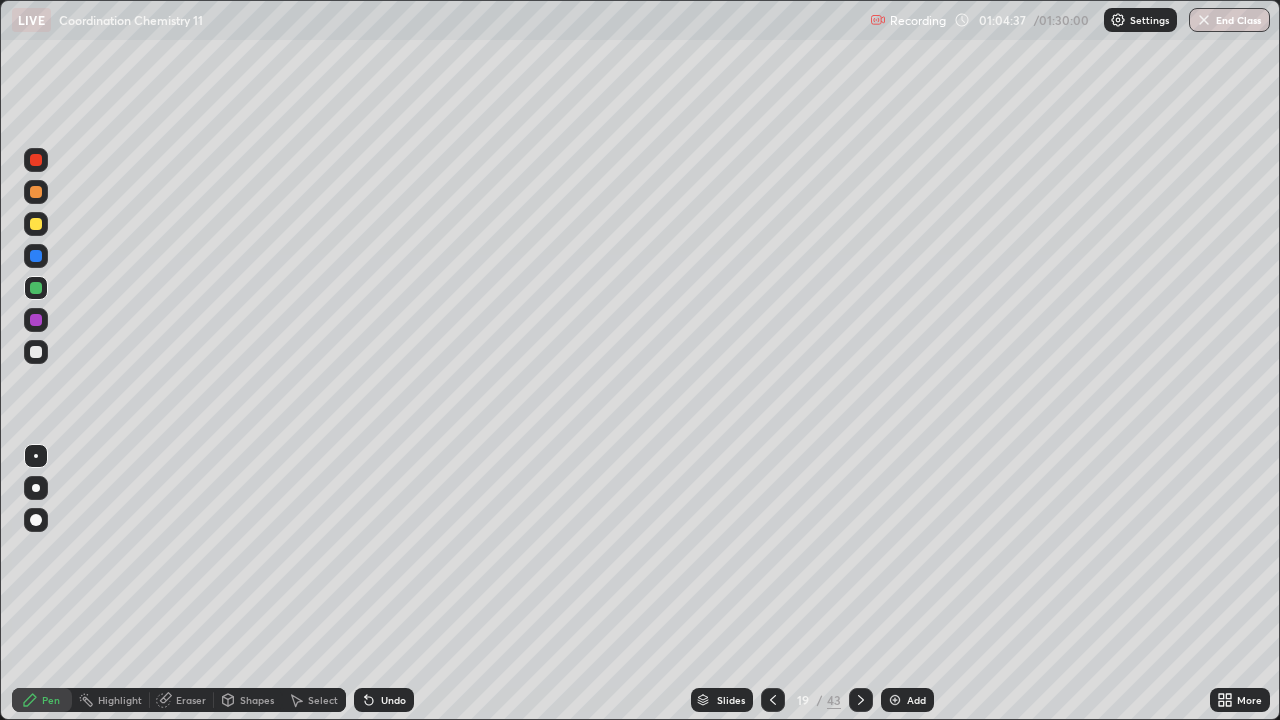 click at bounding box center [36, 352] 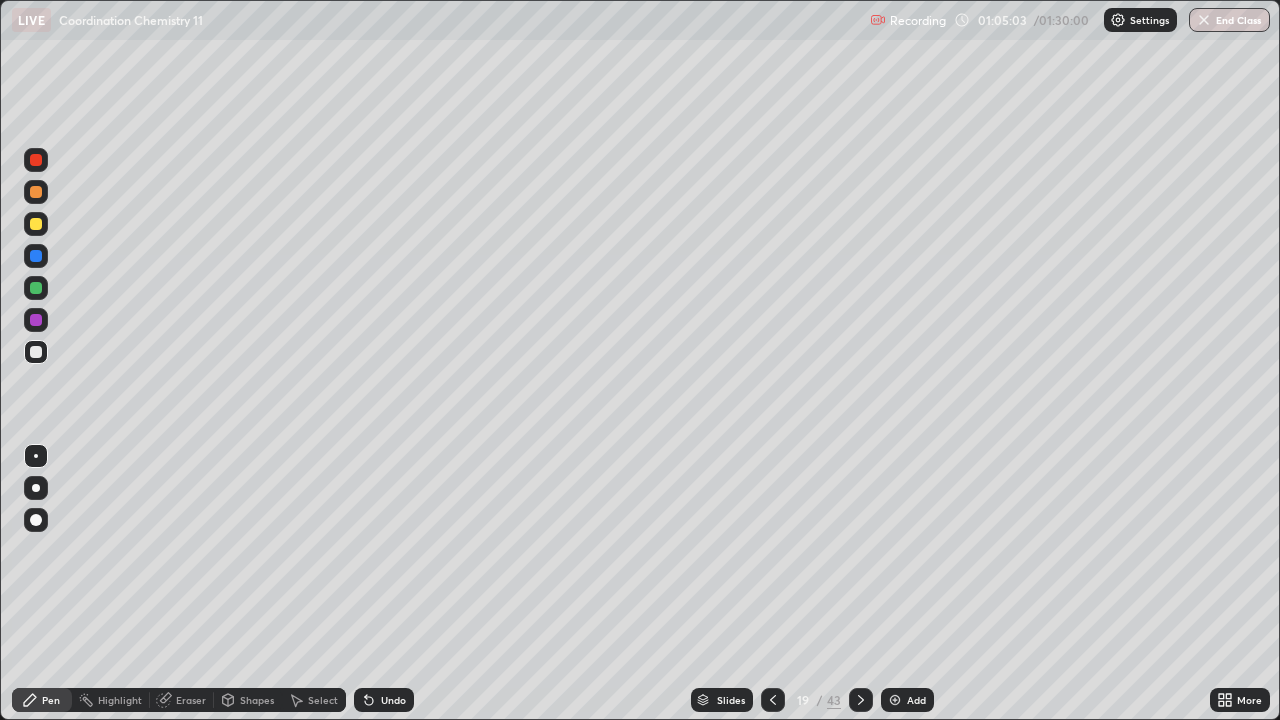click at bounding box center [36, 224] 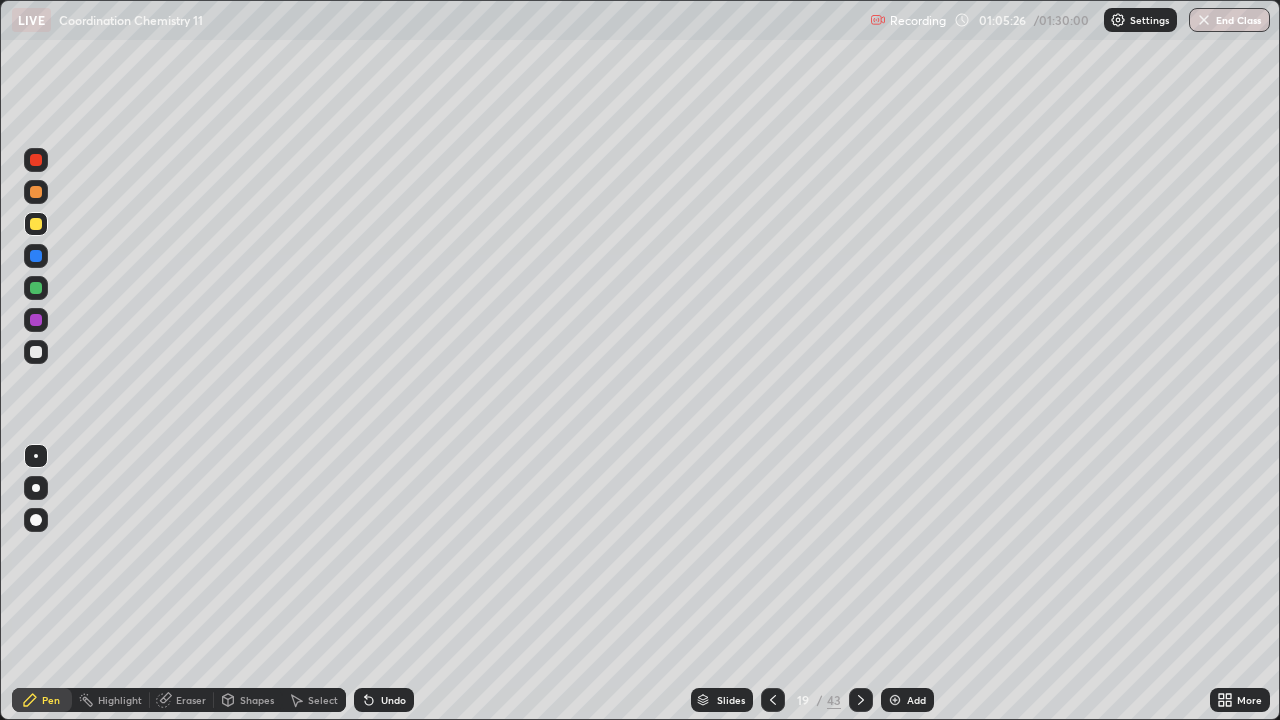 click at bounding box center (36, 320) 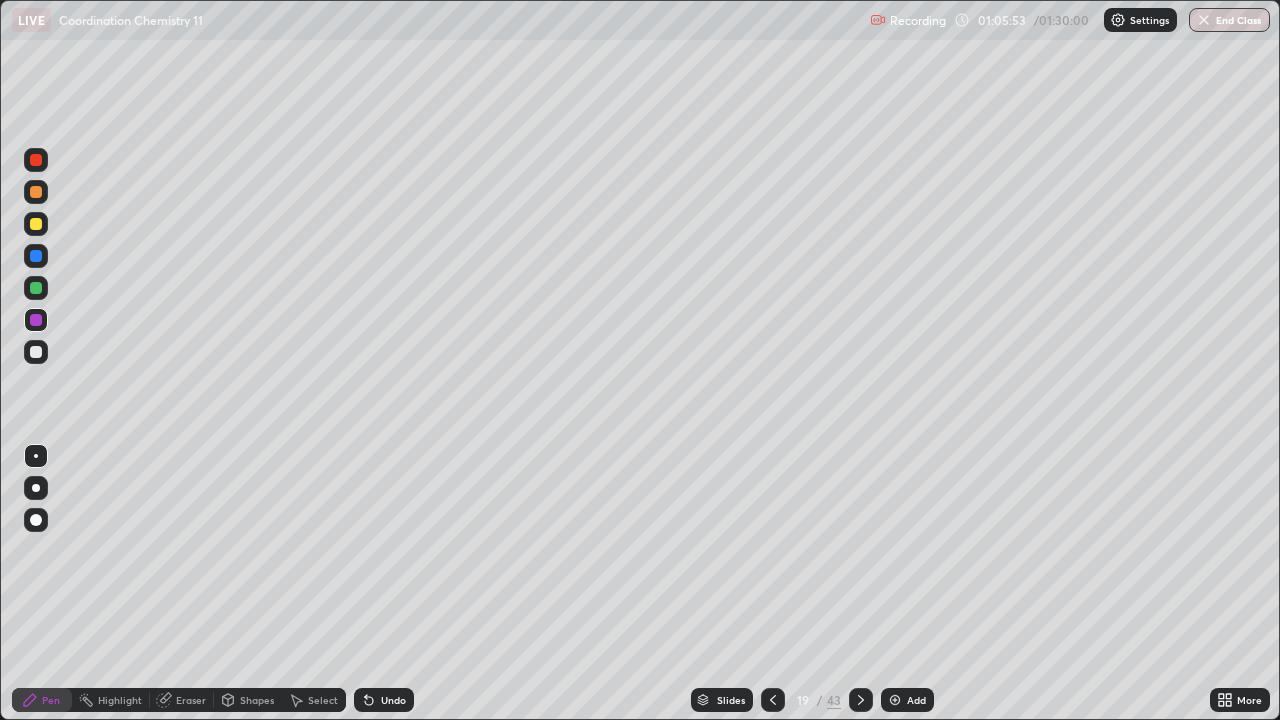 click at bounding box center (36, 352) 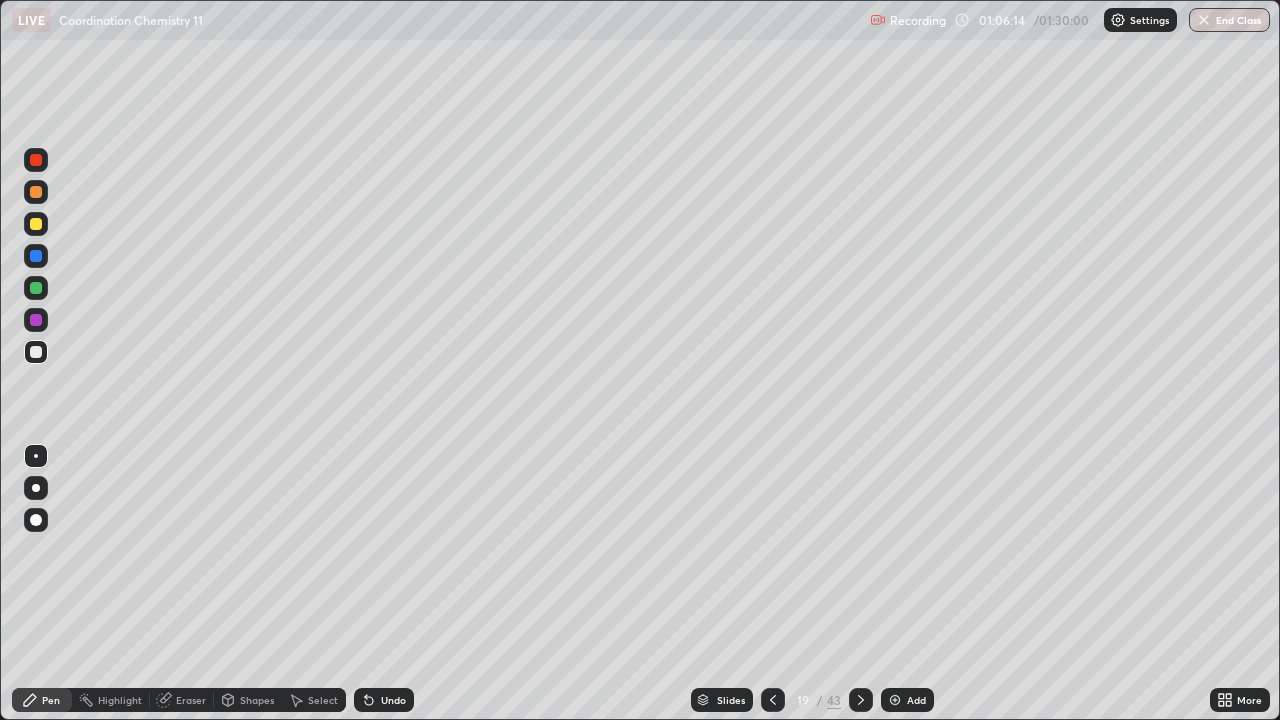 click at bounding box center (36, 288) 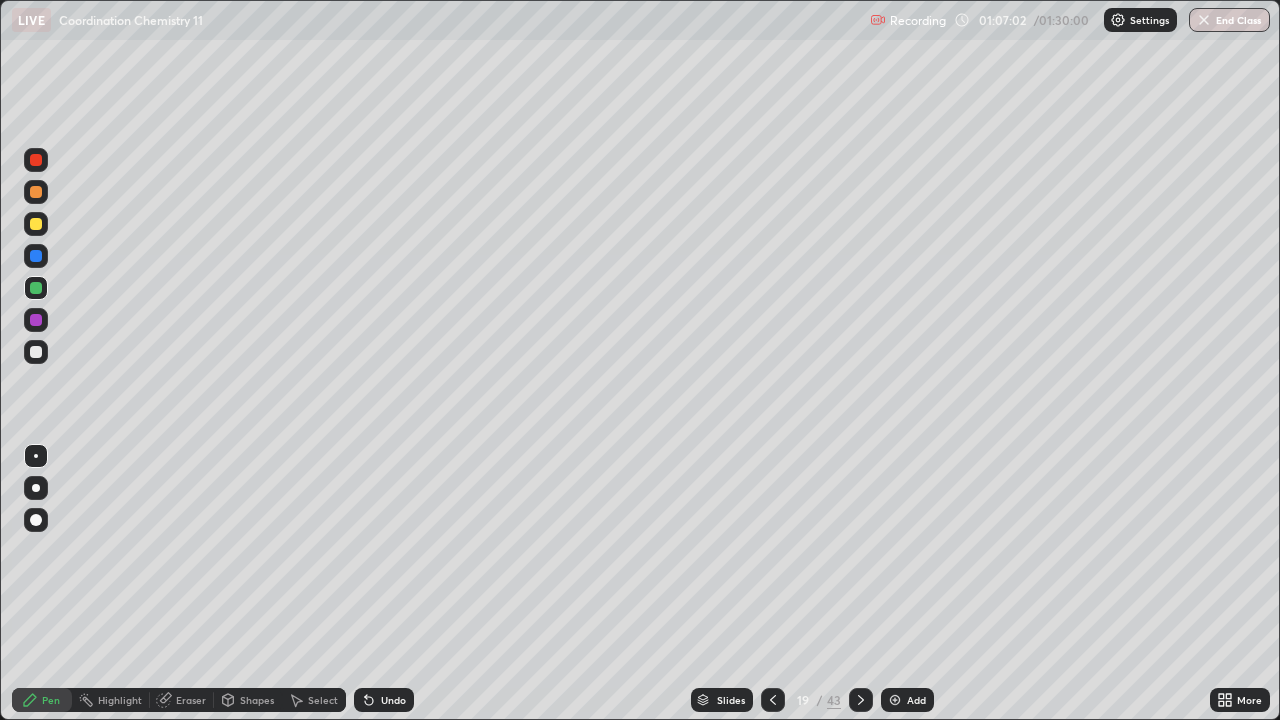 click at bounding box center (36, 160) 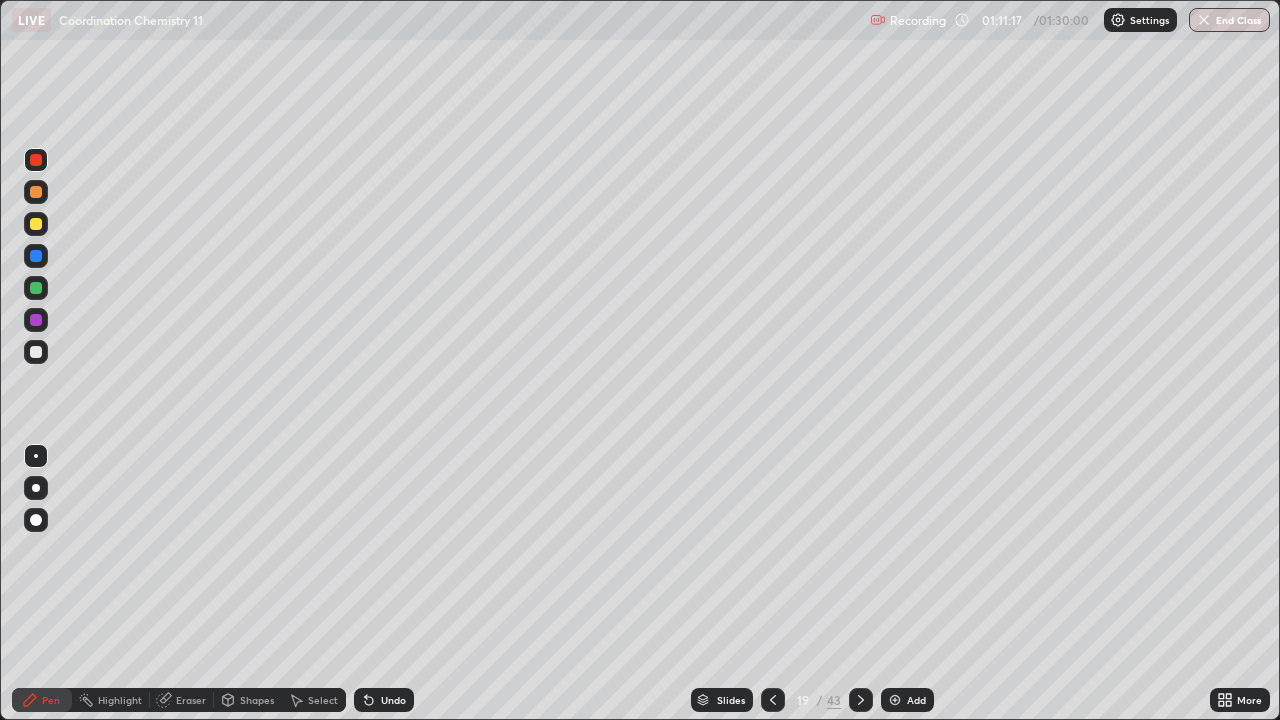 click at bounding box center [895, 700] 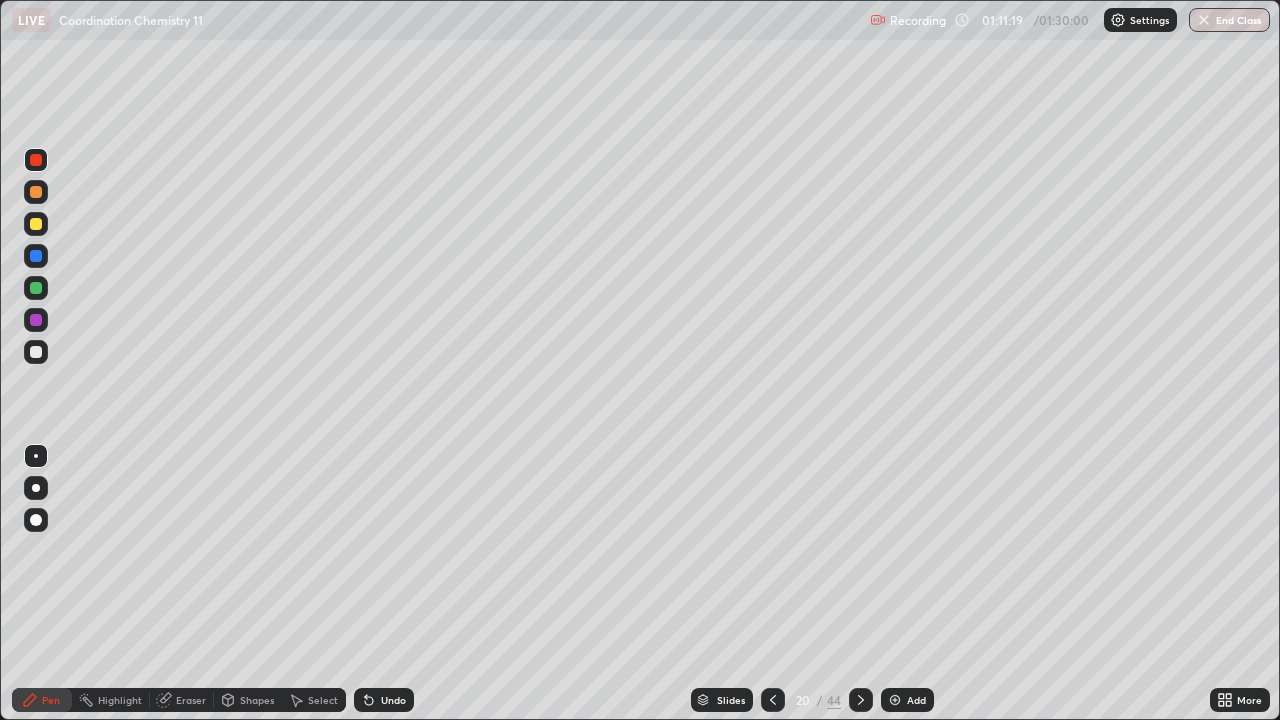 click at bounding box center (36, 352) 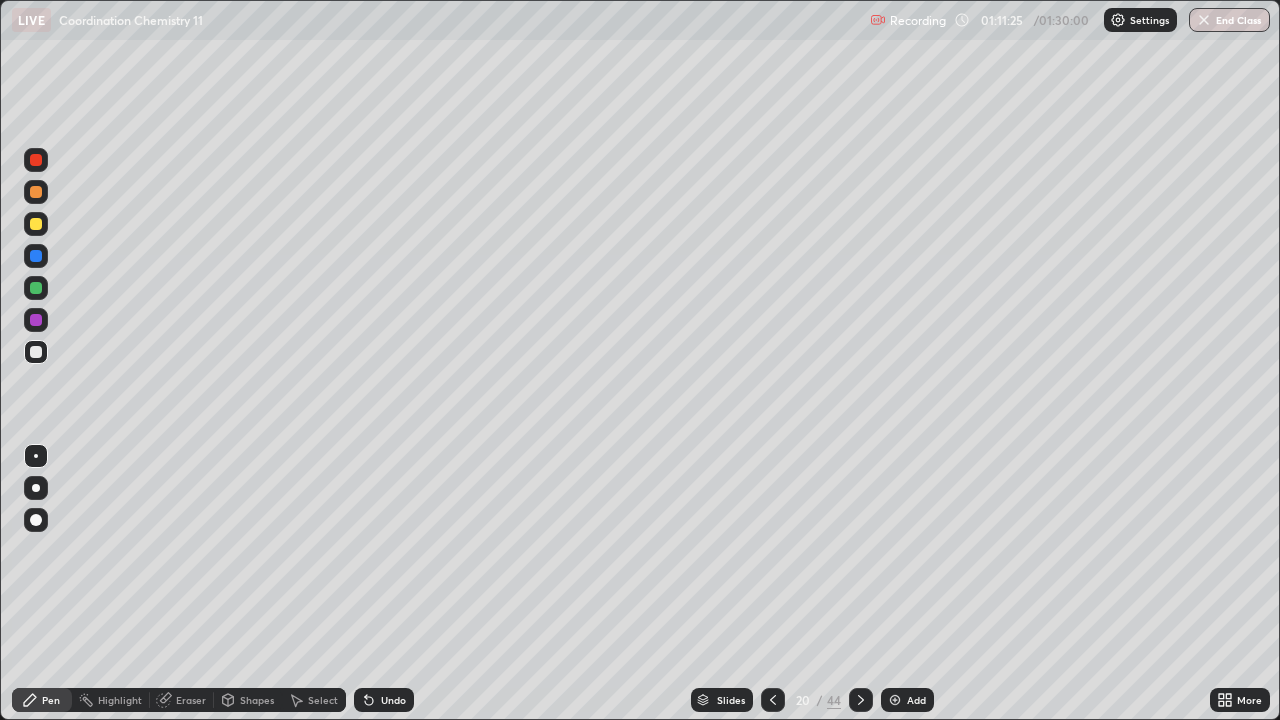 click 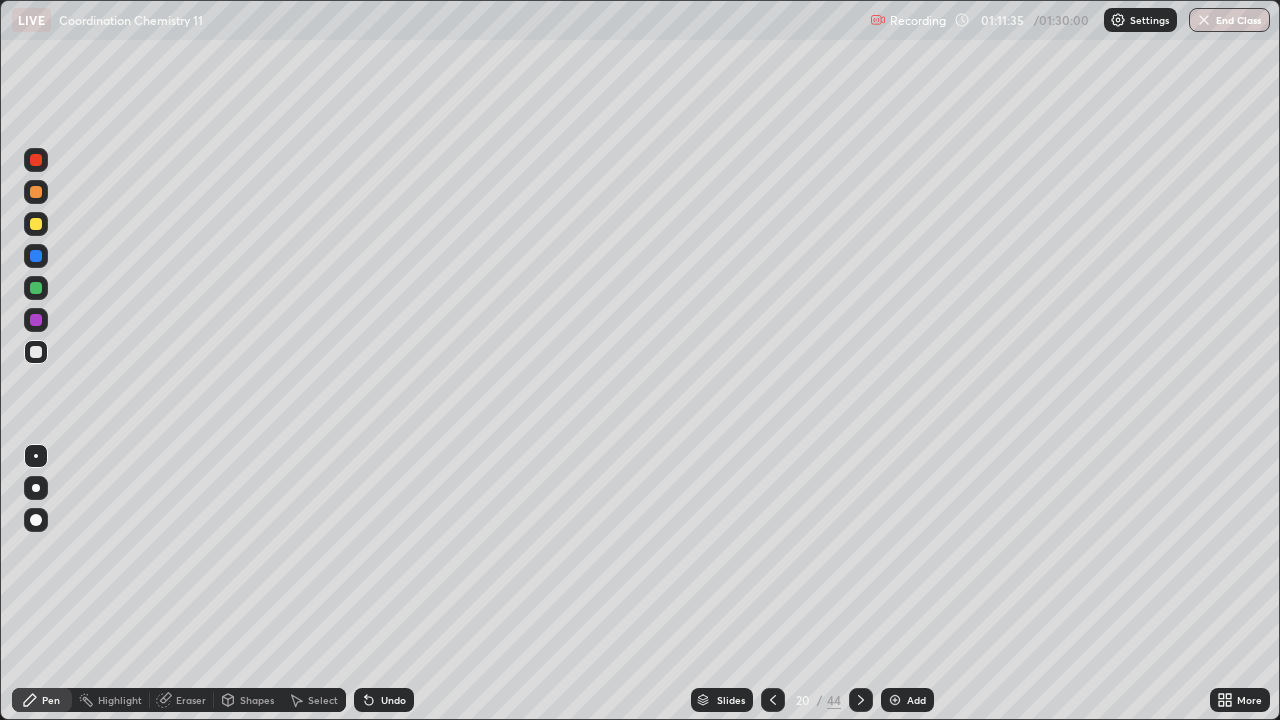 click at bounding box center (36, 224) 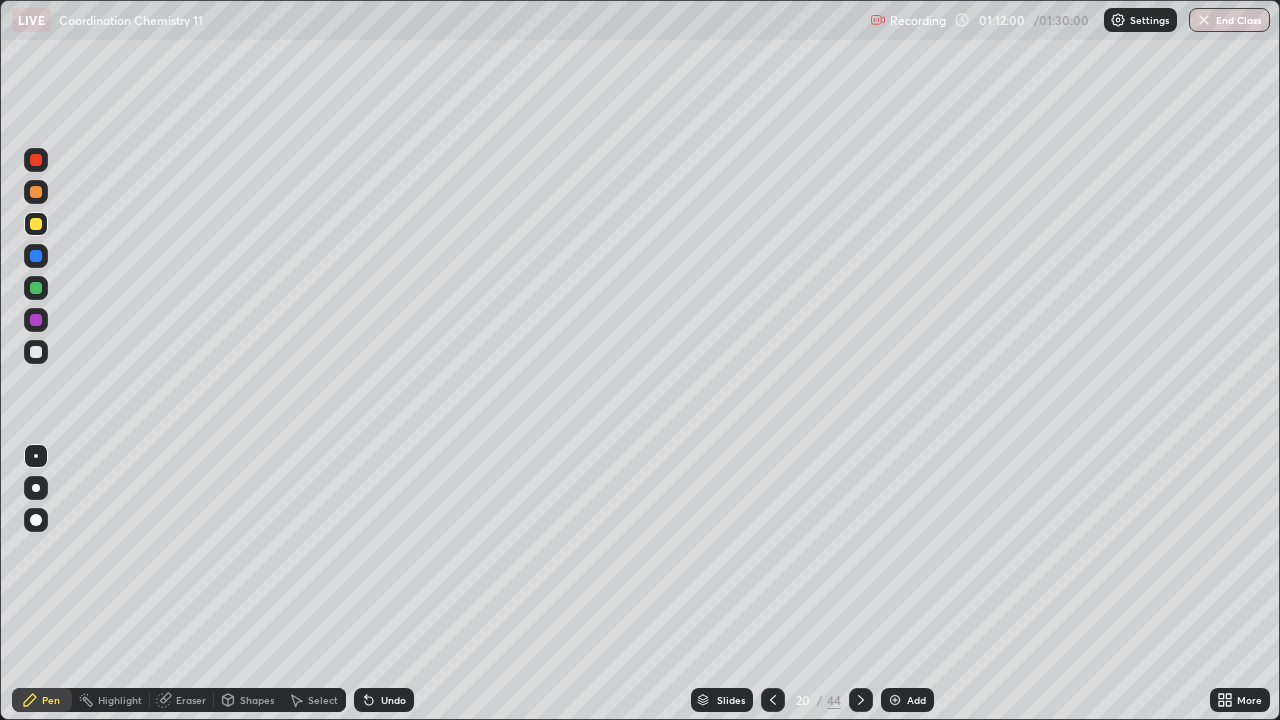 click at bounding box center (36, 288) 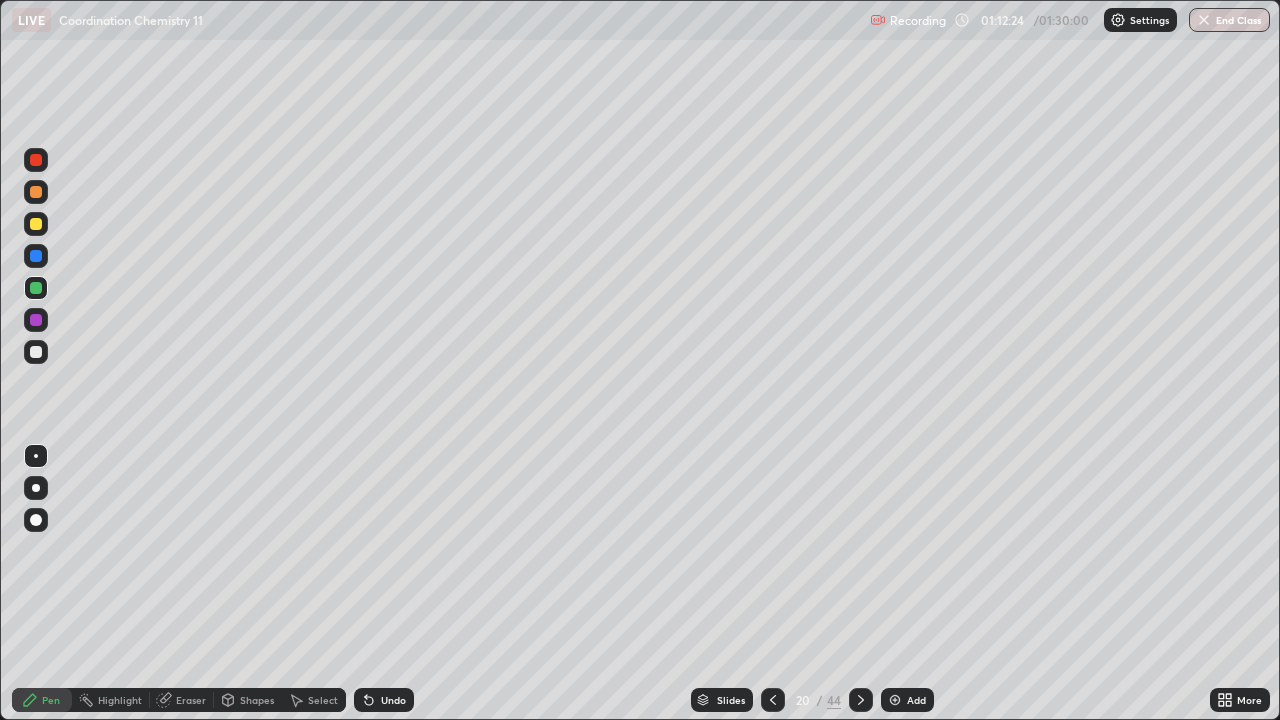 click at bounding box center [36, 352] 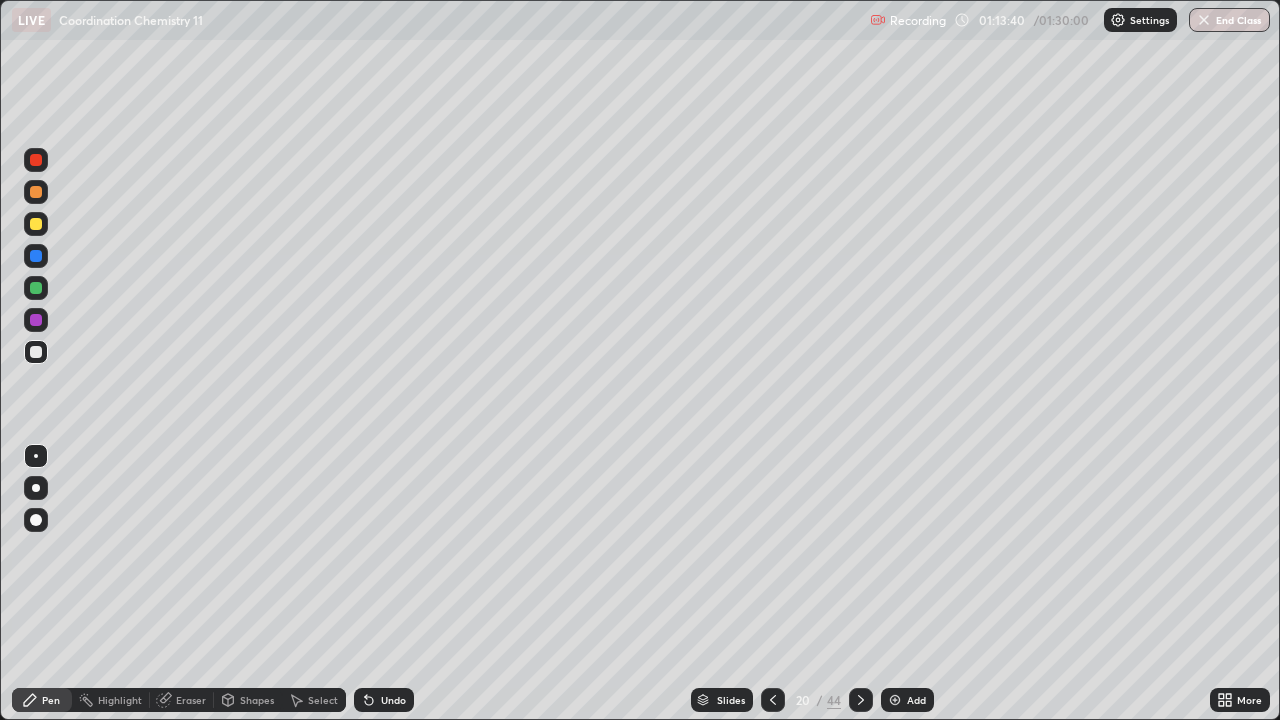 click at bounding box center (36, 224) 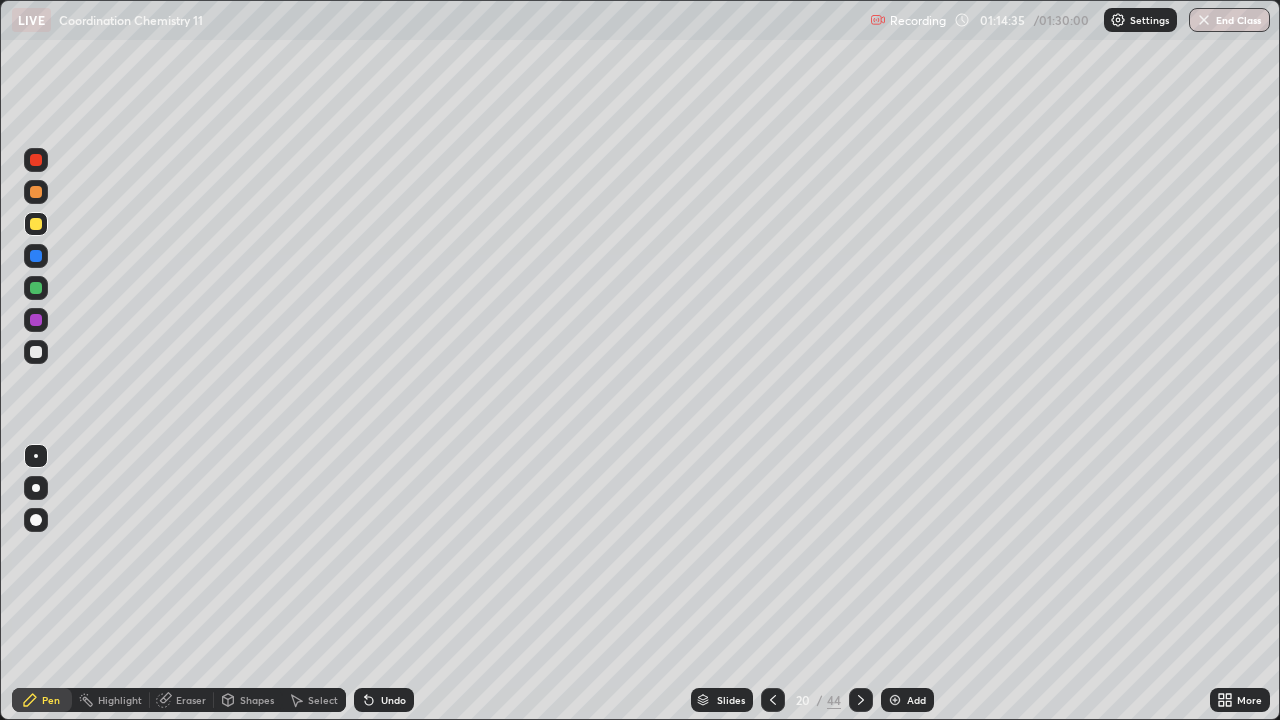 click at bounding box center (36, 320) 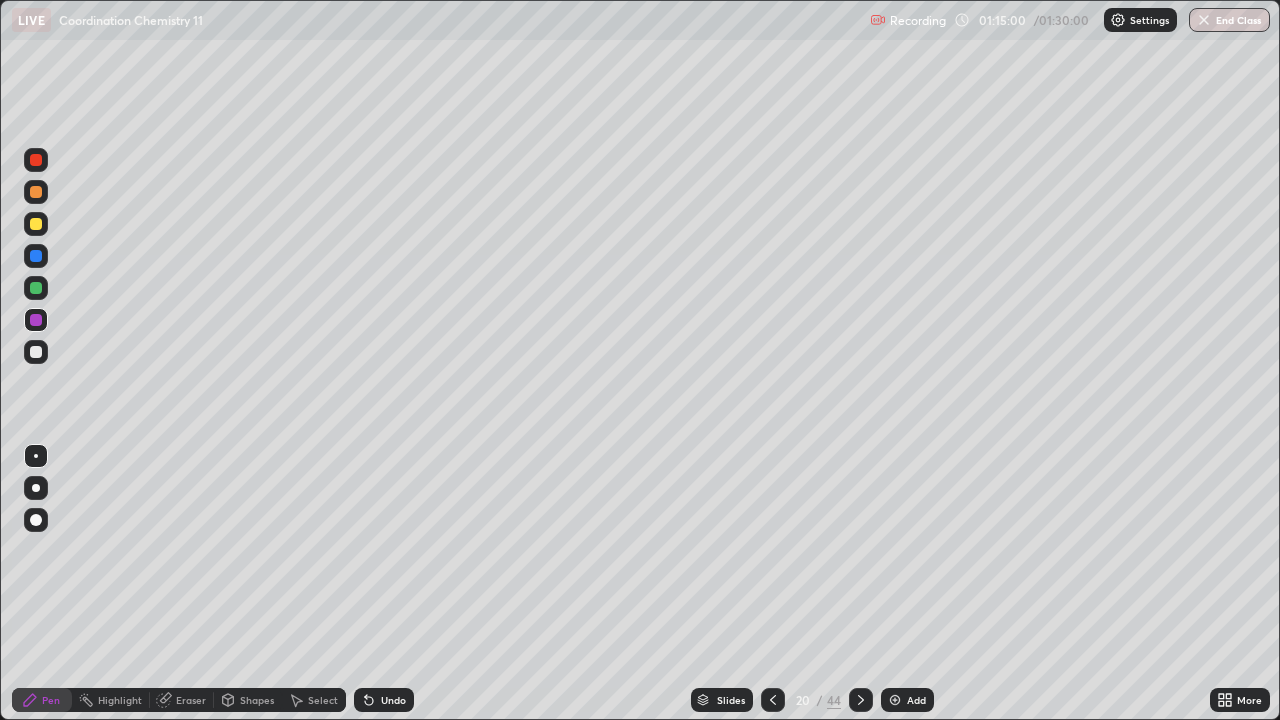 click at bounding box center (36, 256) 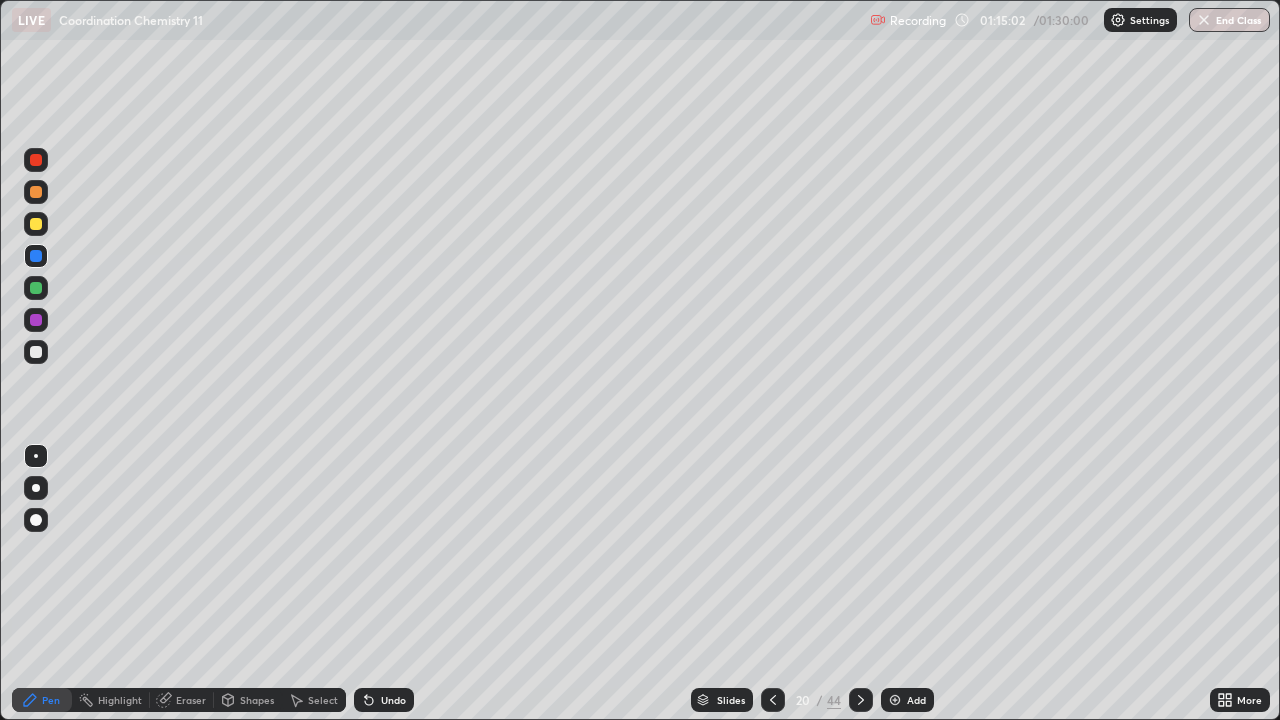 click at bounding box center [36, 224] 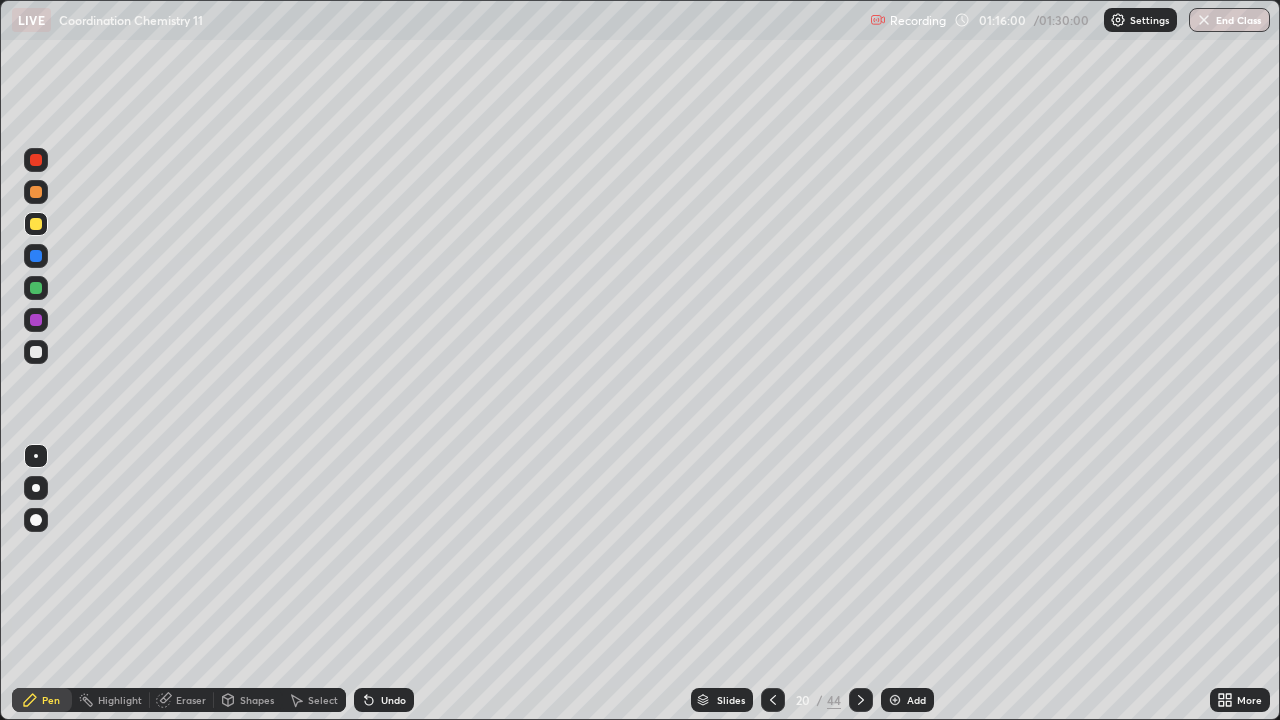 click at bounding box center (36, 192) 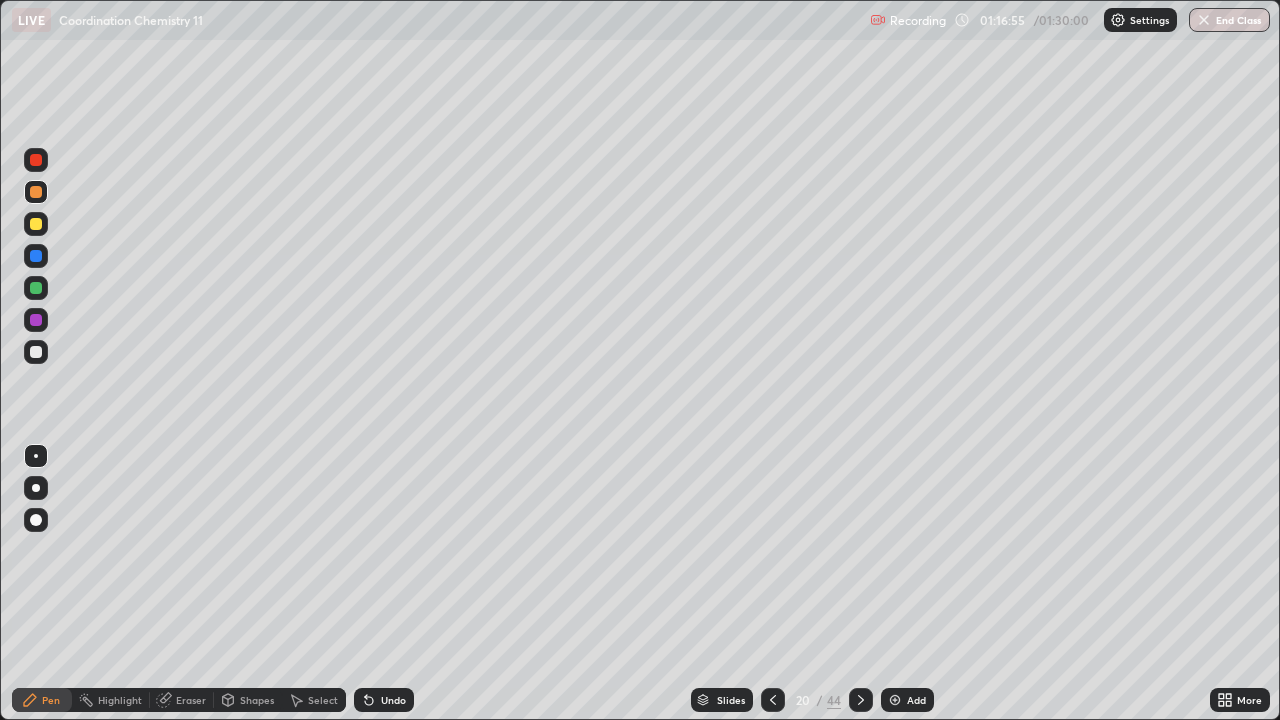 click at bounding box center [36, 288] 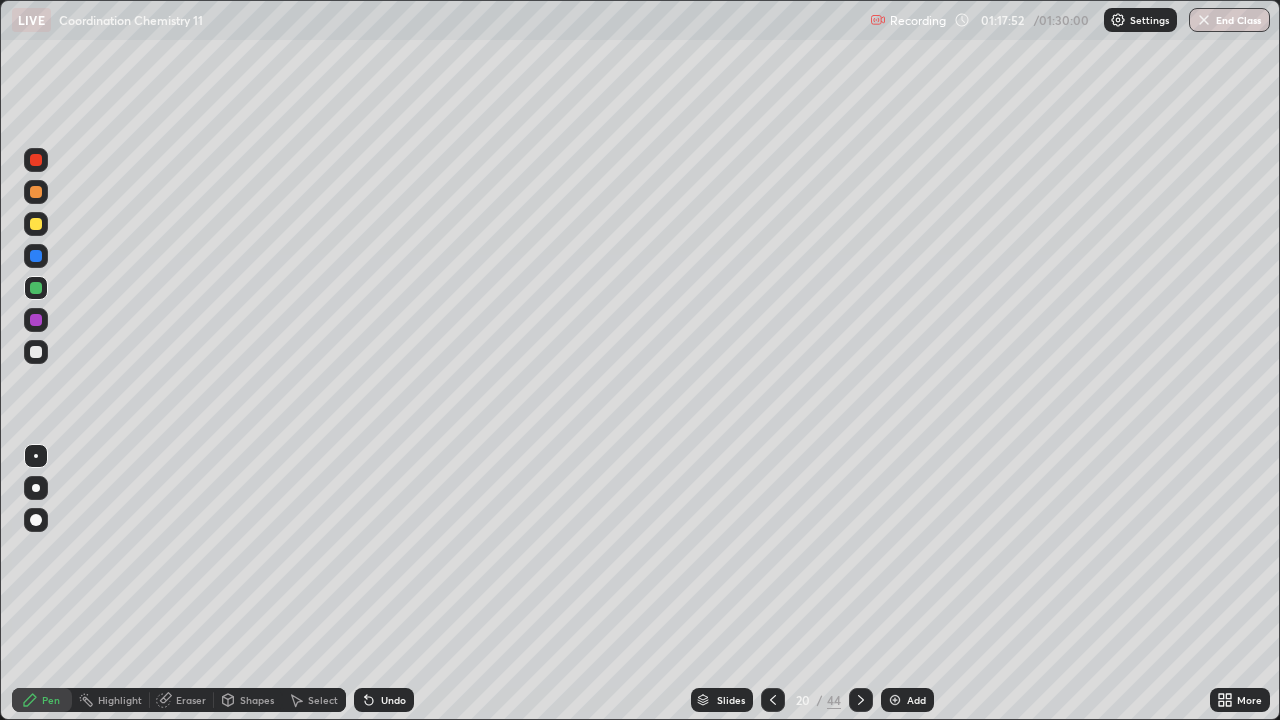 click at bounding box center [36, 160] 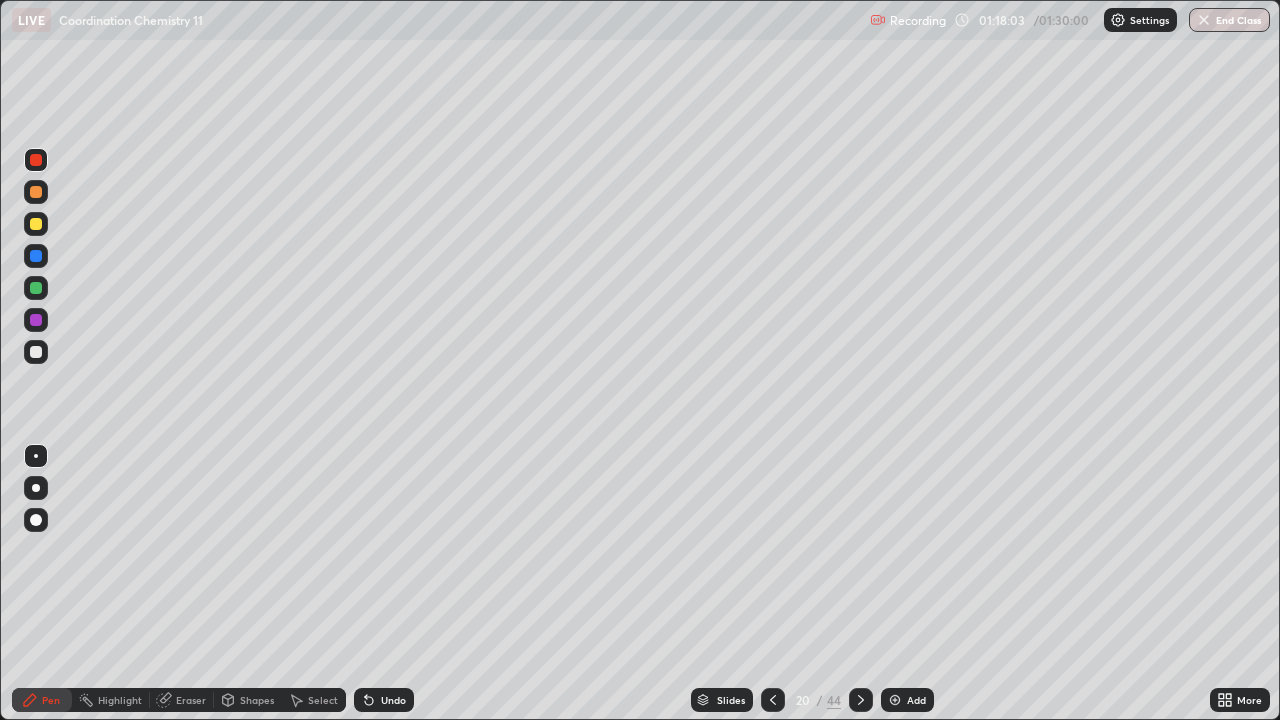 click 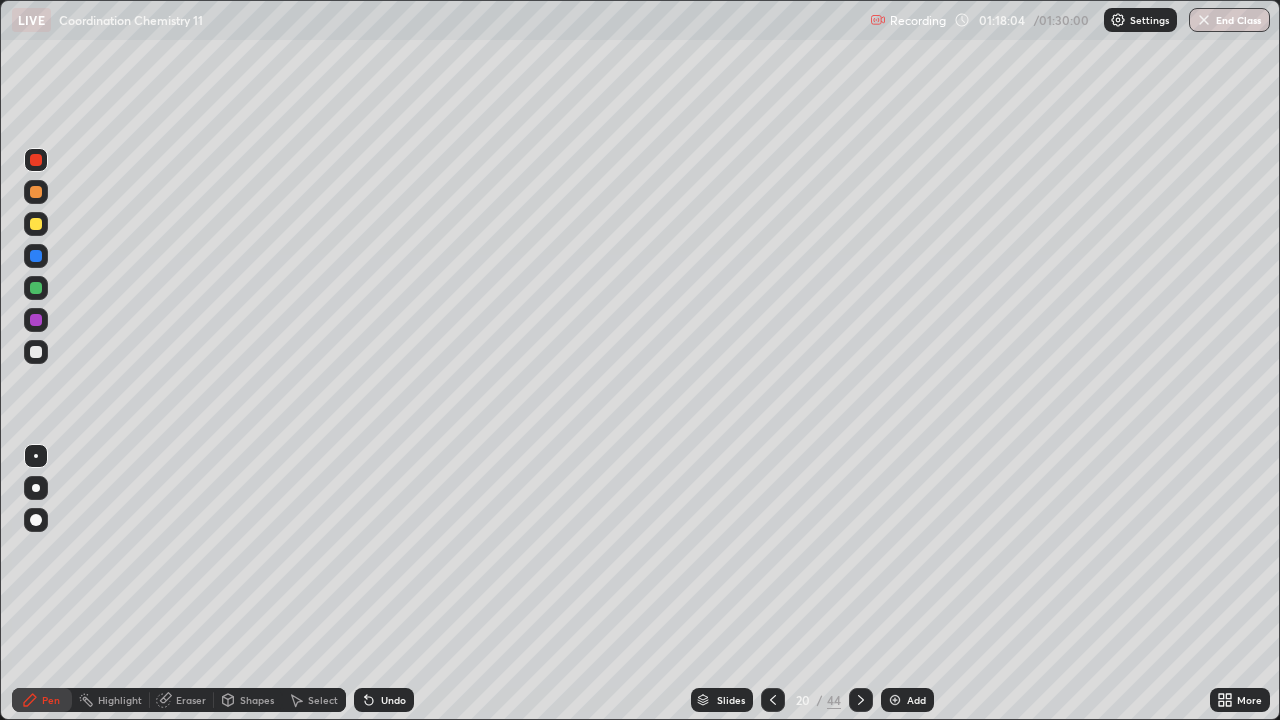 click 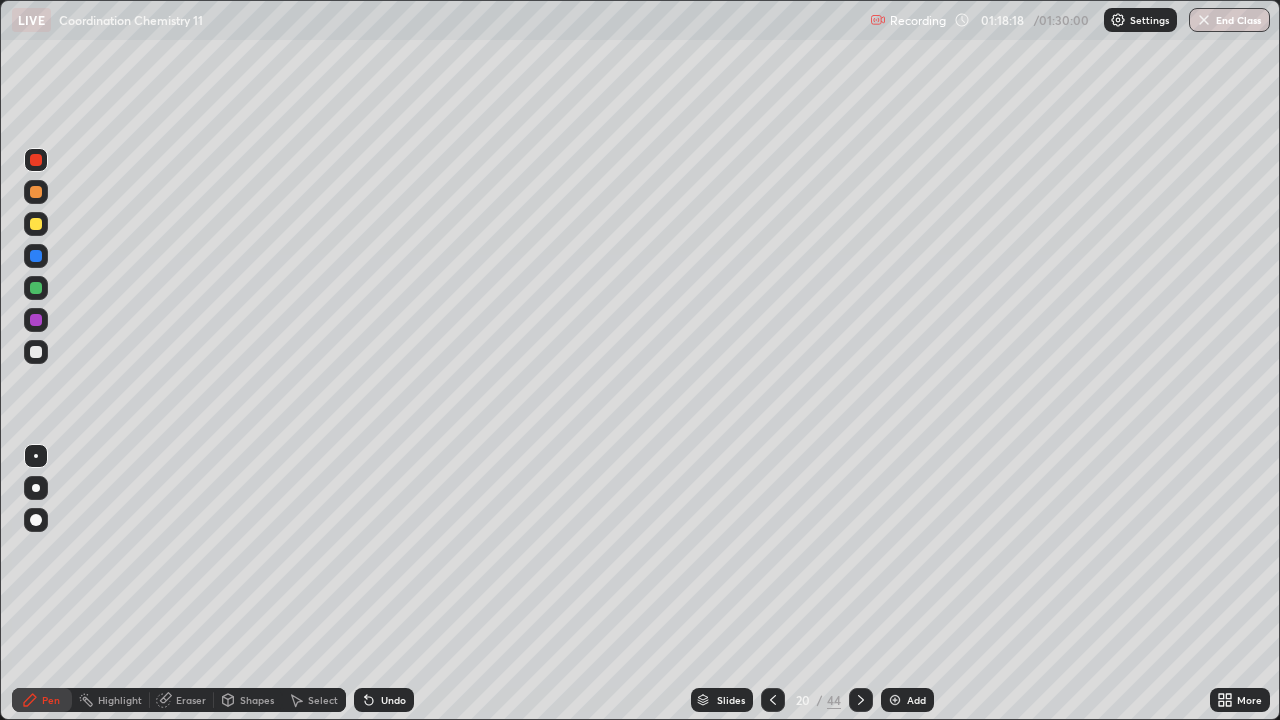 click at bounding box center (36, 352) 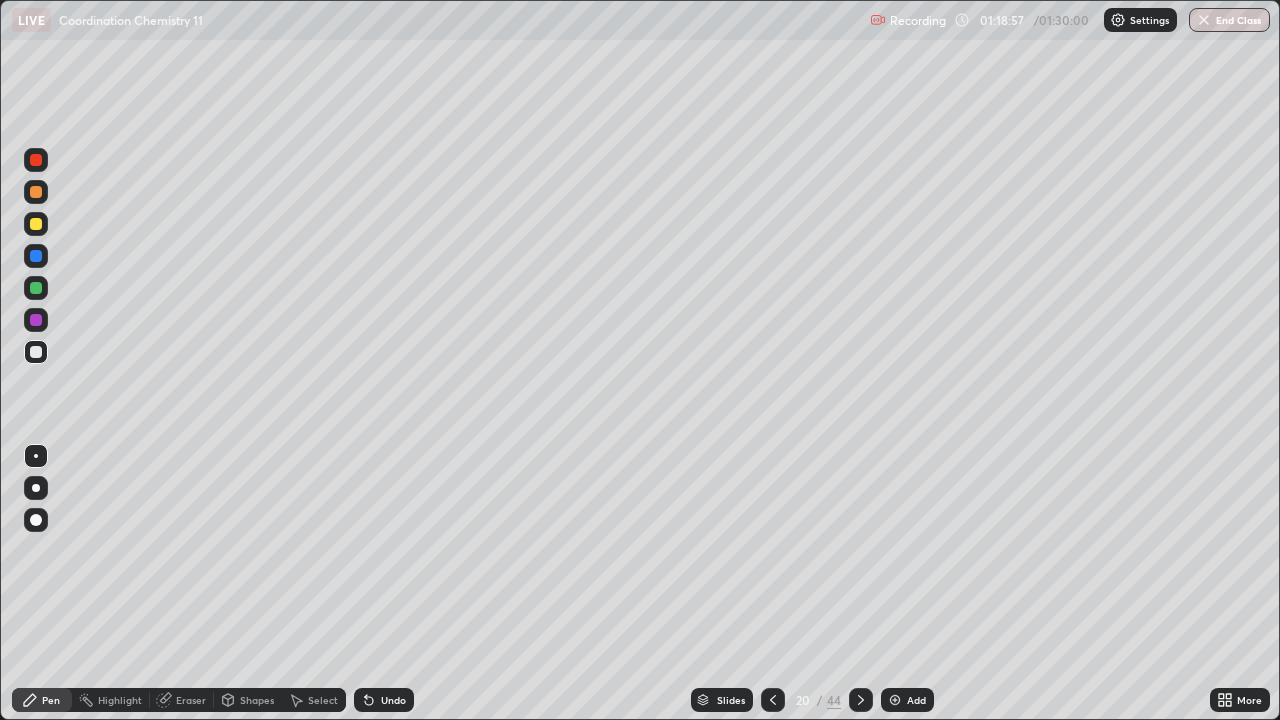 click at bounding box center [36, 352] 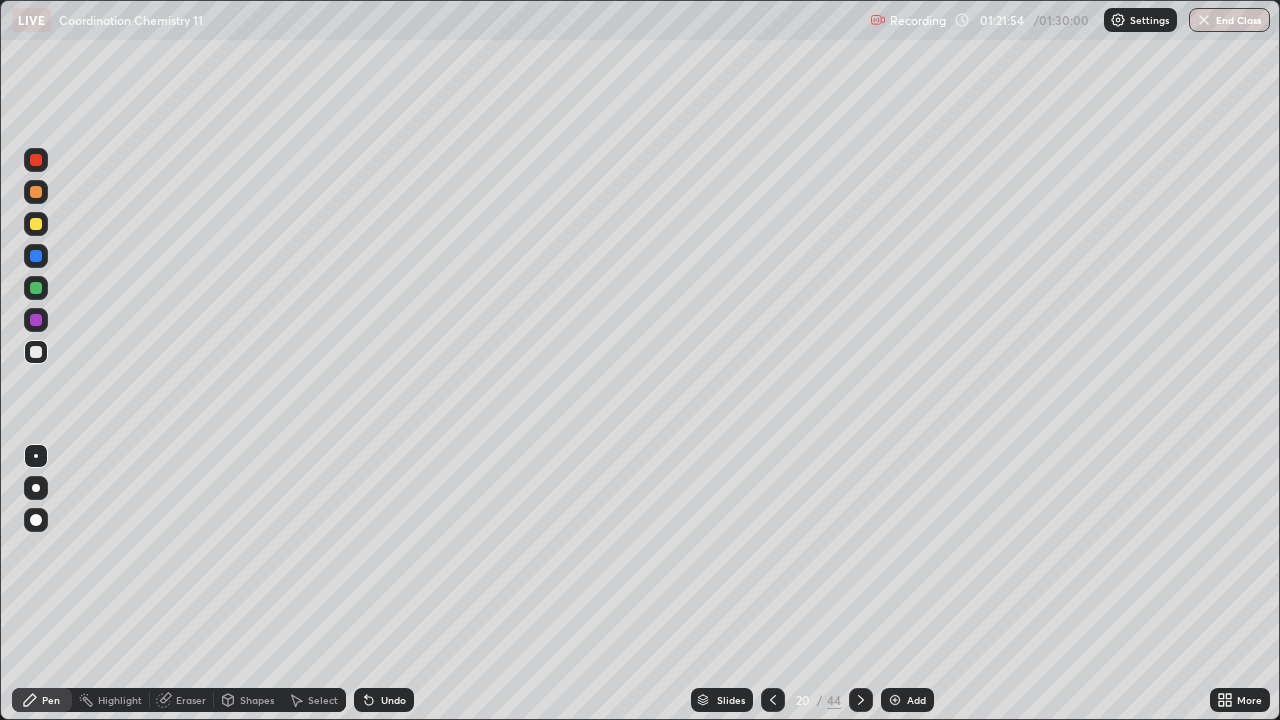 click at bounding box center (895, 700) 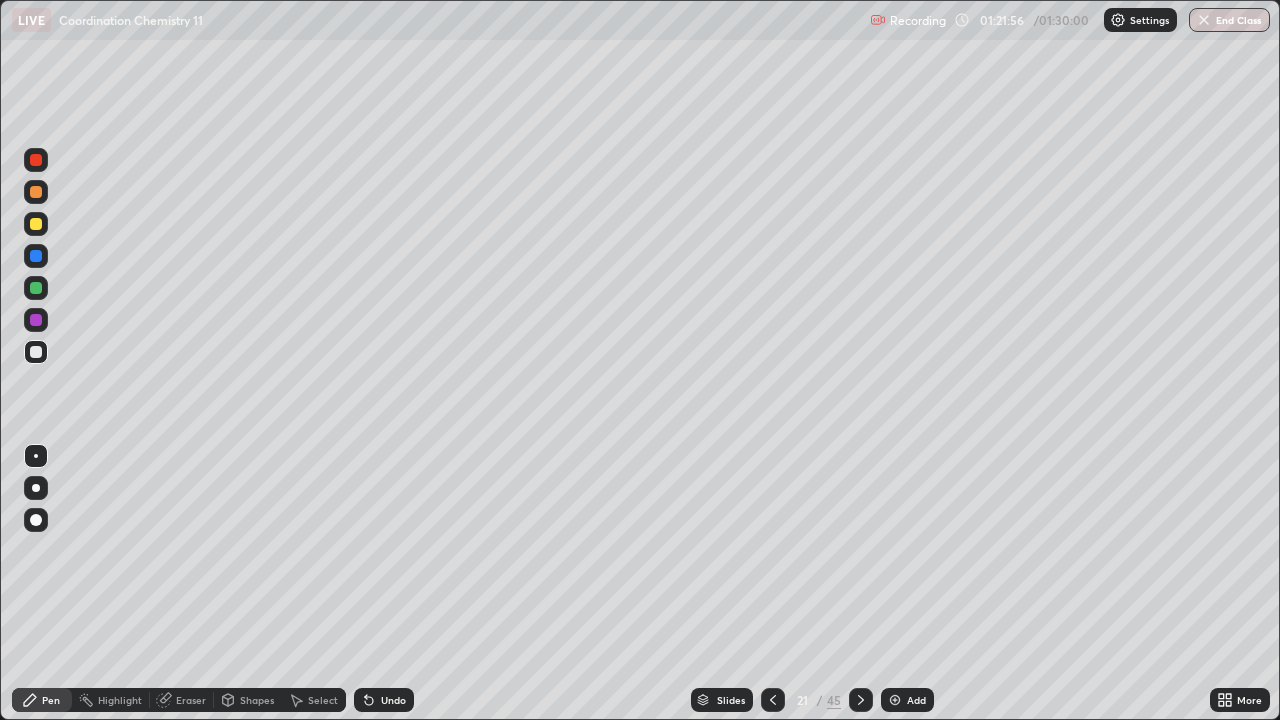 click at bounding box center [36, 352] 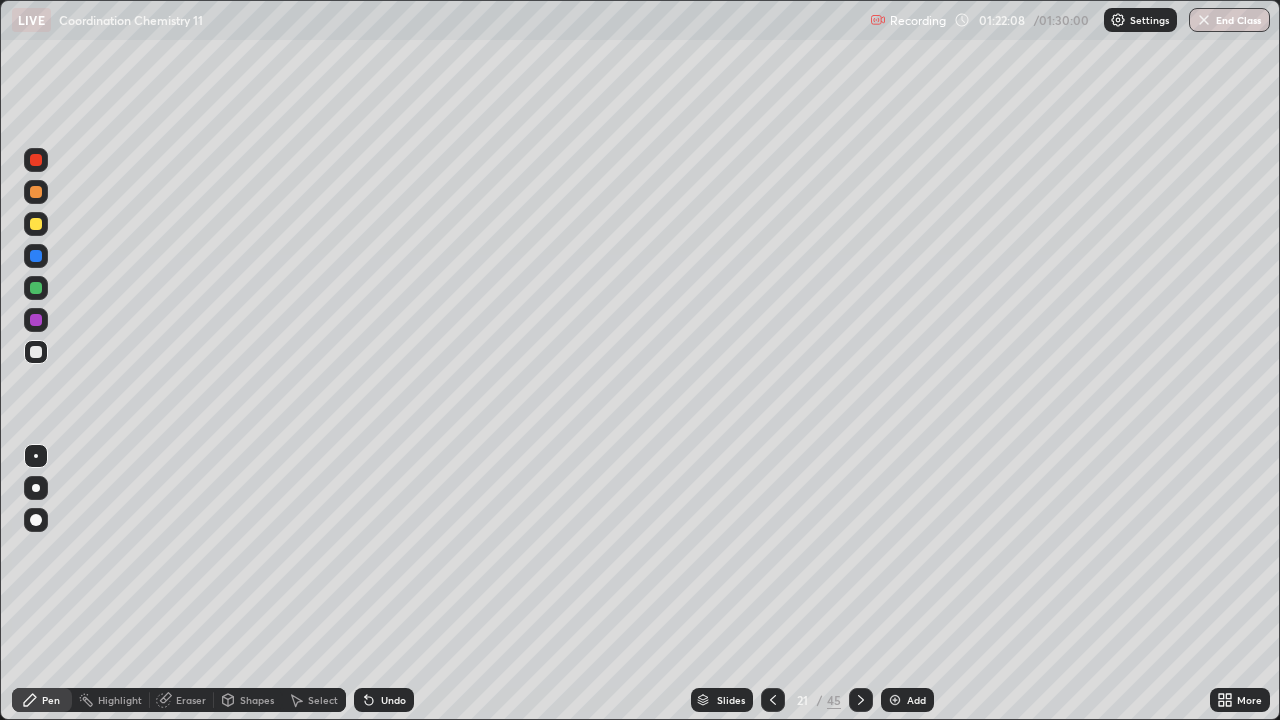 click at bounding box center (36, 352) 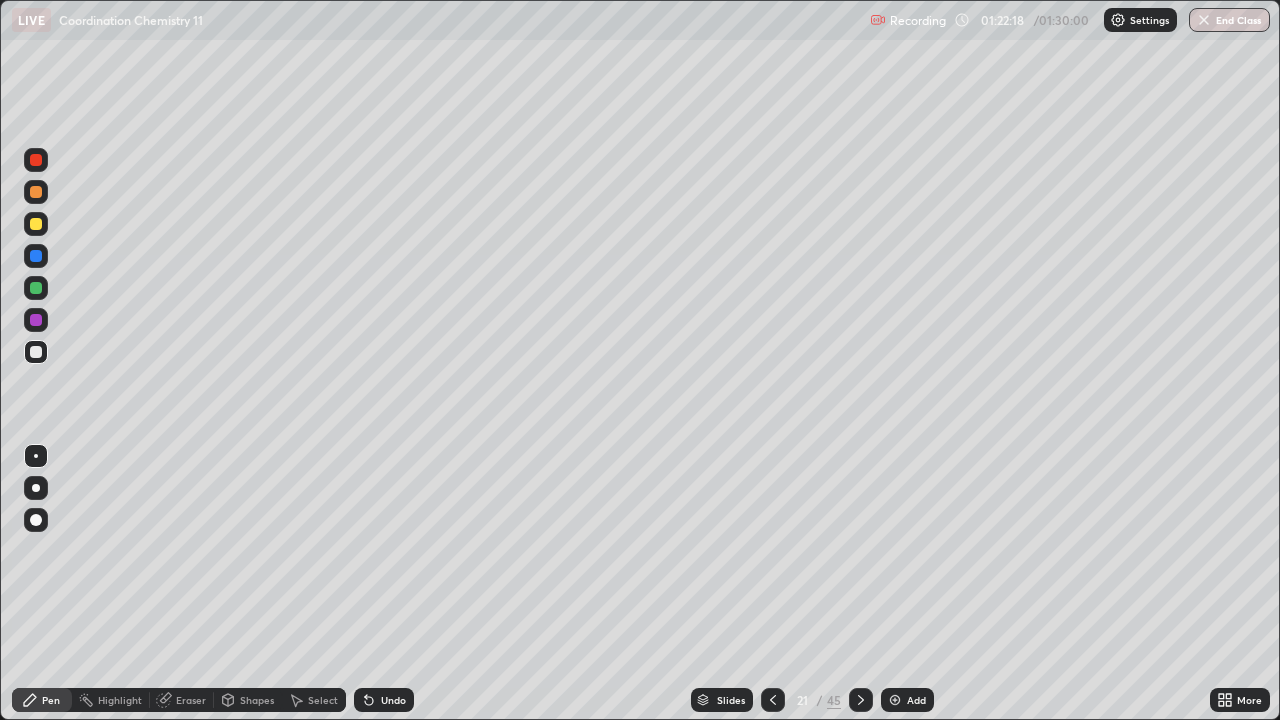 click at bounding box center [36, 224] 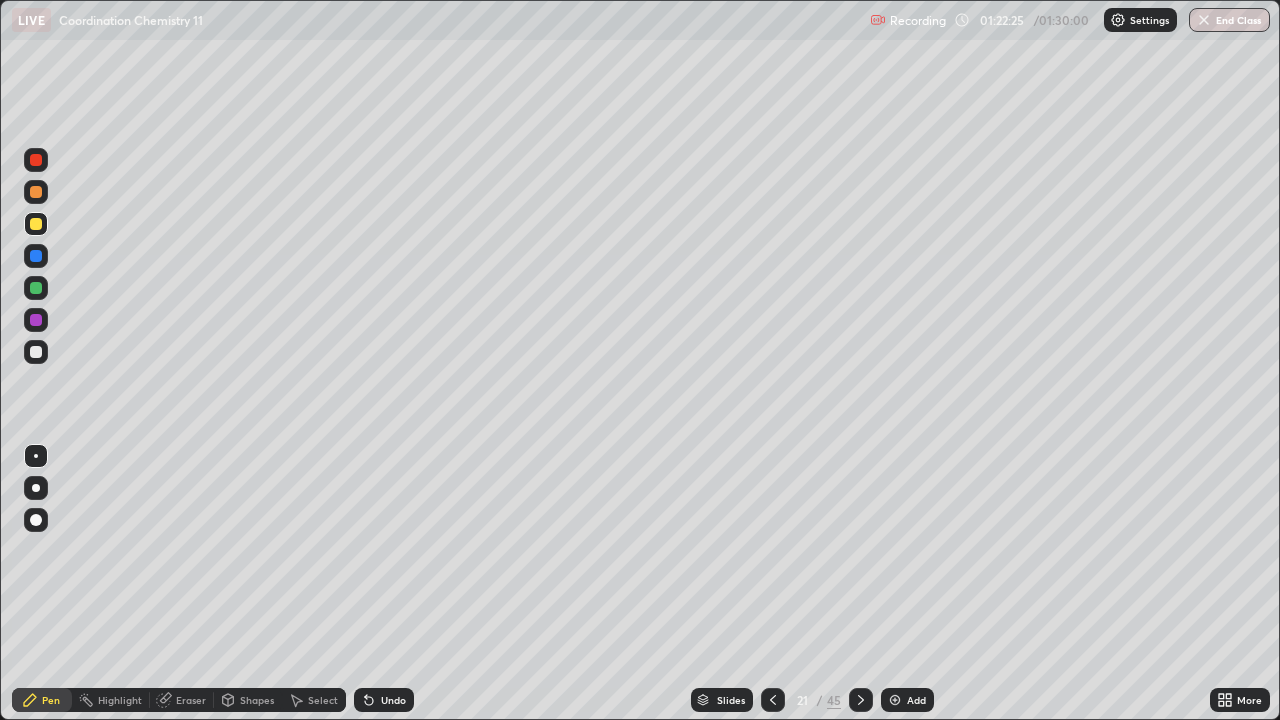 click at bounding box center (36, 192) 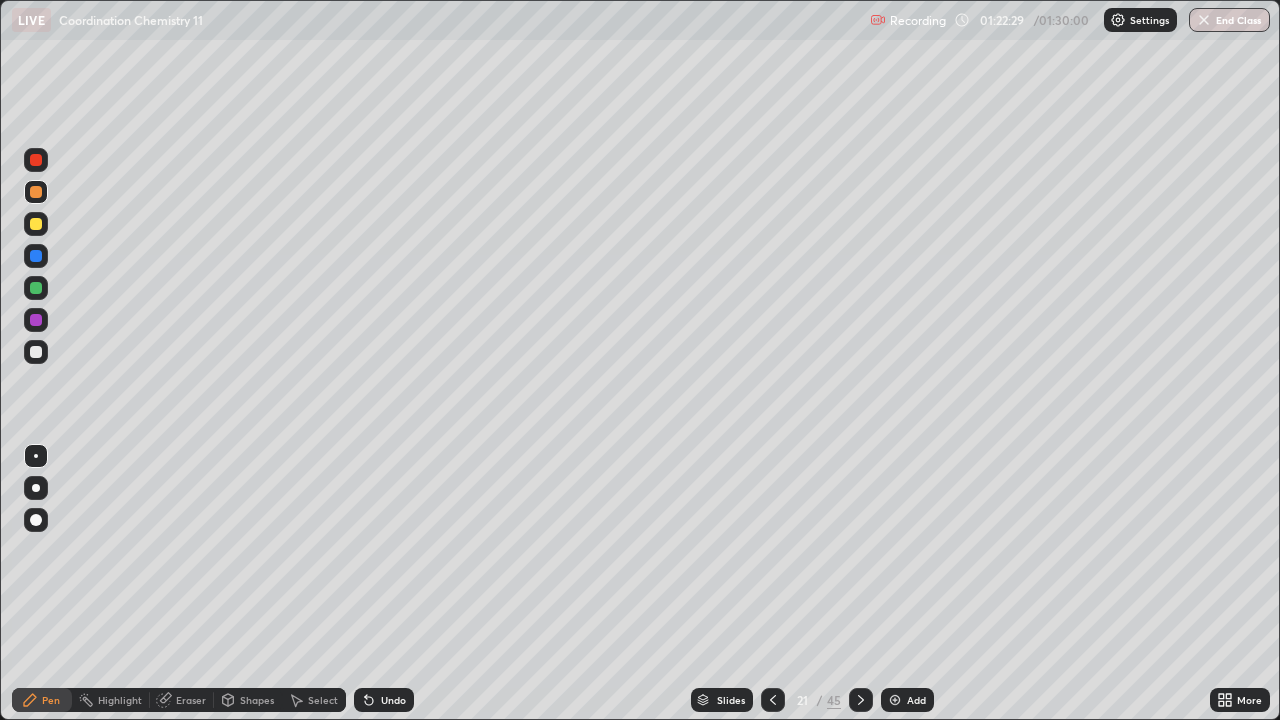 click at bounding box center [36, 288] 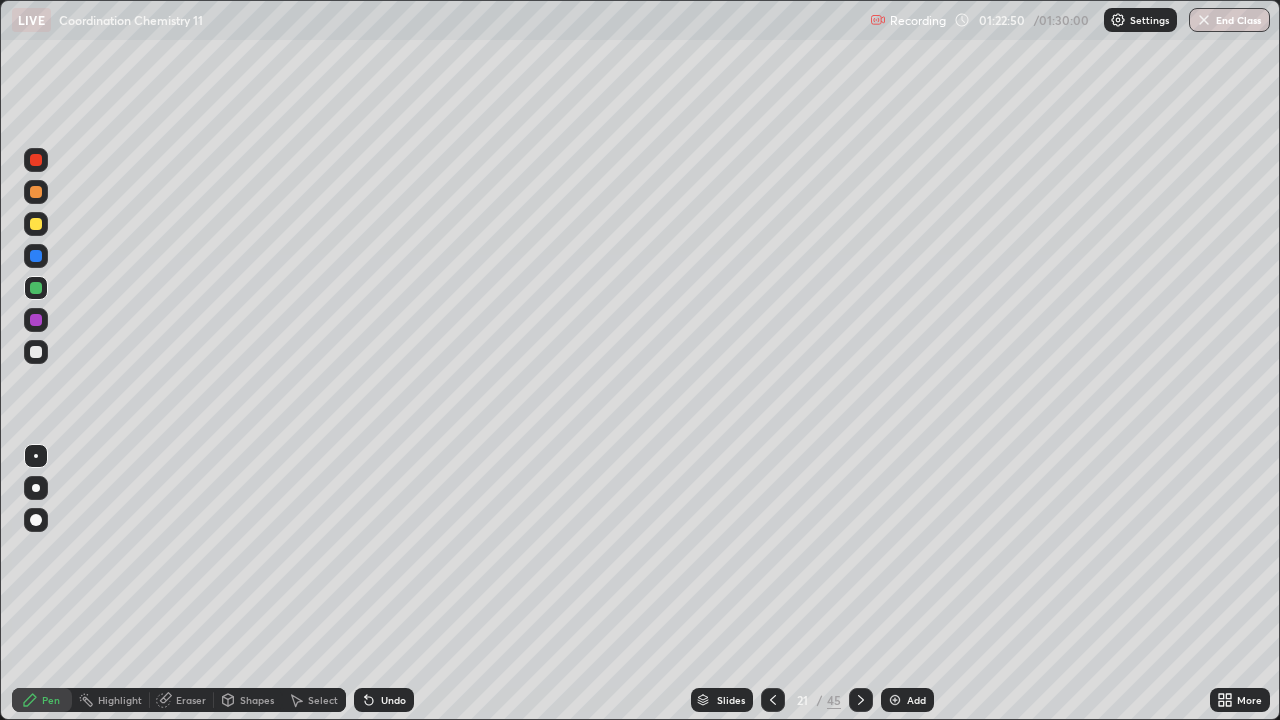 click at bounding box center [36, 352] 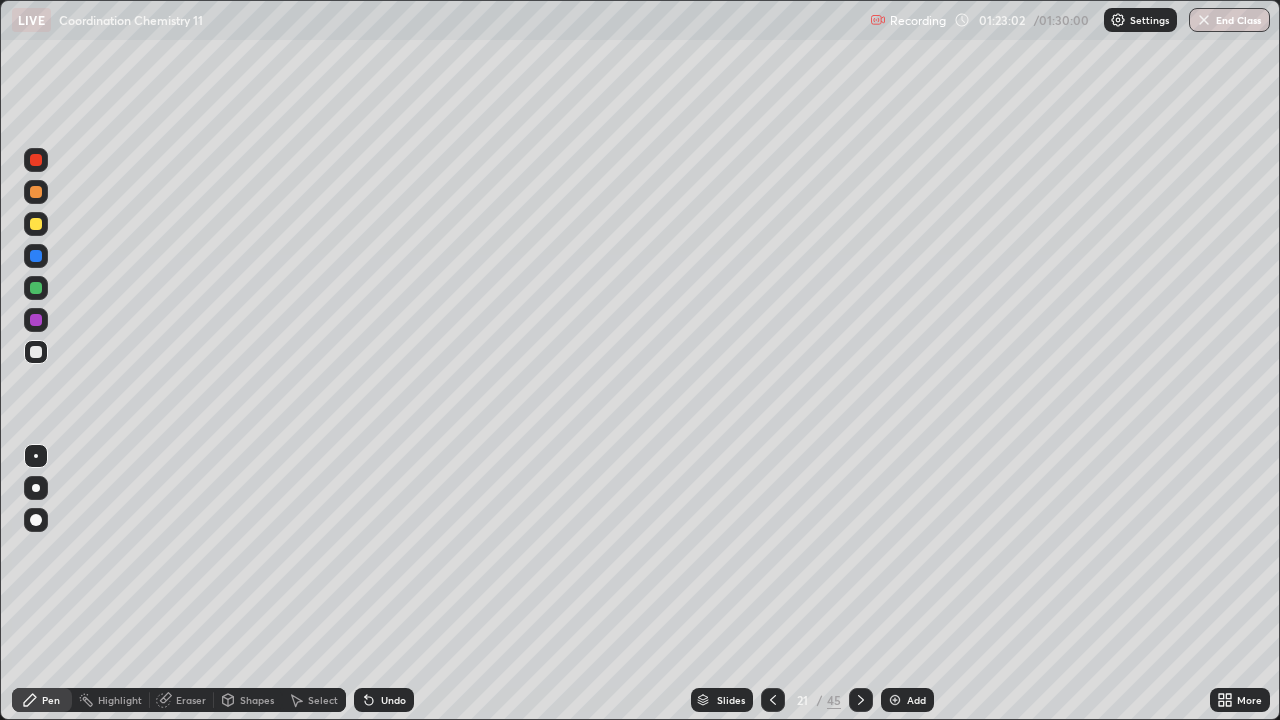 click at bounding box center (36, 288) 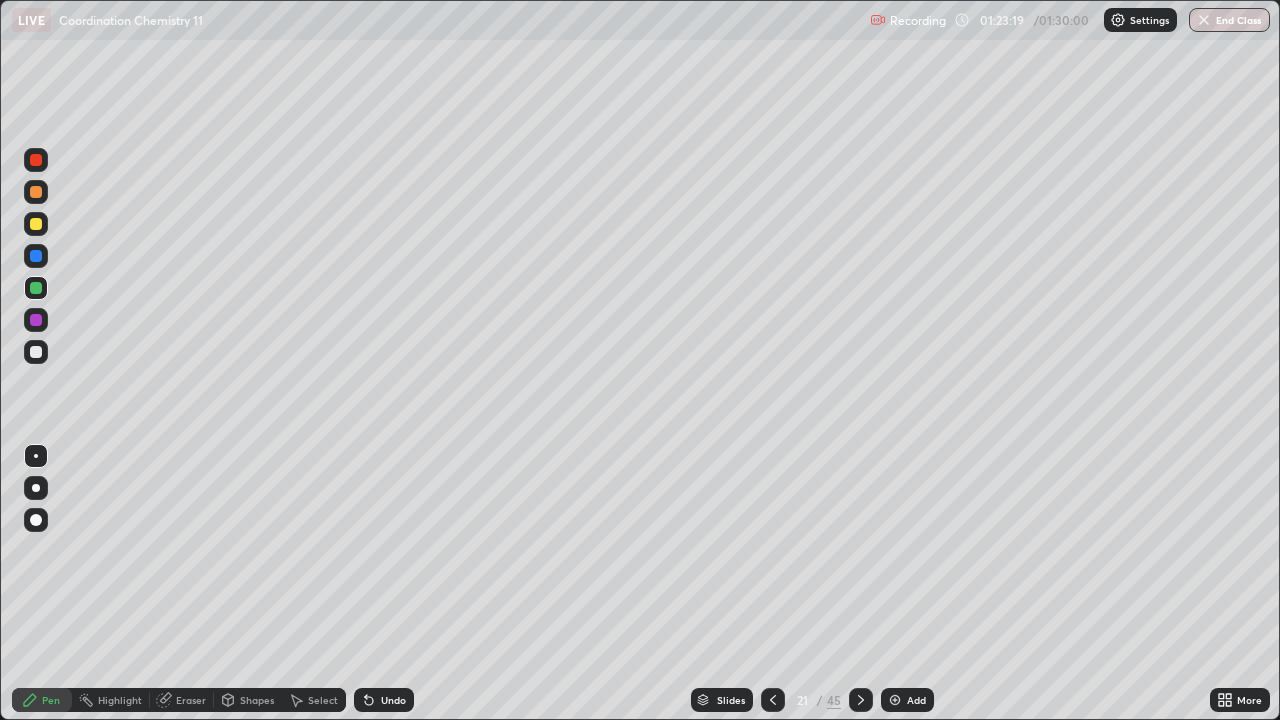 click at bounding box center [36, 352] 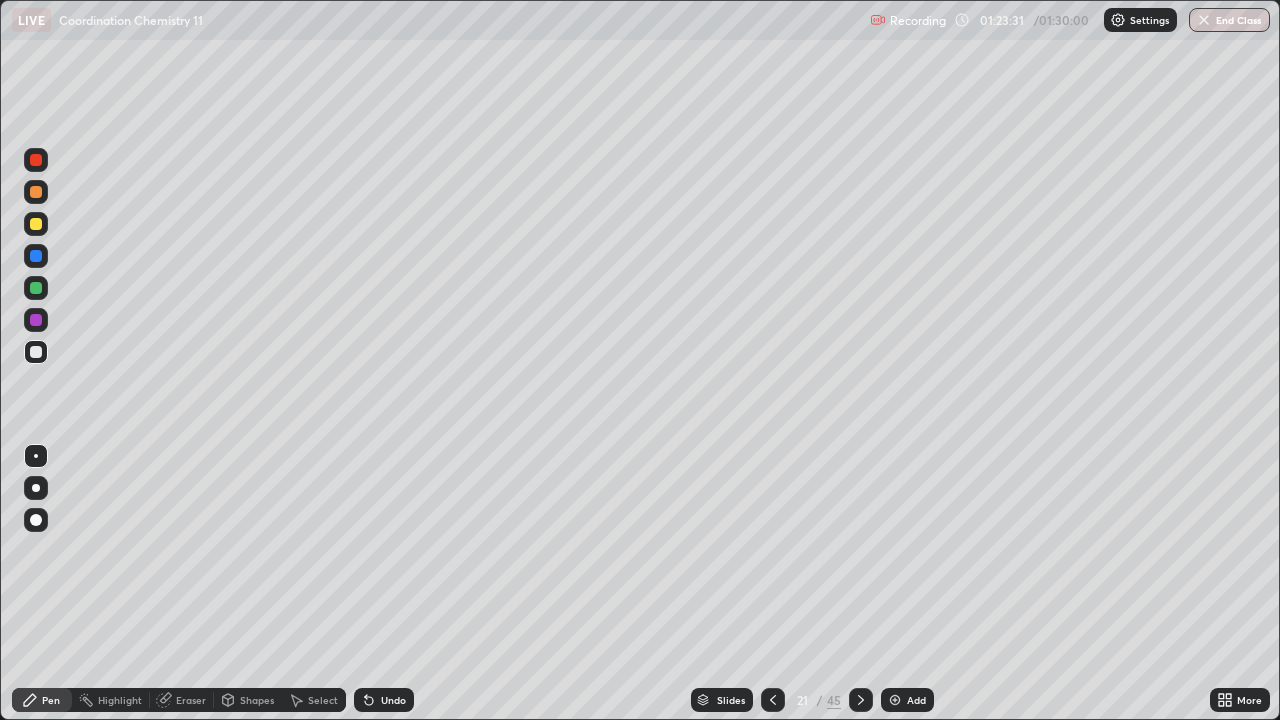 click 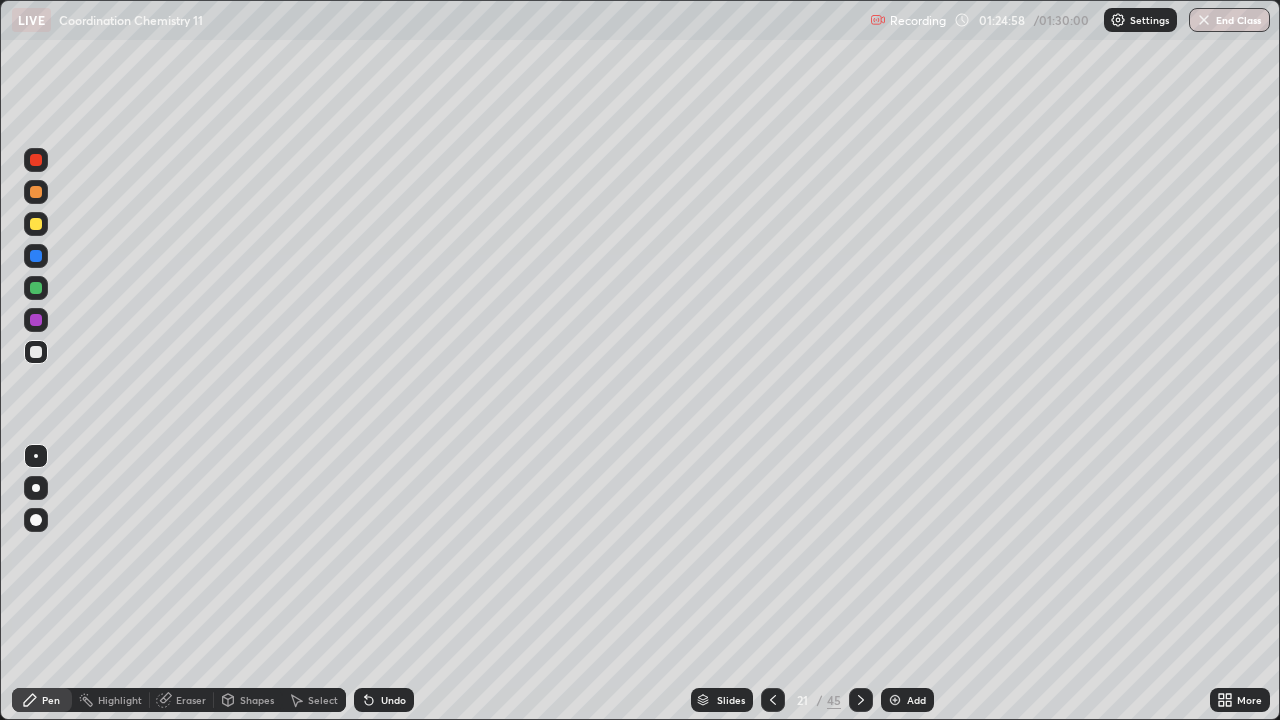 click 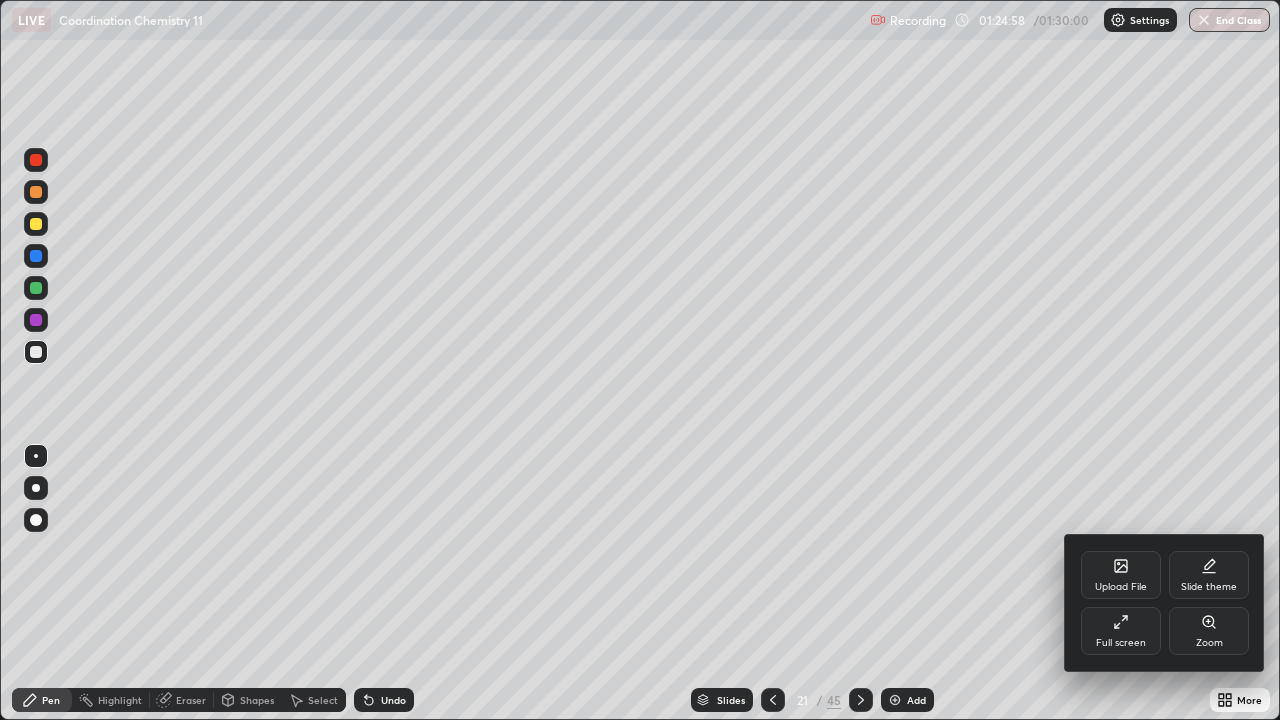 click on "Full screen" at bounding box center (1121, 631) 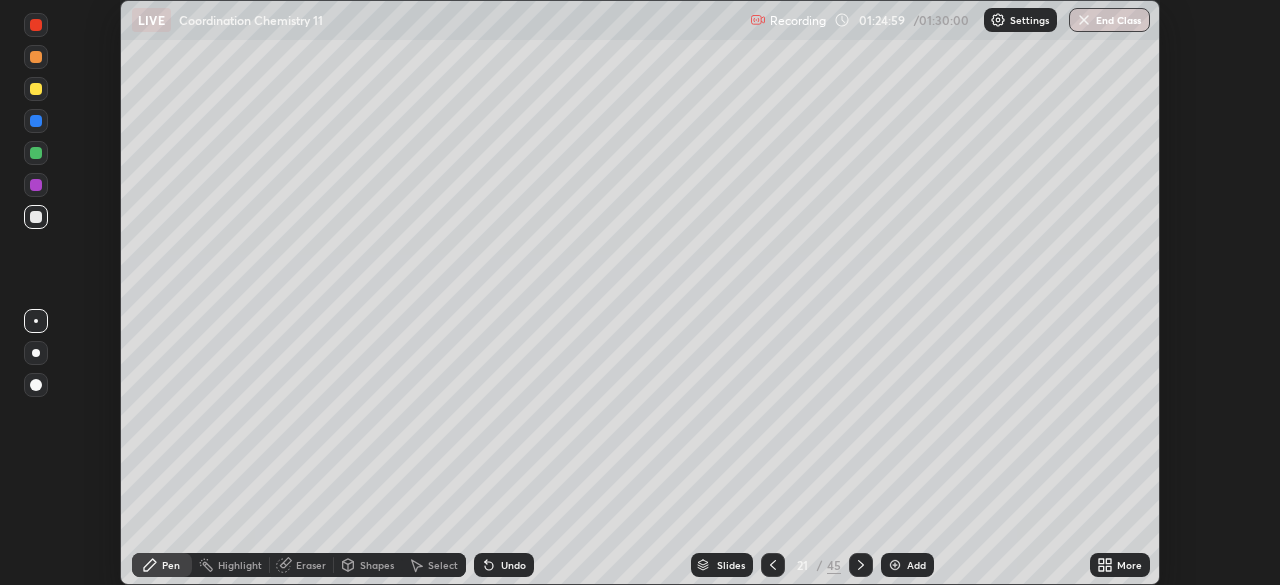 scroll, scrollTop: 585, scrollLeft: 1280, axis: both 